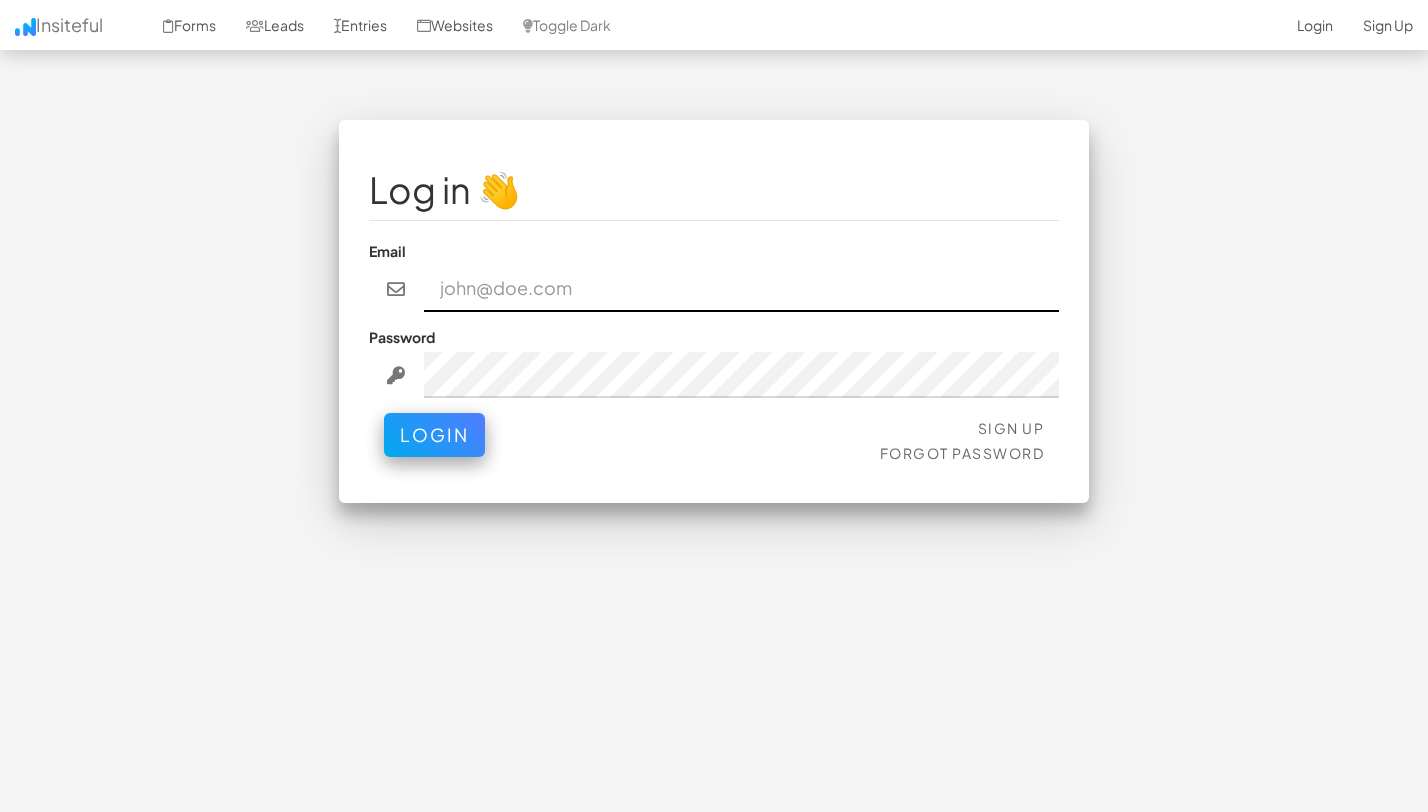 scroll, scrollTop: 0, scrollLeft: 0, axis: both 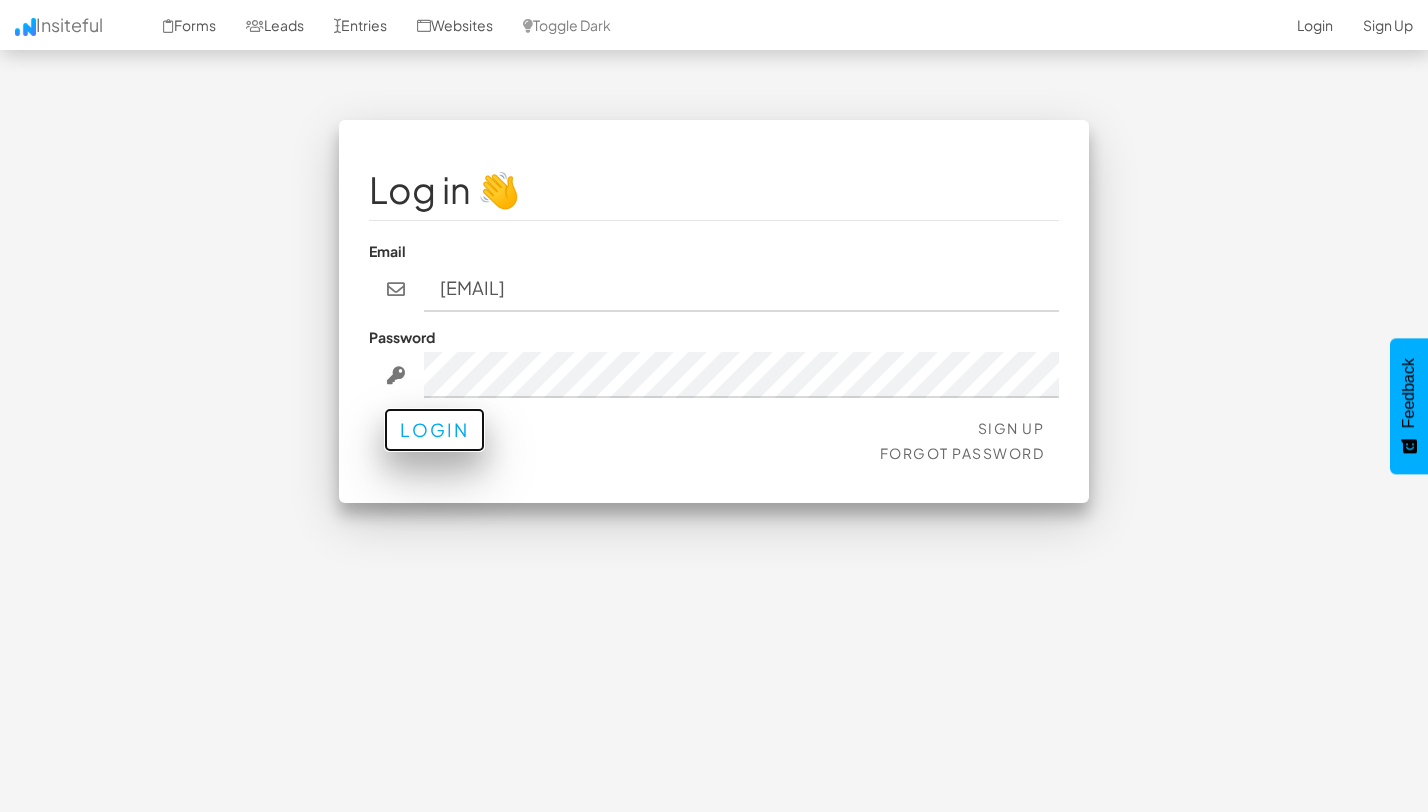 click on "Login" at bounding box center [434, 430] 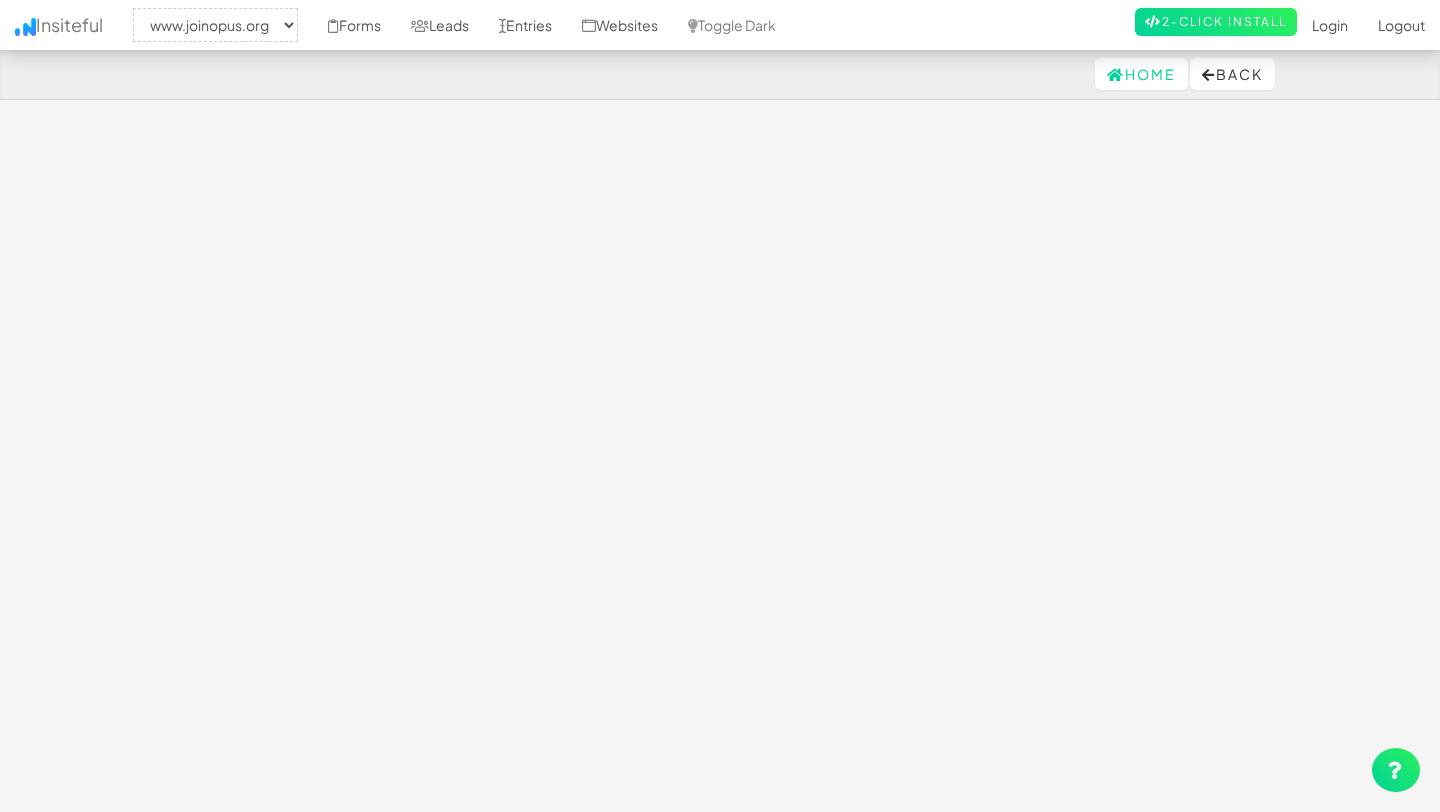 select on "2352" 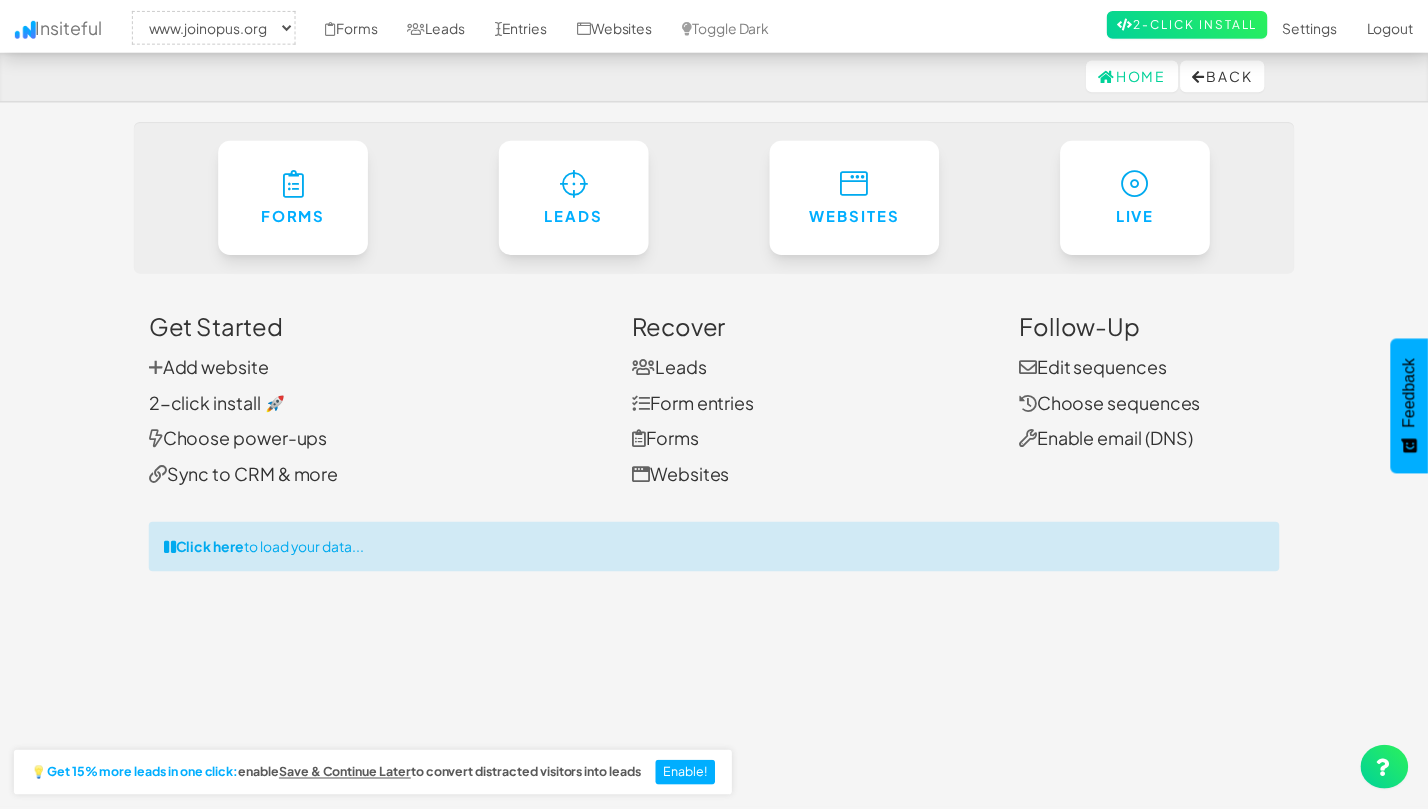scroll, scrollTop: 0, scrollLeft: 0, axis: both 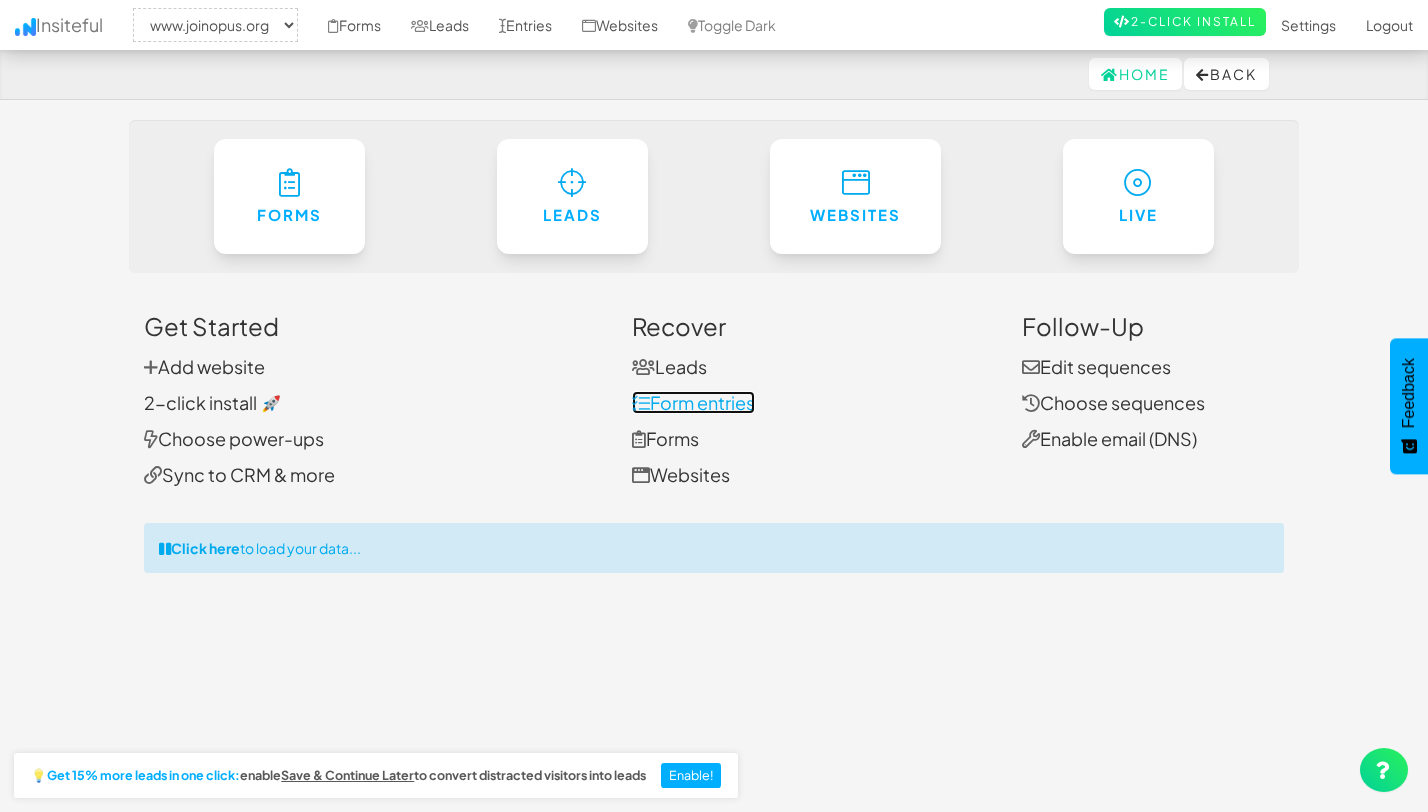 click on "Form entries" at bounding box center [693, 402] 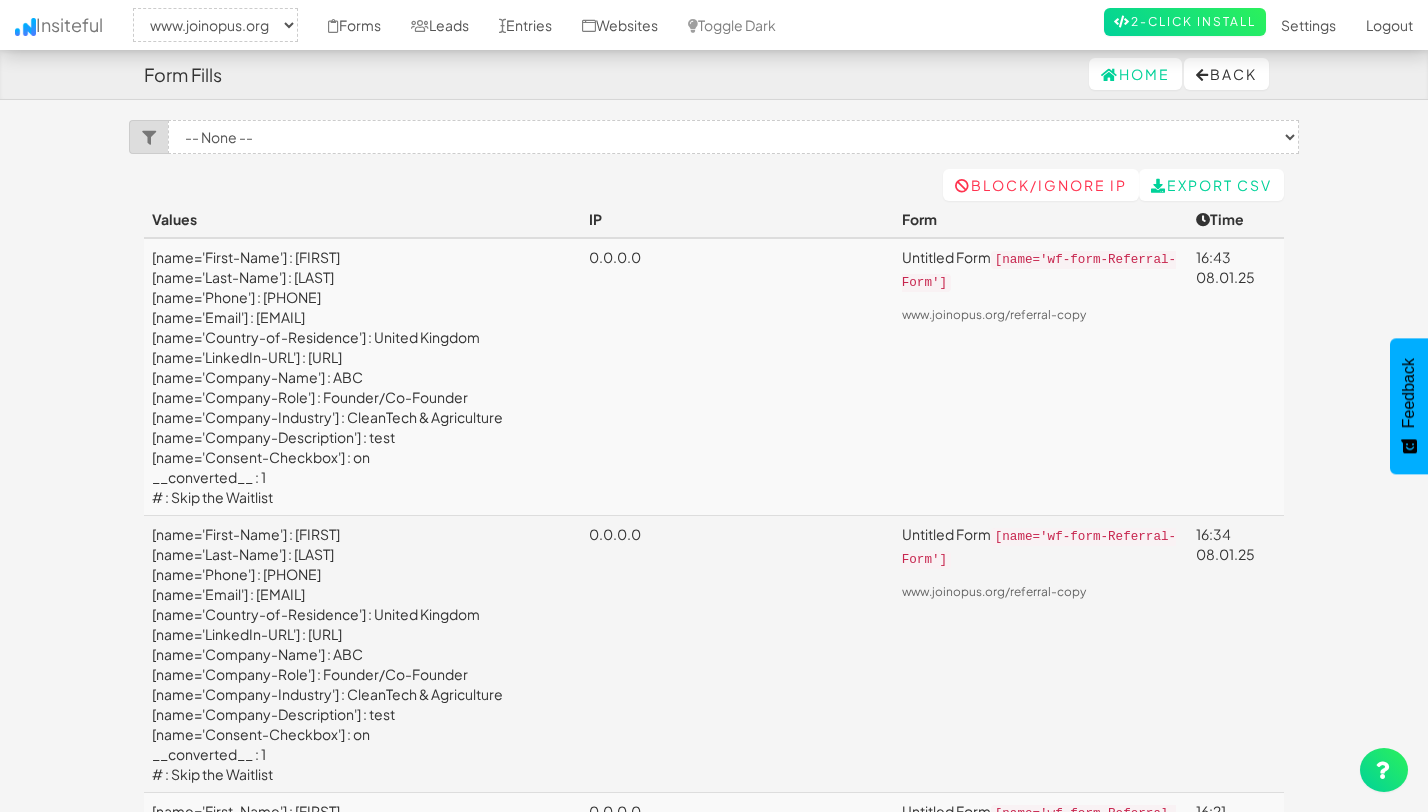 select on "2352" 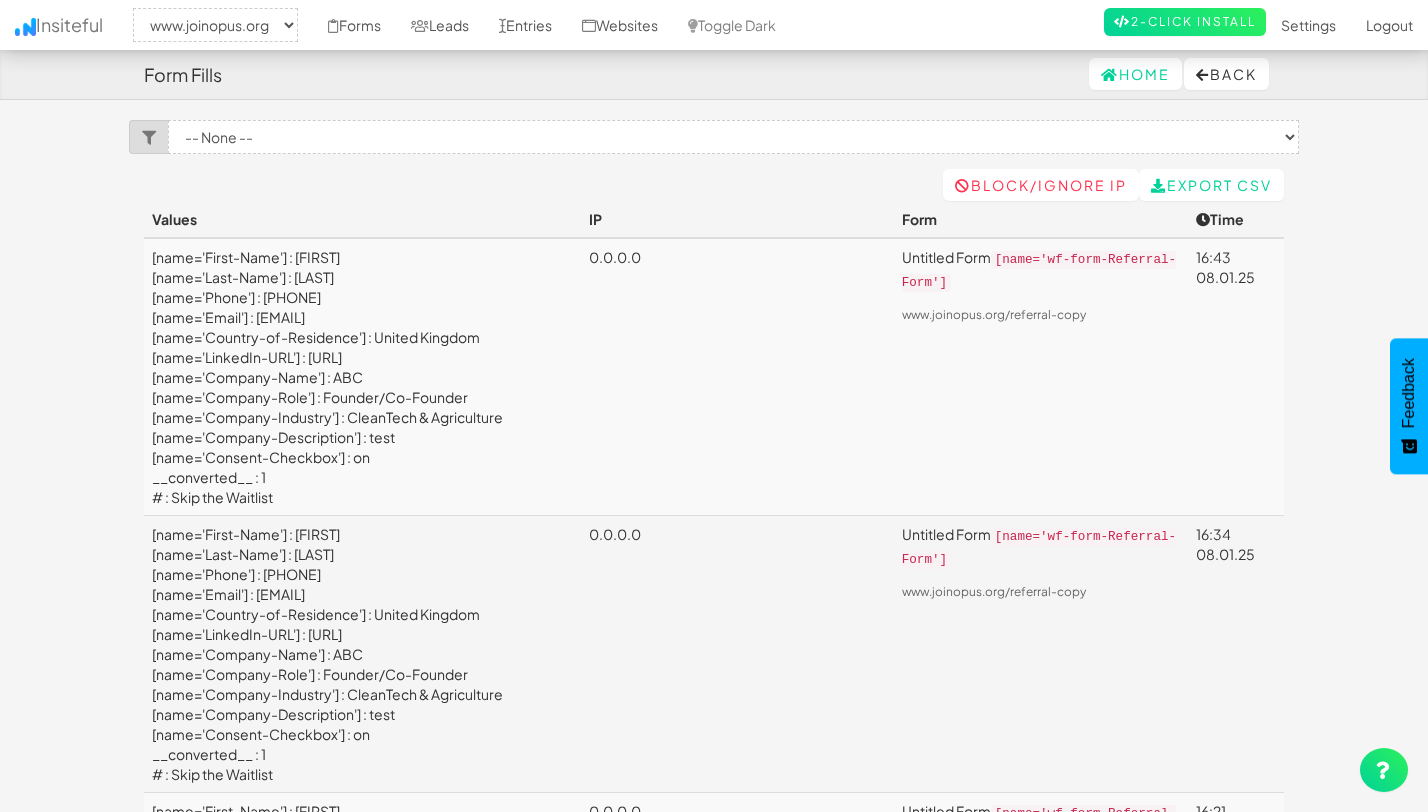 click on "[name='wf-form-Referral-Form']" at bounding box center [1039, 271] 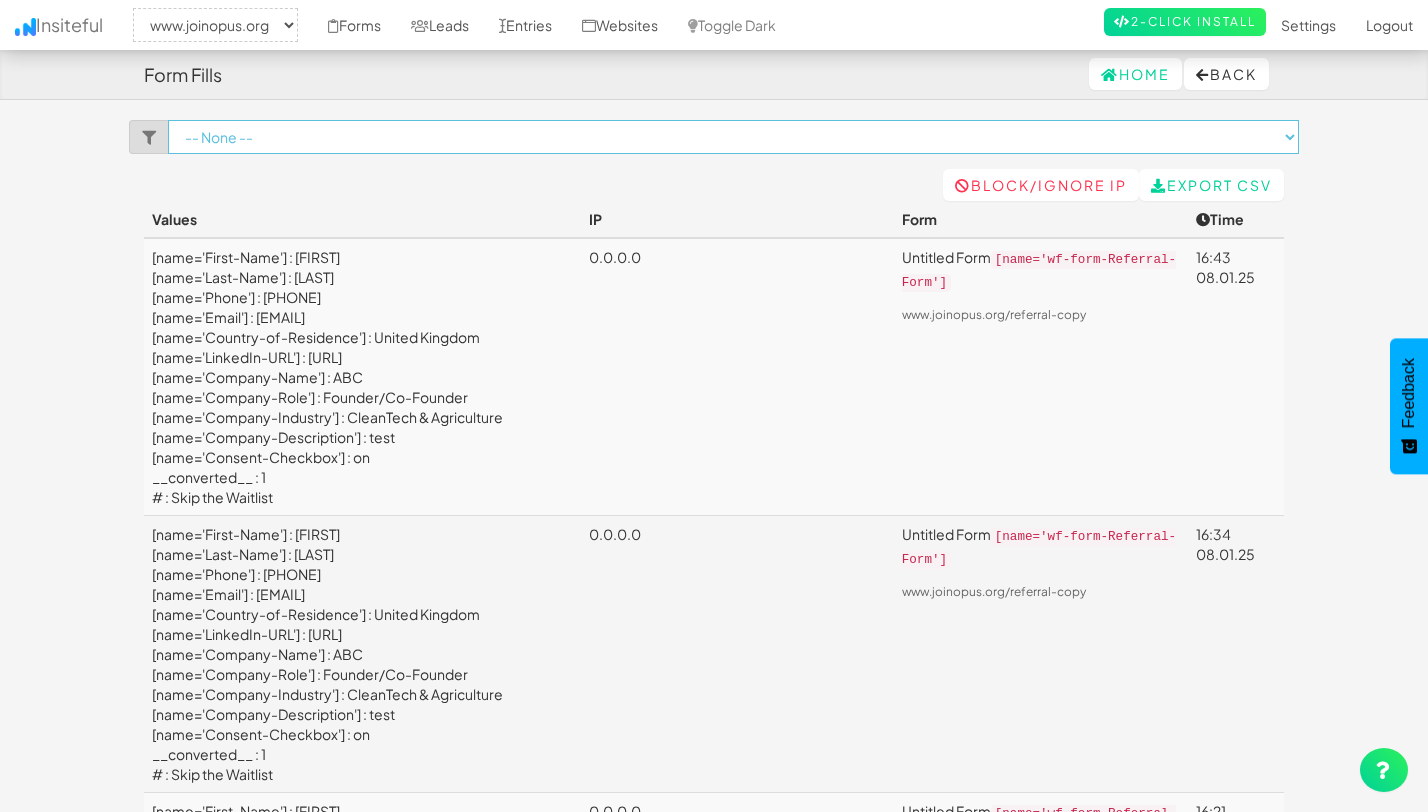 click on "-- None --  Untitled Form (www.joinopus.org/referral-copy[name='wf-form-Referral-Form']) Untitled Form (www.joinopus.org/join-the-waitlist[name='wf-form-Newsletter-Form-2']) Untitled Form (www.joinopus.org/join-the-waitlist-copy[name='wf-form-Join-Waitlist-Form']) Untitled Form (www.joinopus.org/join-the-waitlist-copy[name='wf-form-Newsletter-Form-2']) Untitled Form (www.joinopus.org/membership-draft-copy[name='wf-form-Membership-Form'])" at bounding box center (733, 137) 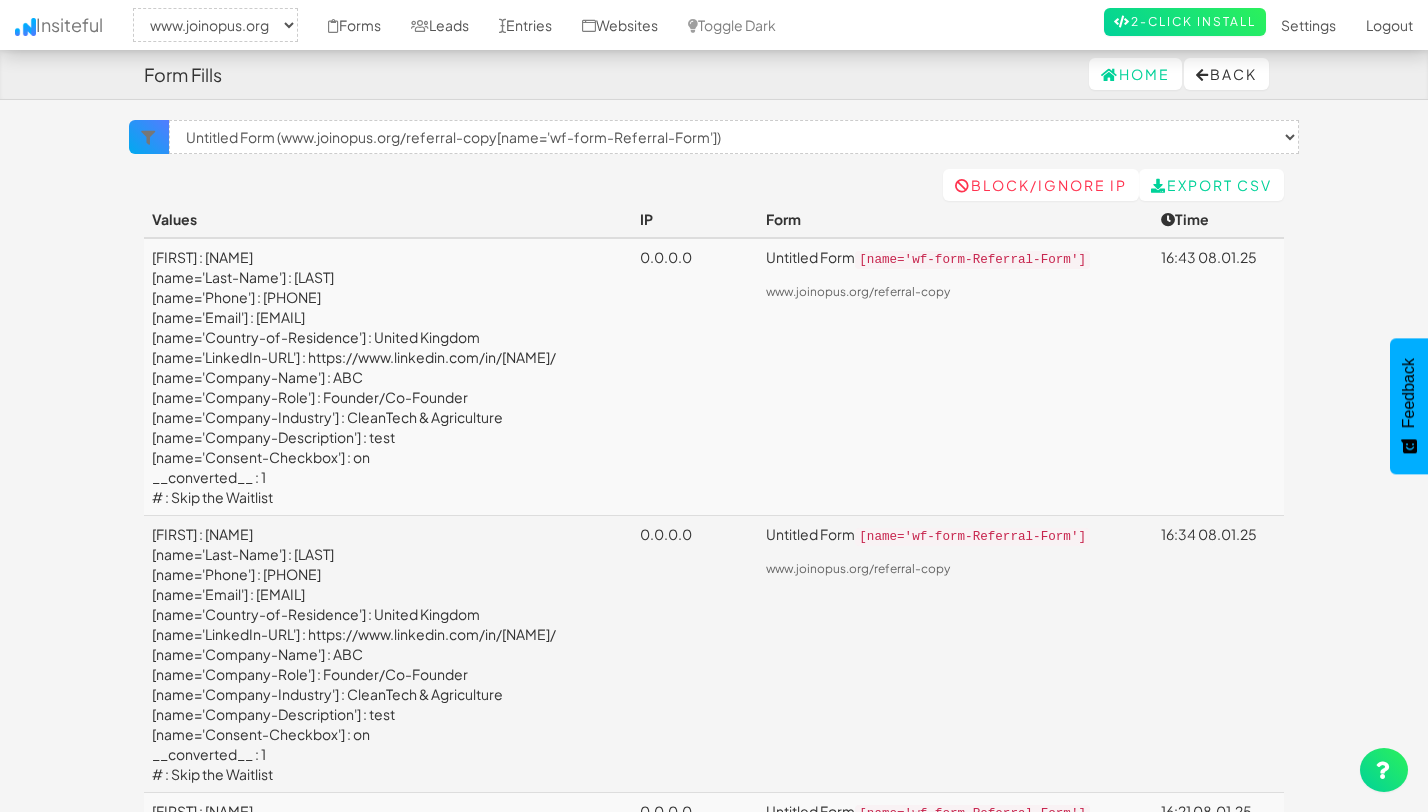 select on "2352" 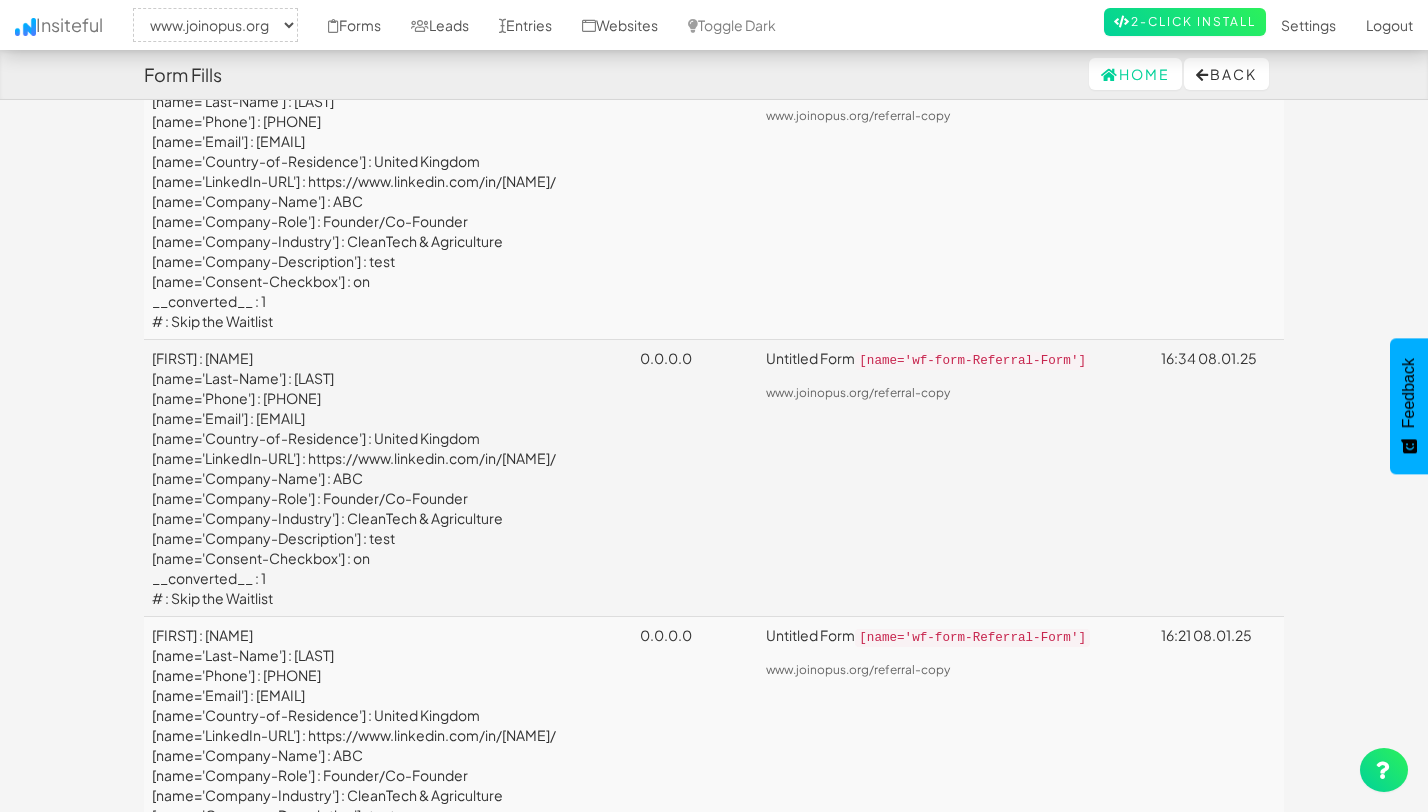 scroll, scrollTop: 0, scrollLeft: 0, axis: both 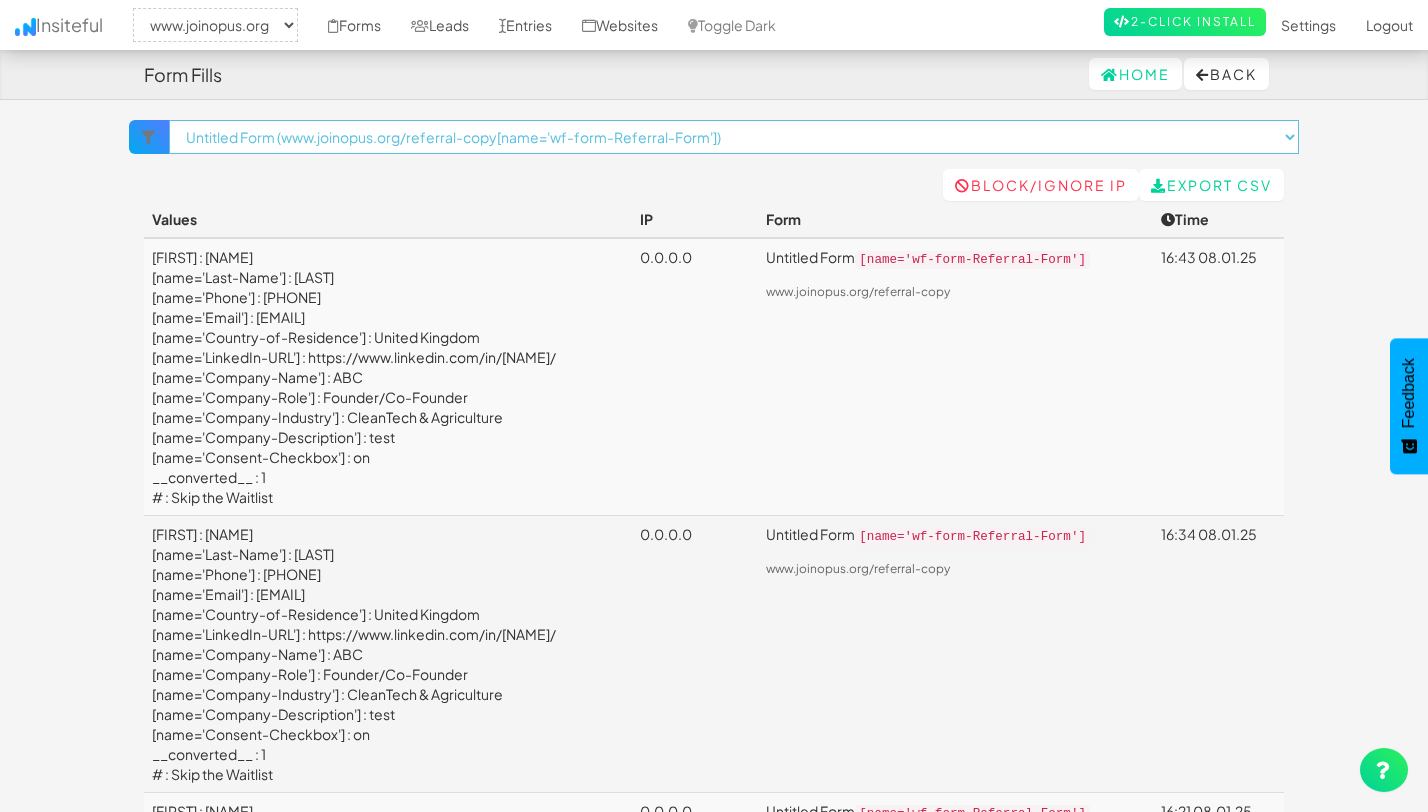 click on "× Clear Filter Untitled Form (www.joinopus.org/referral-copy[name='wf-form-Referral-Form'])" at bounding box center (734, 137) 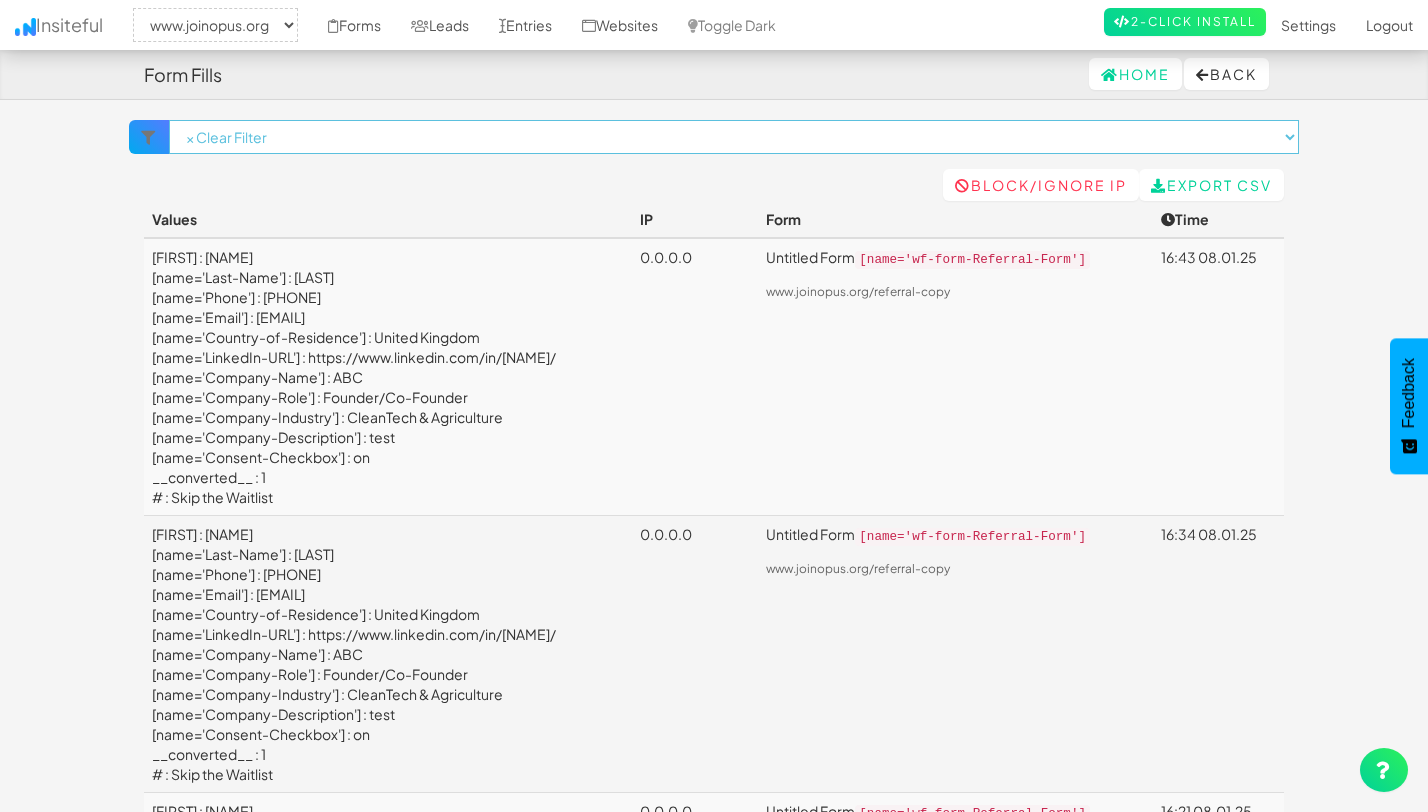 click on "× Clear Filter Untitled Form (www.joinopus.org/referral-copy[name='wf-form-Referral-Form'])" at bounding box center (734, 137) 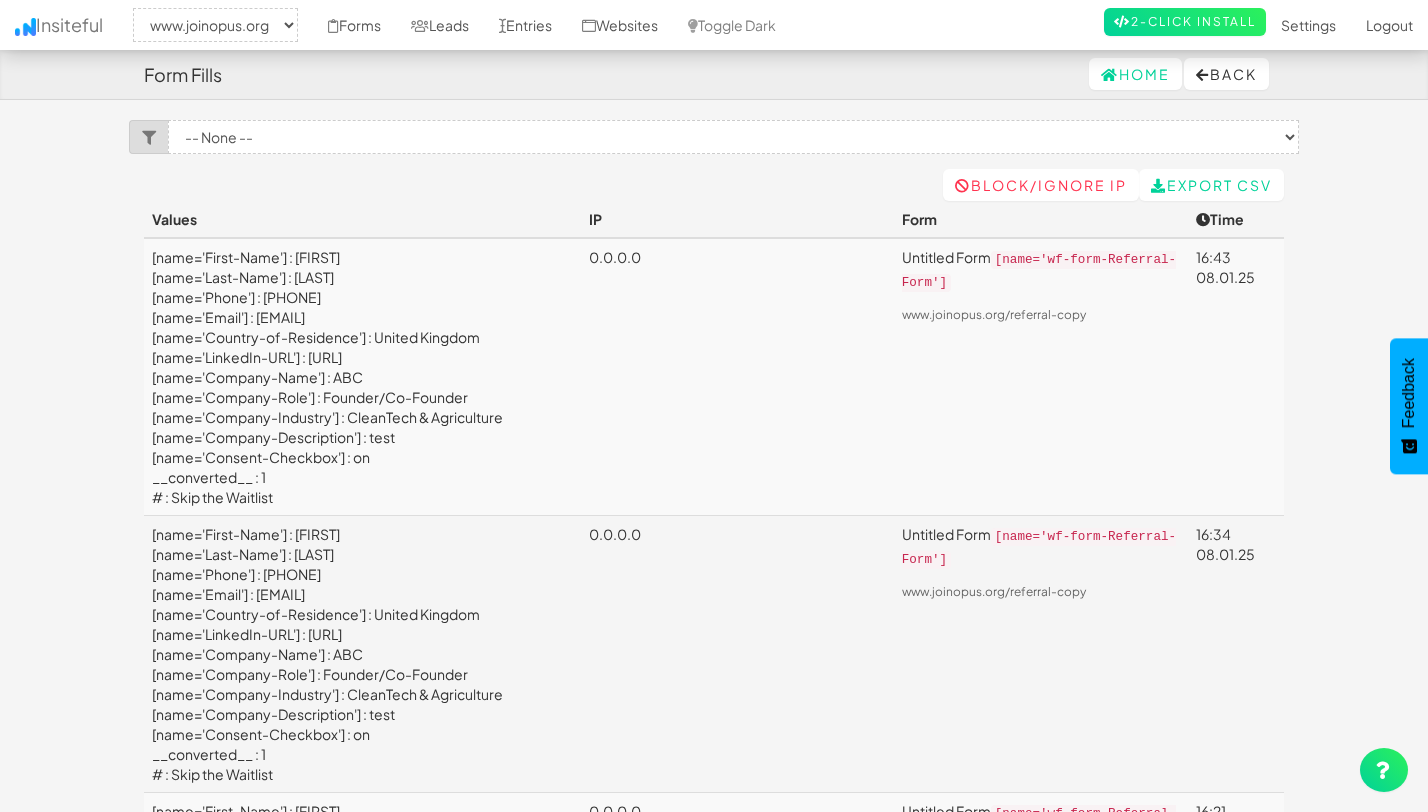 select on "2352" 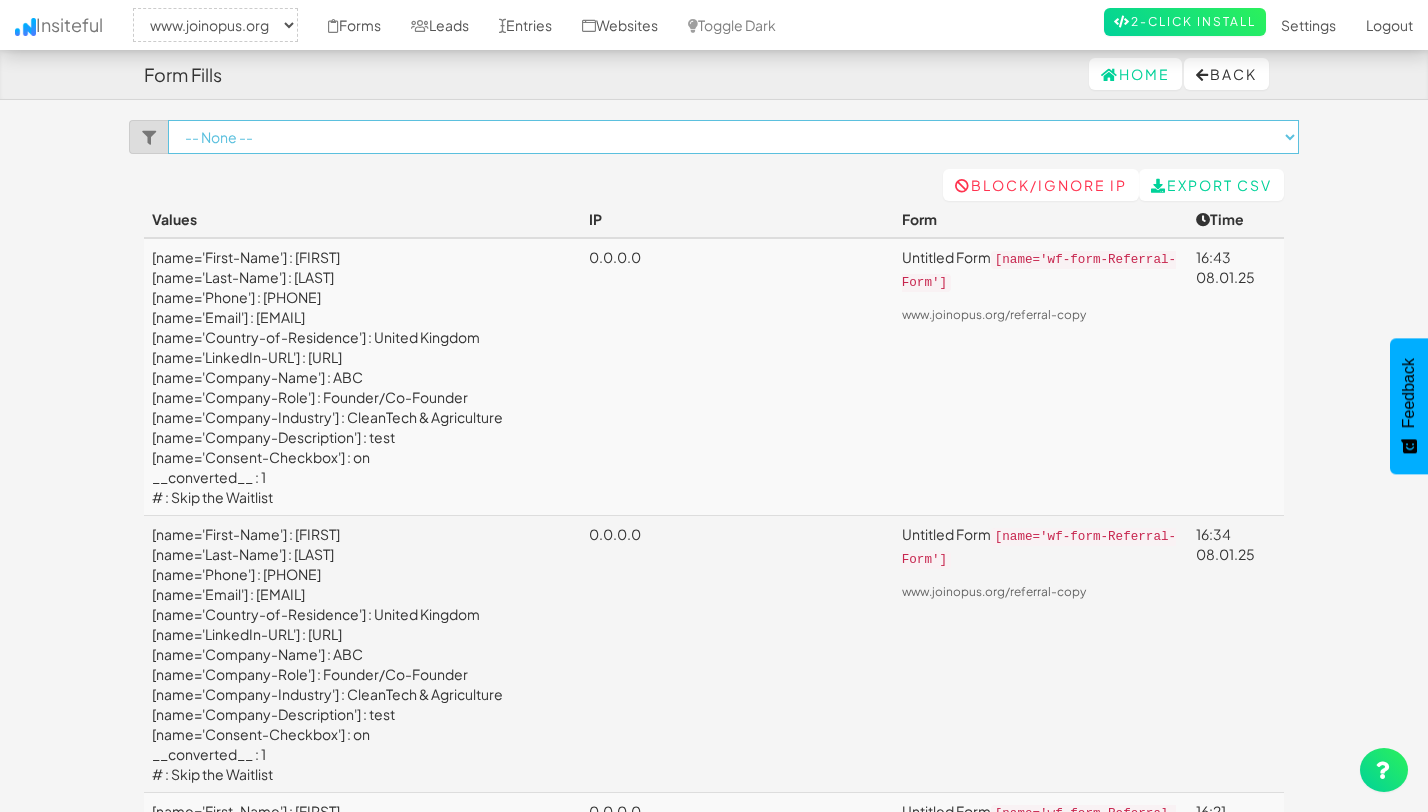 click on "-- None --  Untitled Form (www.joinopus.org/referral-copy[name='wf-form-Referral-Form']) Untitled Form (www.joinopus.org/join-the-waitlist[name='wf-form-Newsletter-Form-2']) Untitled Form (www.joinopus.org/join-the-waitlist-copy[name='wf-form-Join-Waitlist-Form']) Untitled Form (www.joinopus.org/join-the-waitlist-copy[name='wf-form-Newsletter-Form-2']) Untitled Form (www.joinopus.org/membership-draft-copy[name='wf-form-Membership-Form'])" at bounding box center [733, 137] 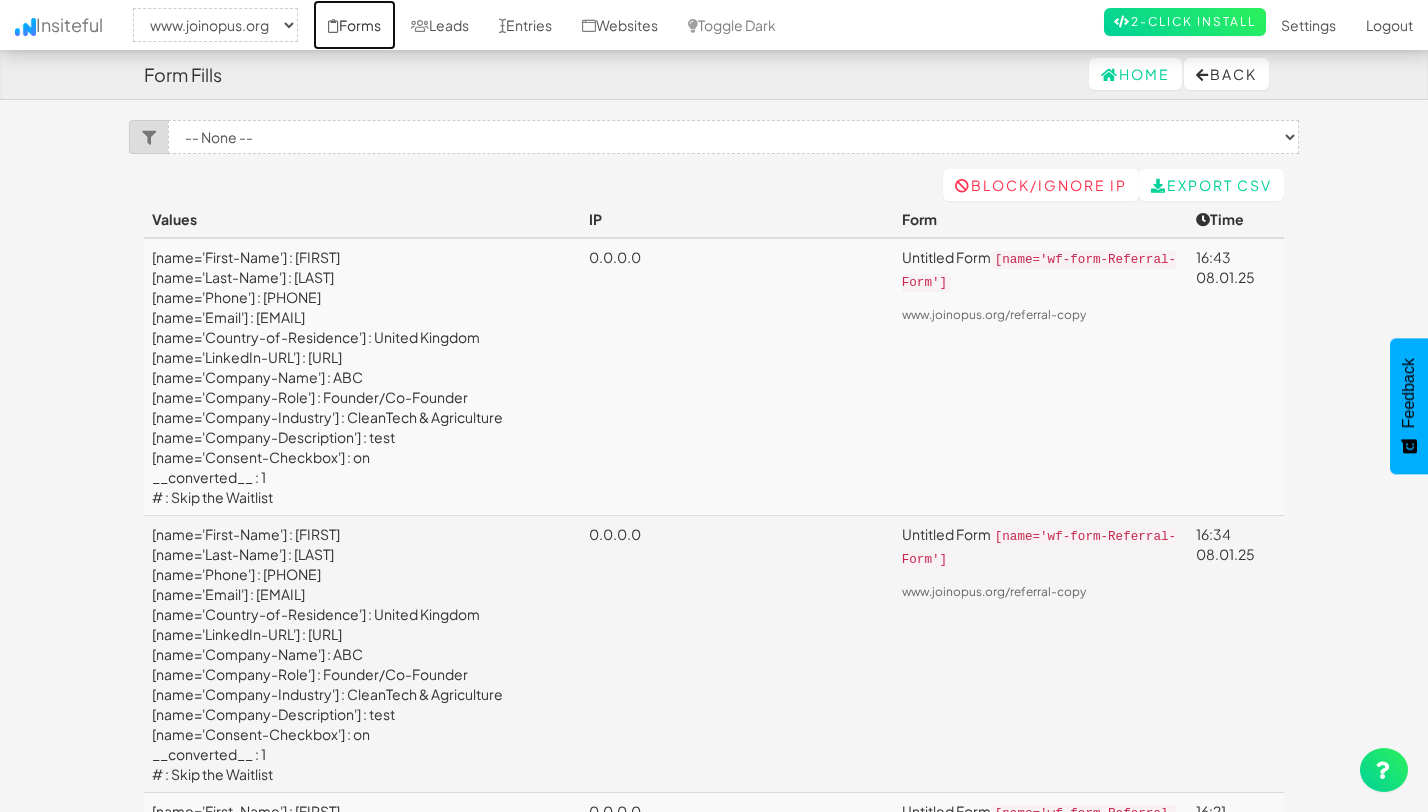 click on "Forms" at bounding box center [354, 25] 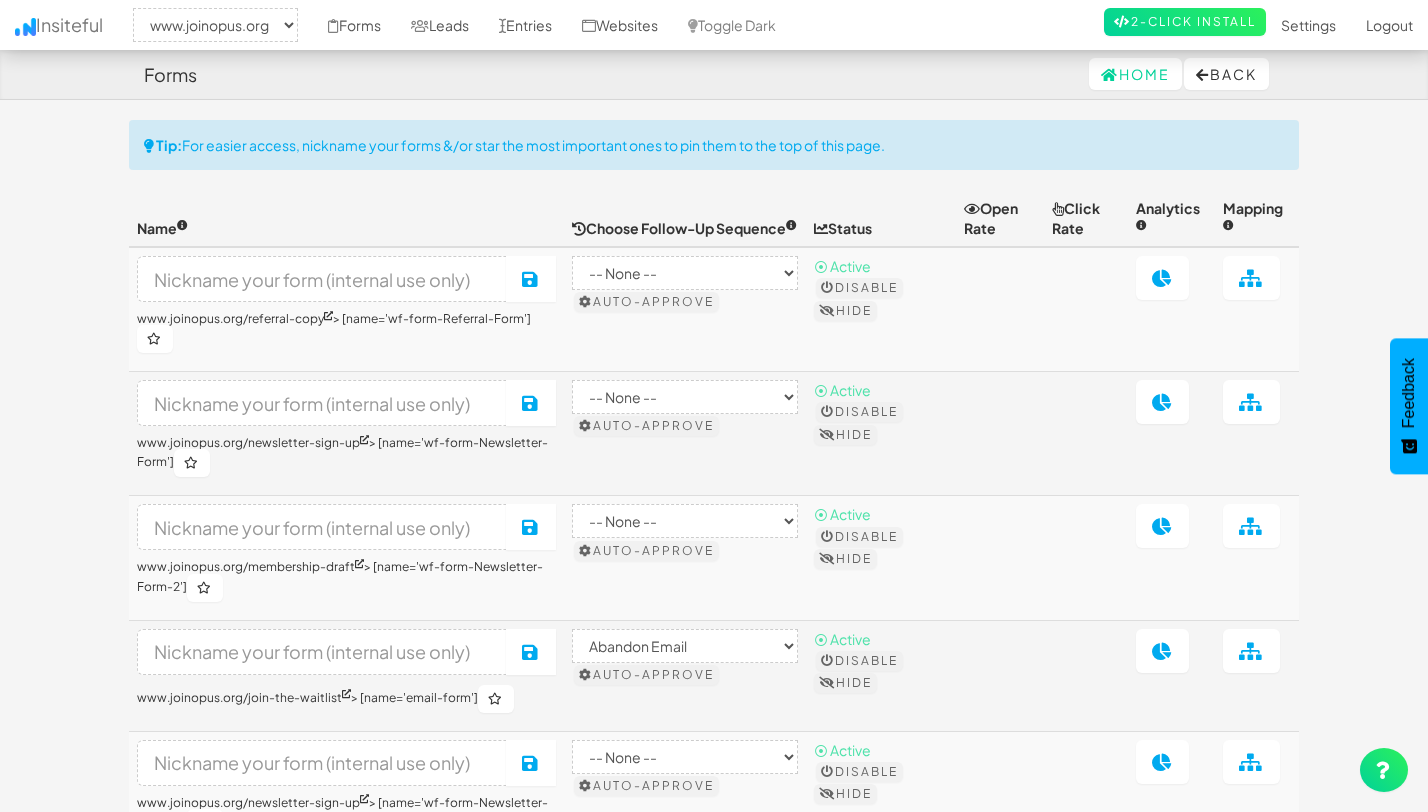 select on "2352" 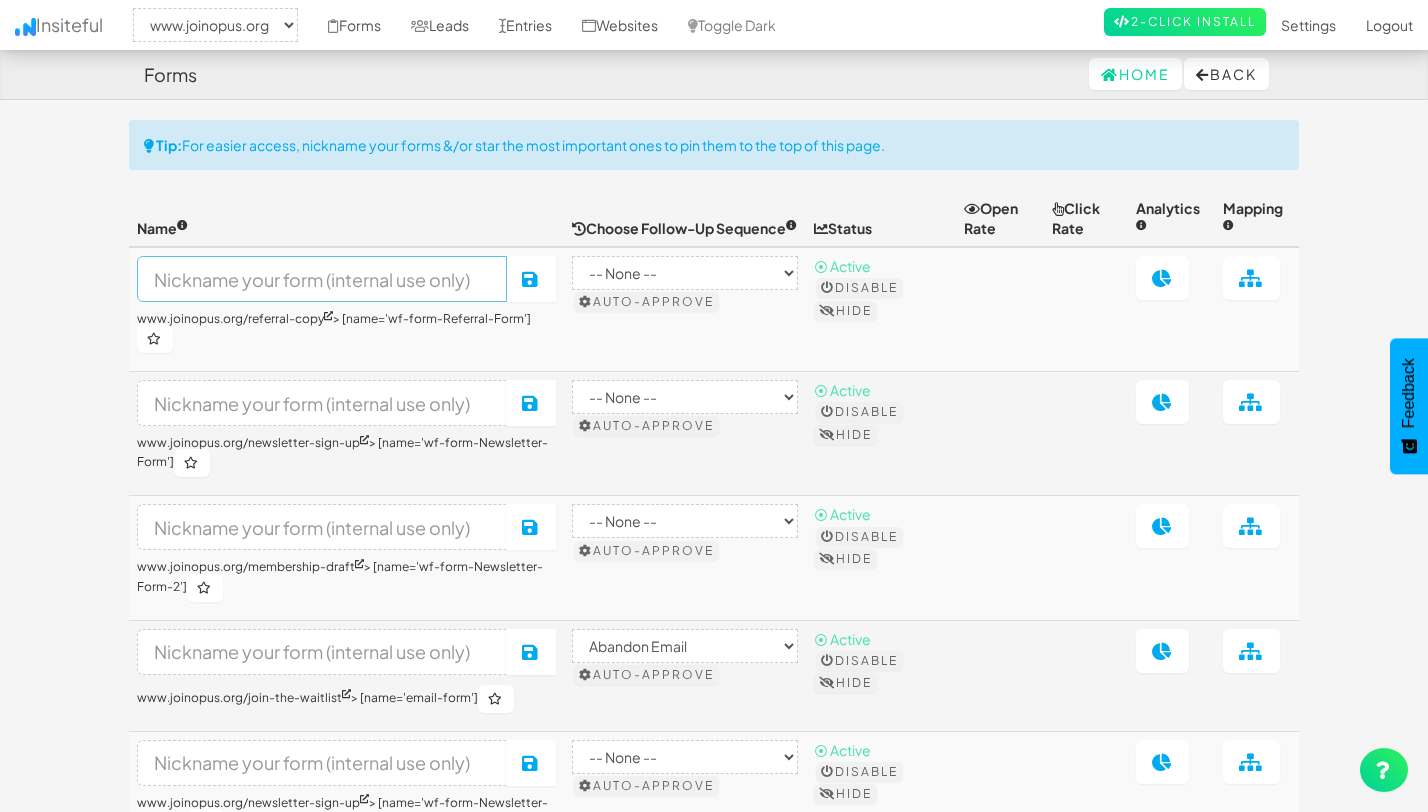 click at bounding box center (322, 279) 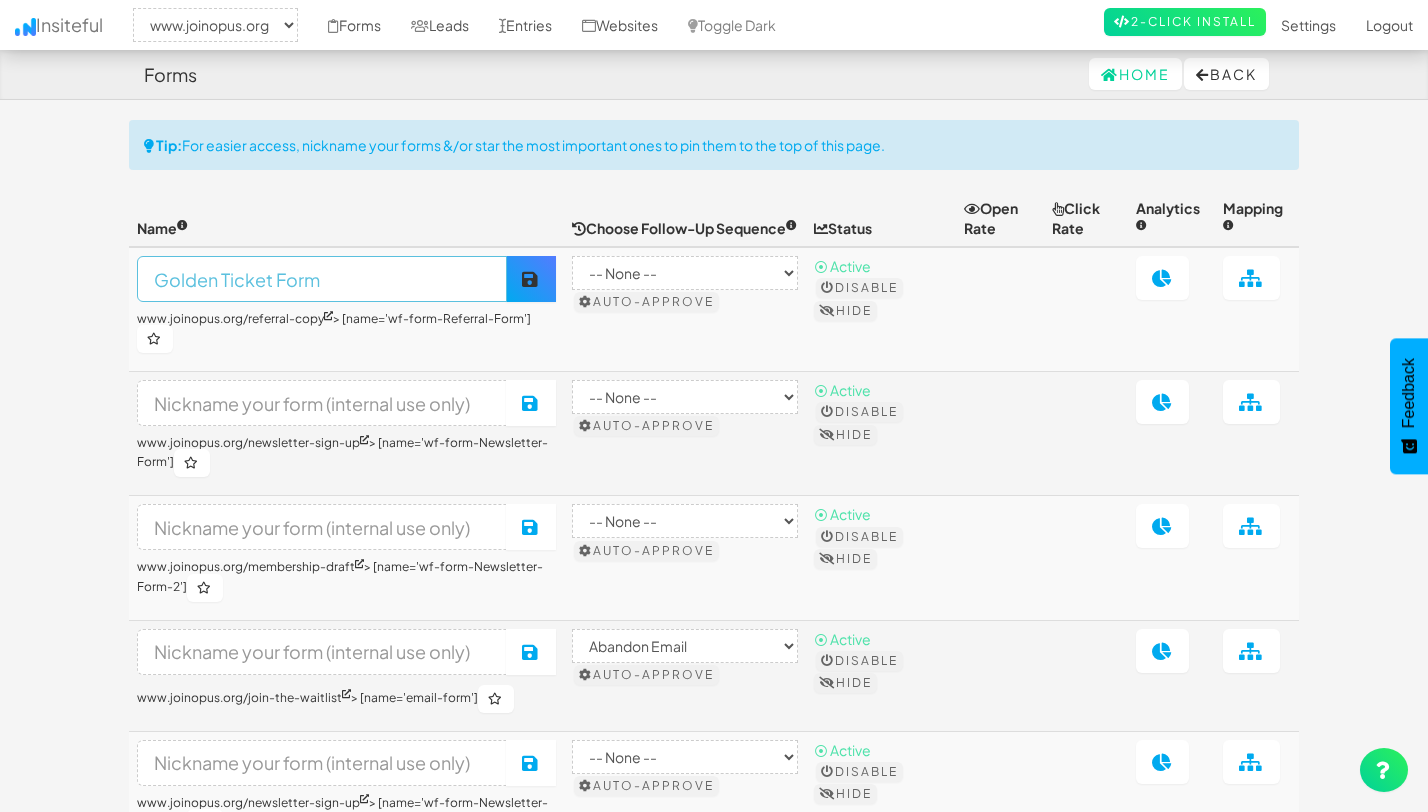 type on "Golden Ticket Form" 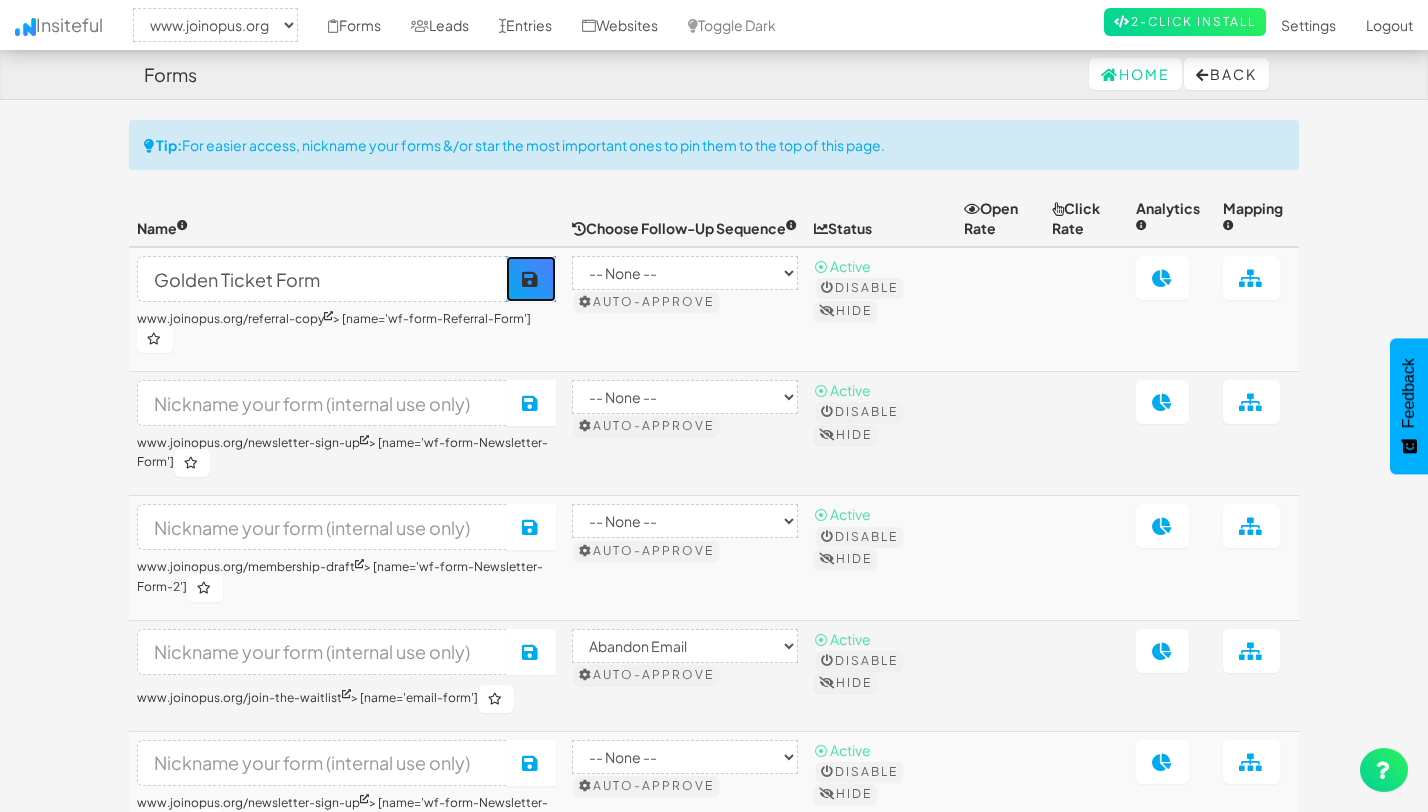 click at bounding box center [531, 279] 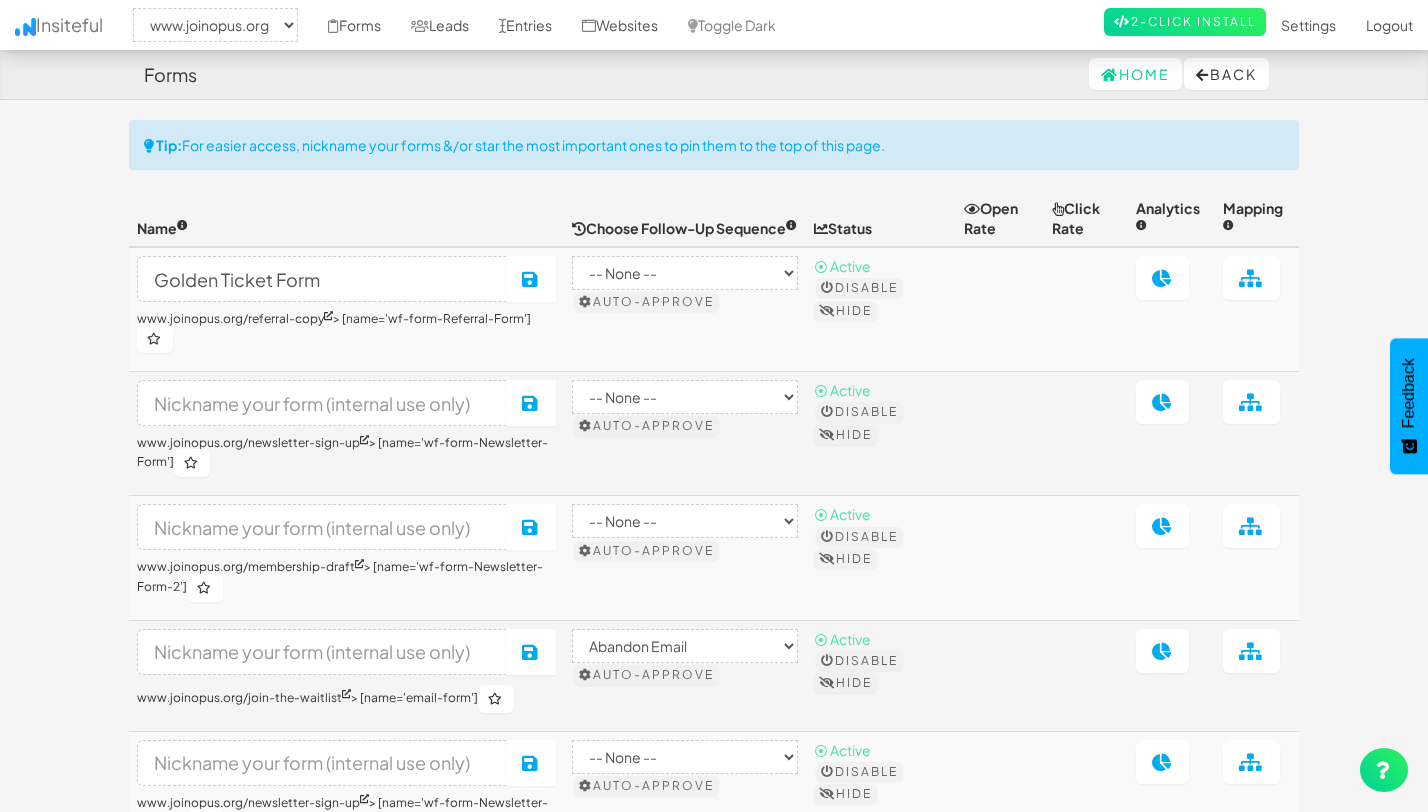 click on "www.joinopus.org/referral-copy   > [name='wf-form-Referral-Form']" at bounding box center [346, 332] 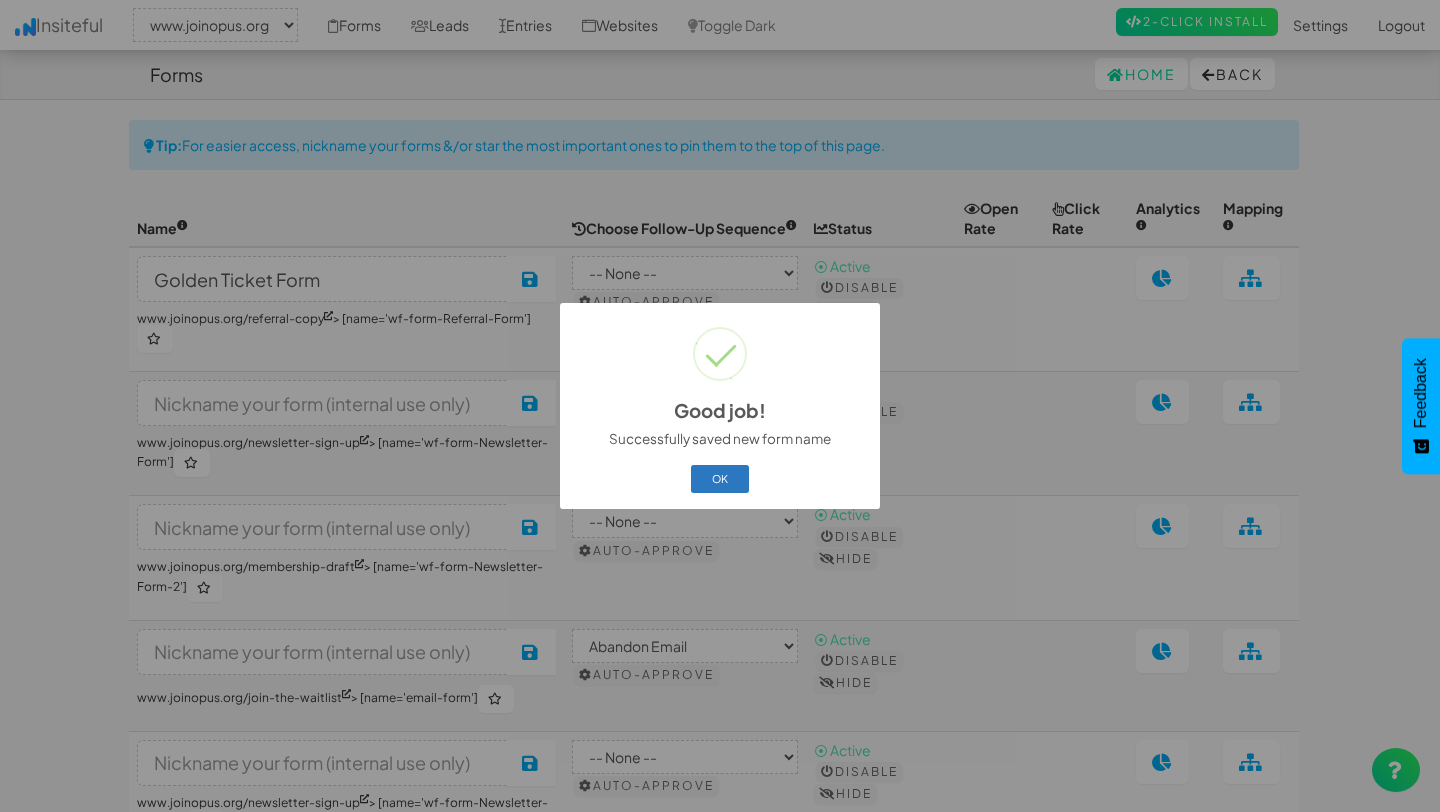 click on "OK" at bounding box center [720, 479] 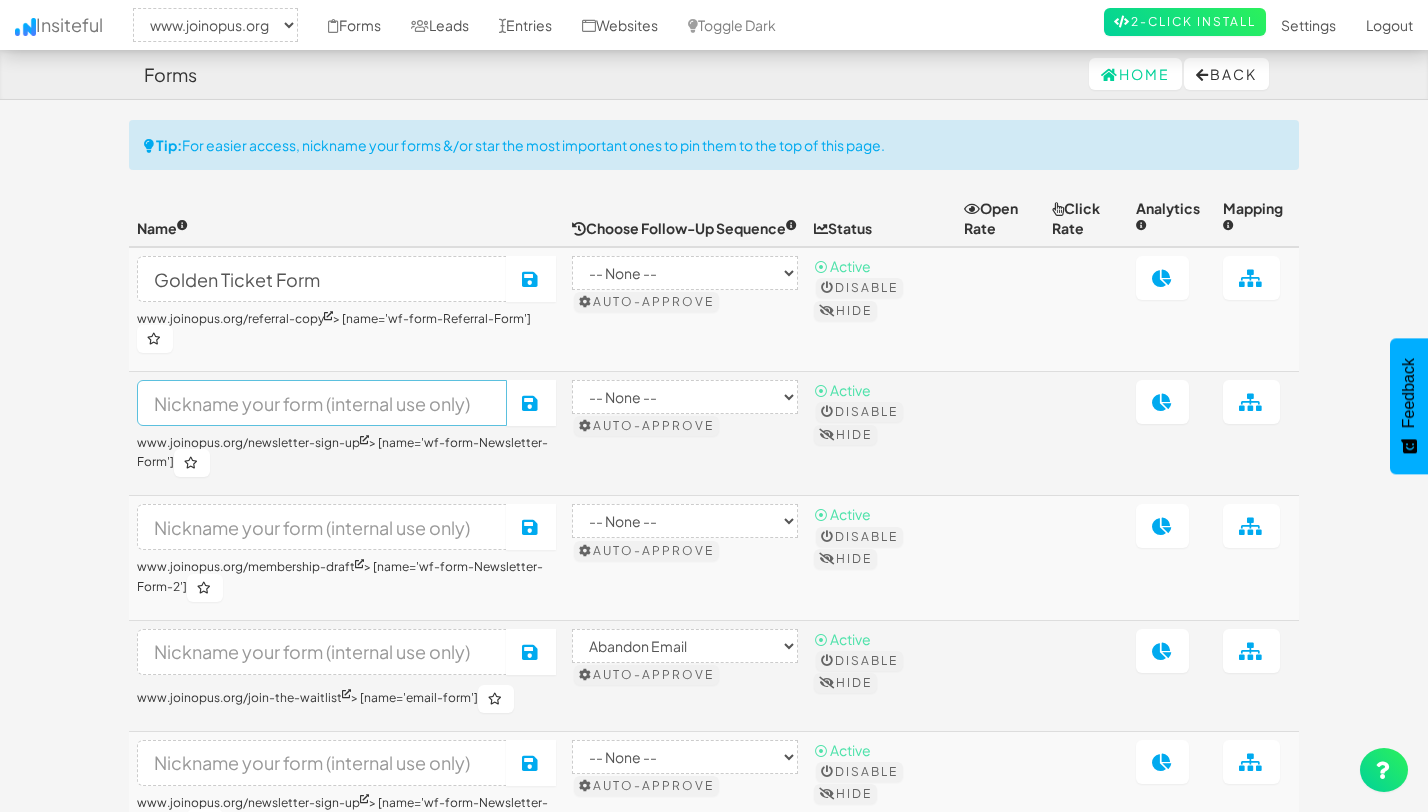 click at bounding box center (322, 403) 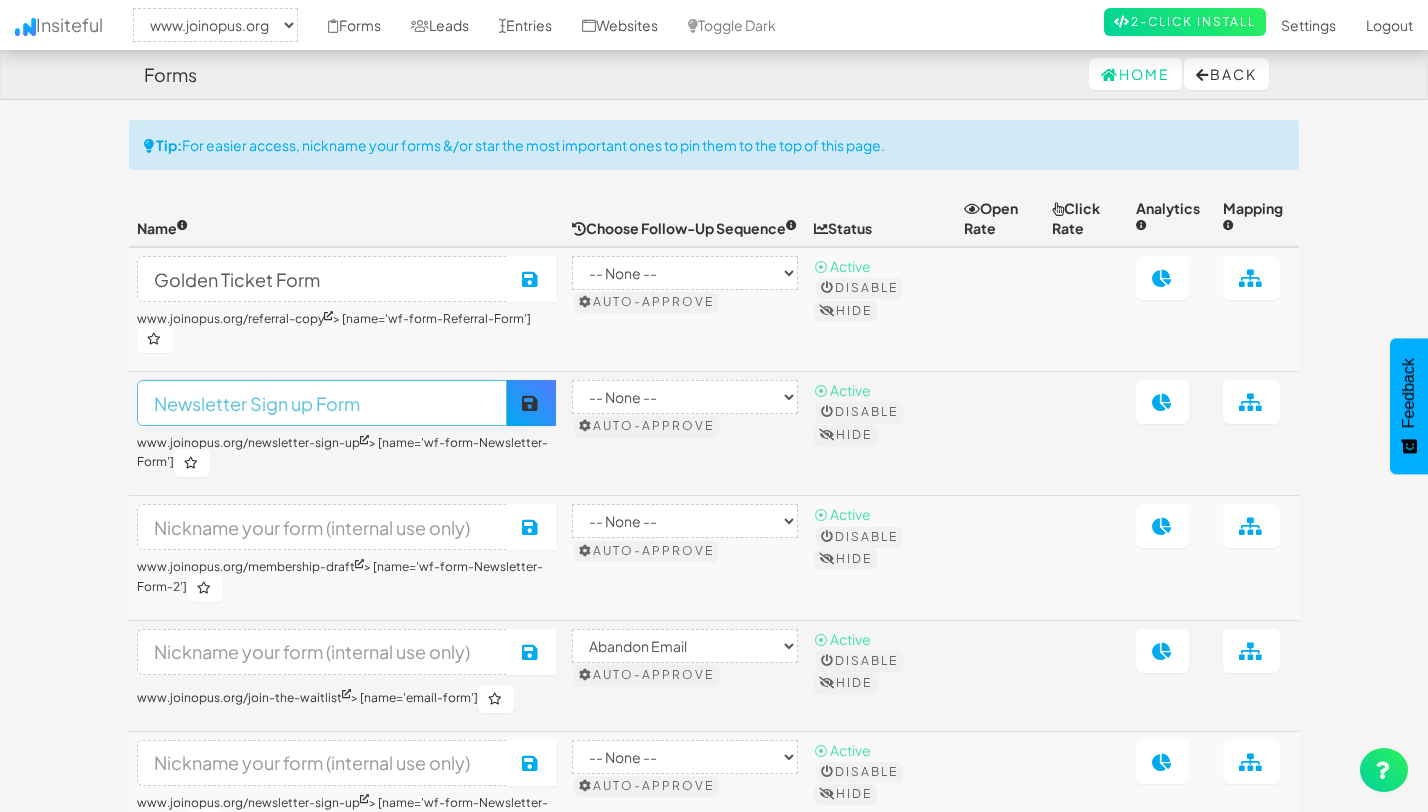 type on "Newsletter Sign up Form" 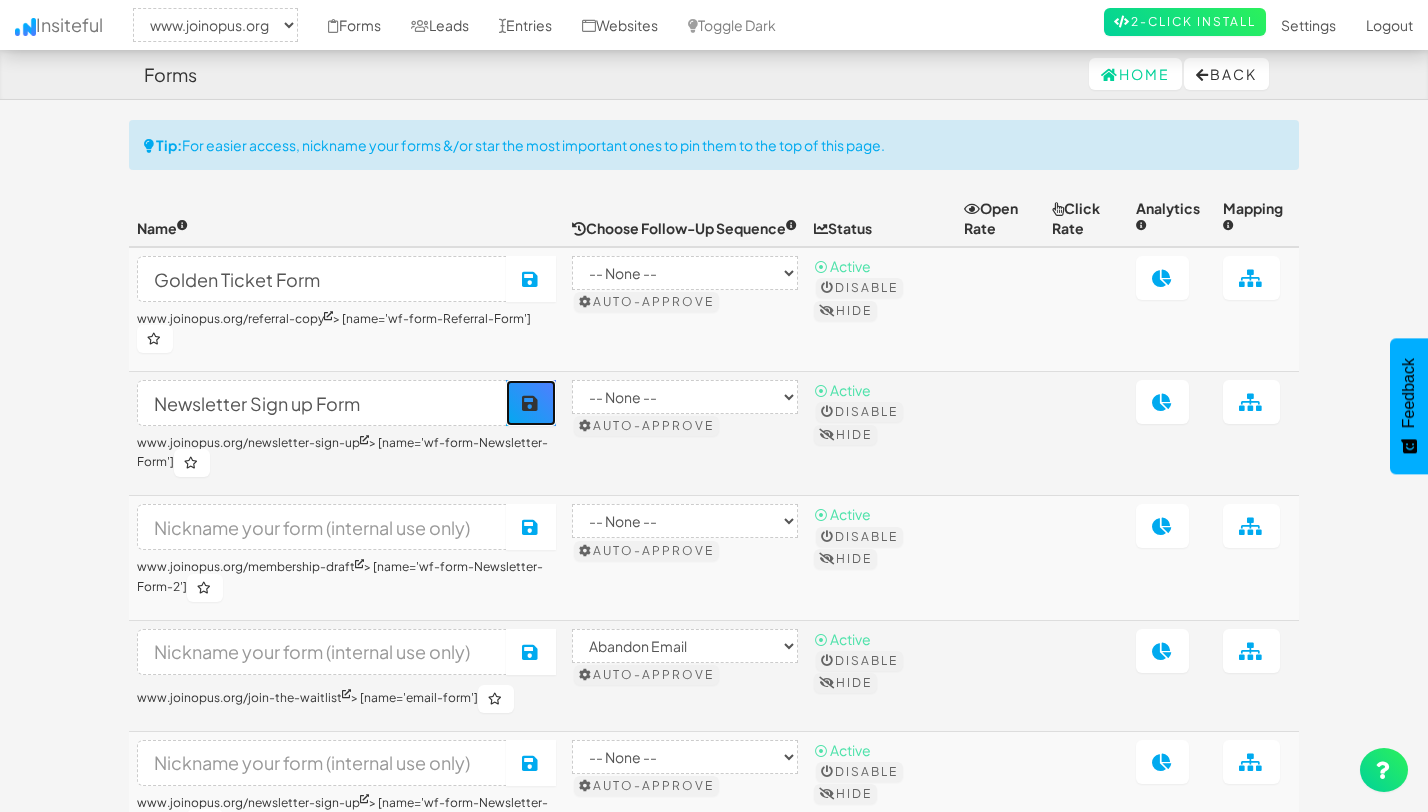 click at bounding box center [531, 403] 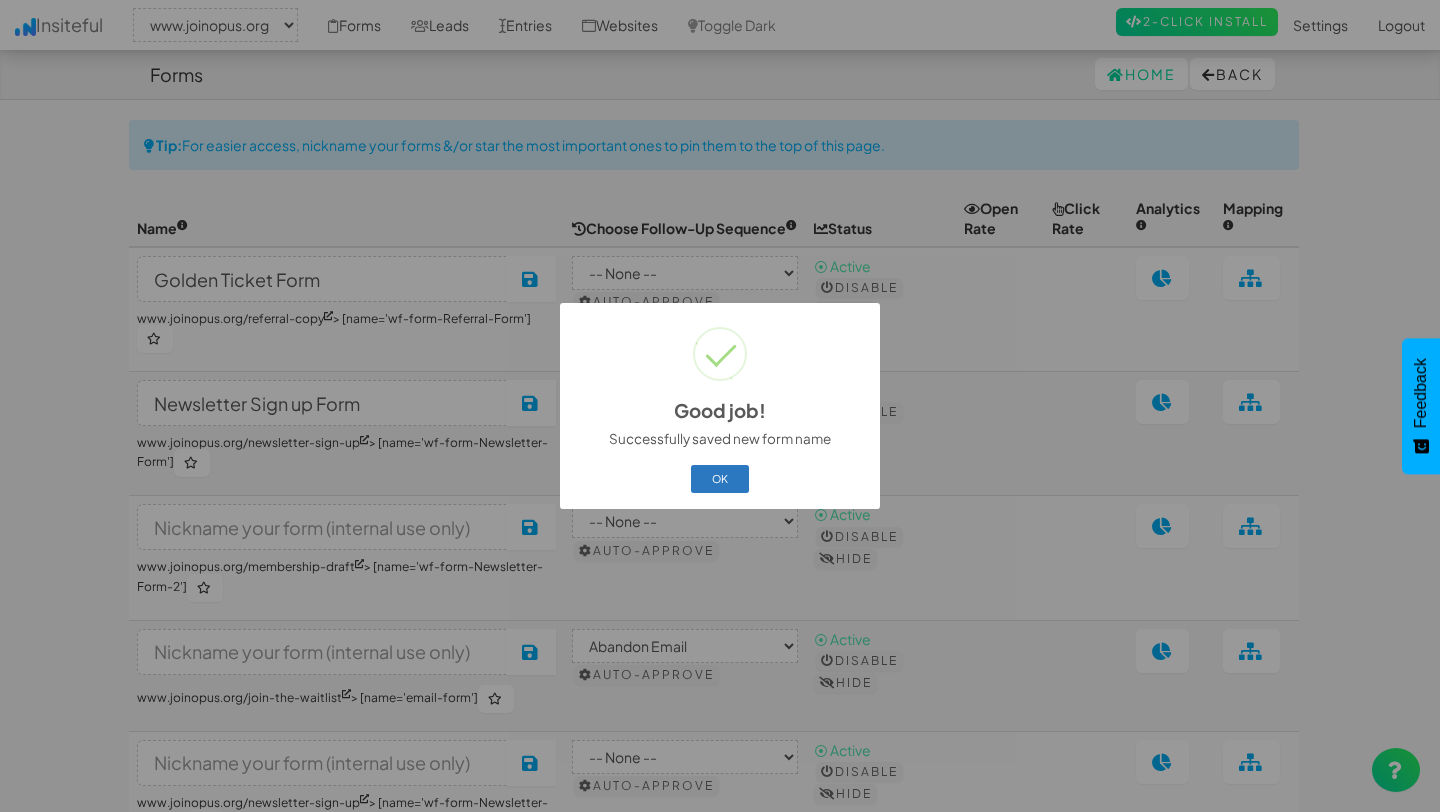 click on "OK" at bounding box center [720, 479] 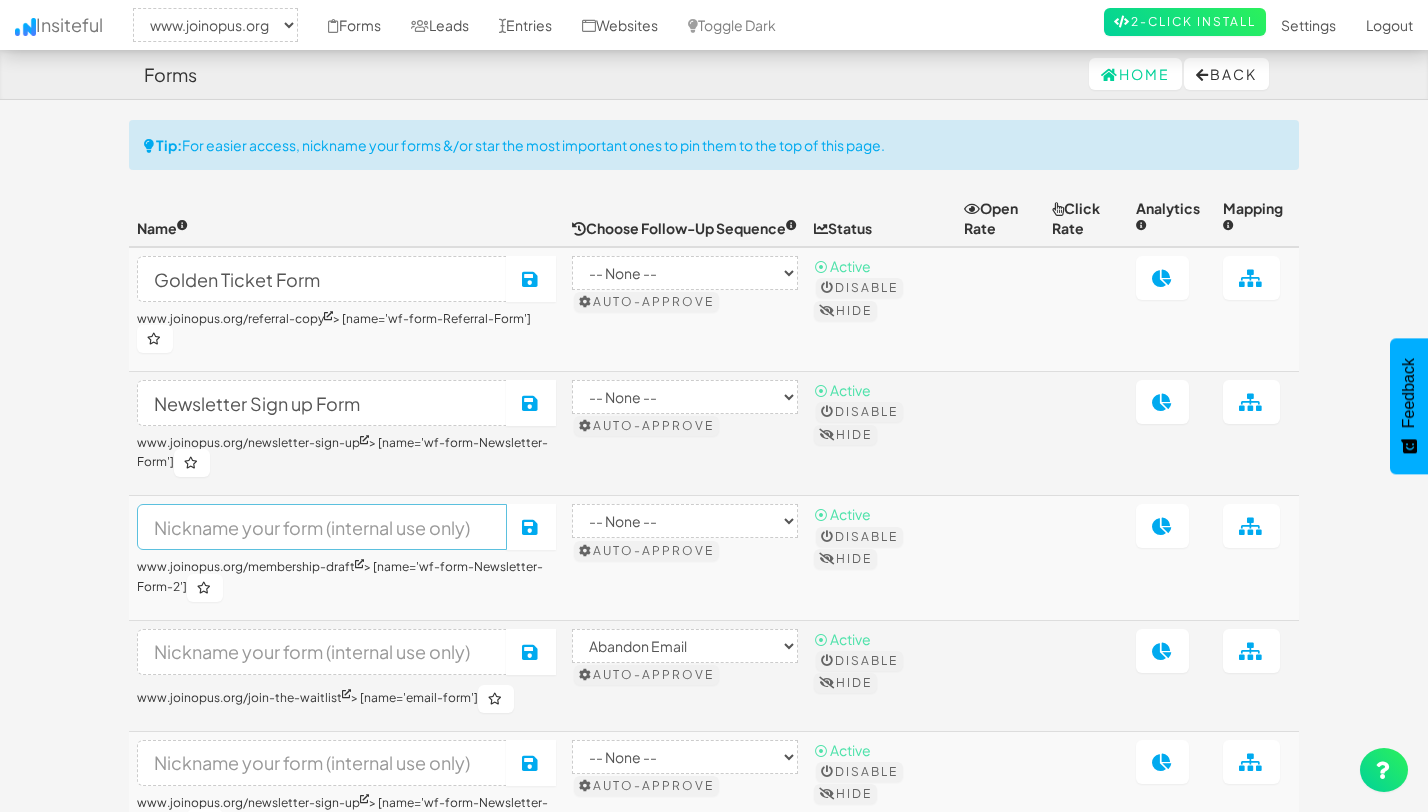 click at bounding box center [322, 527] 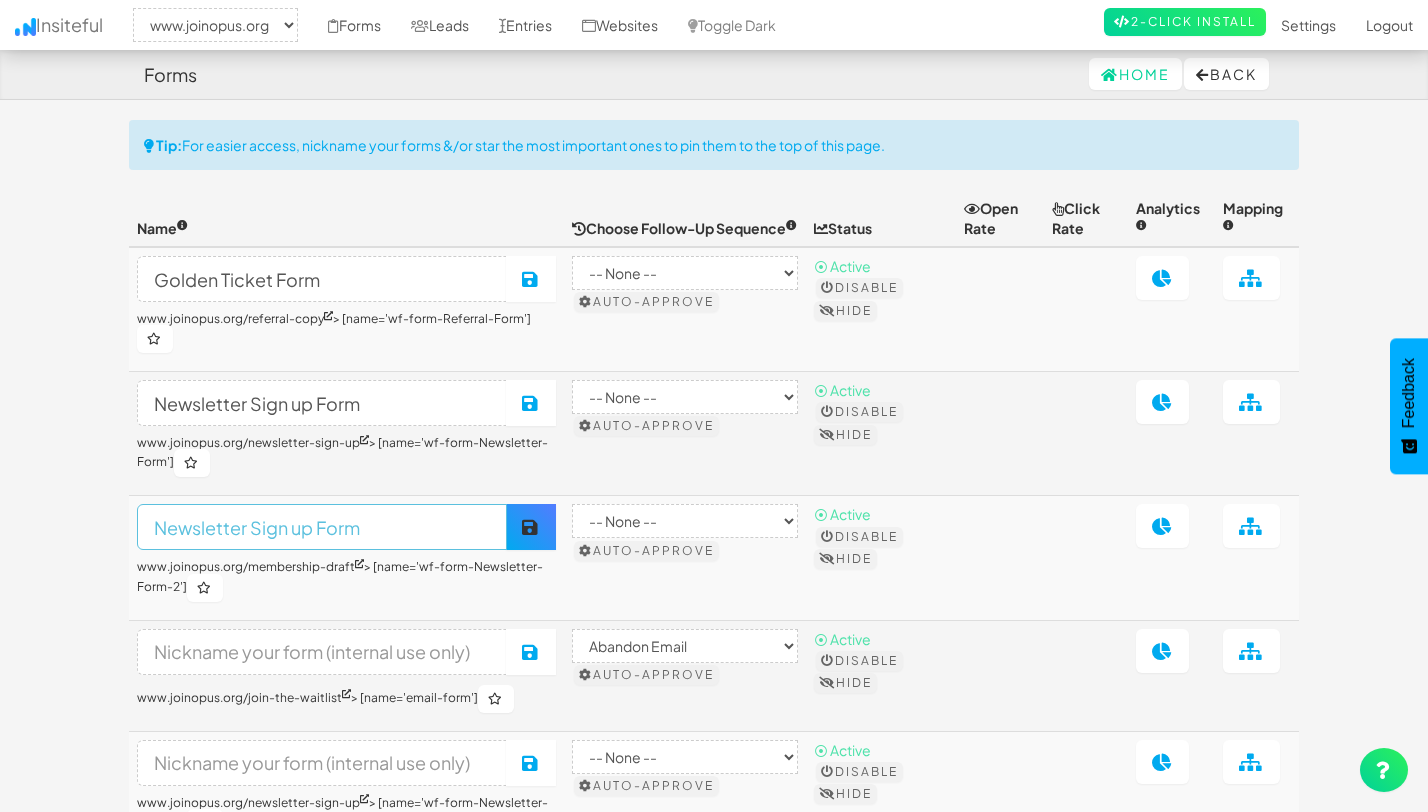 type on "Newsletter Sign up Form" 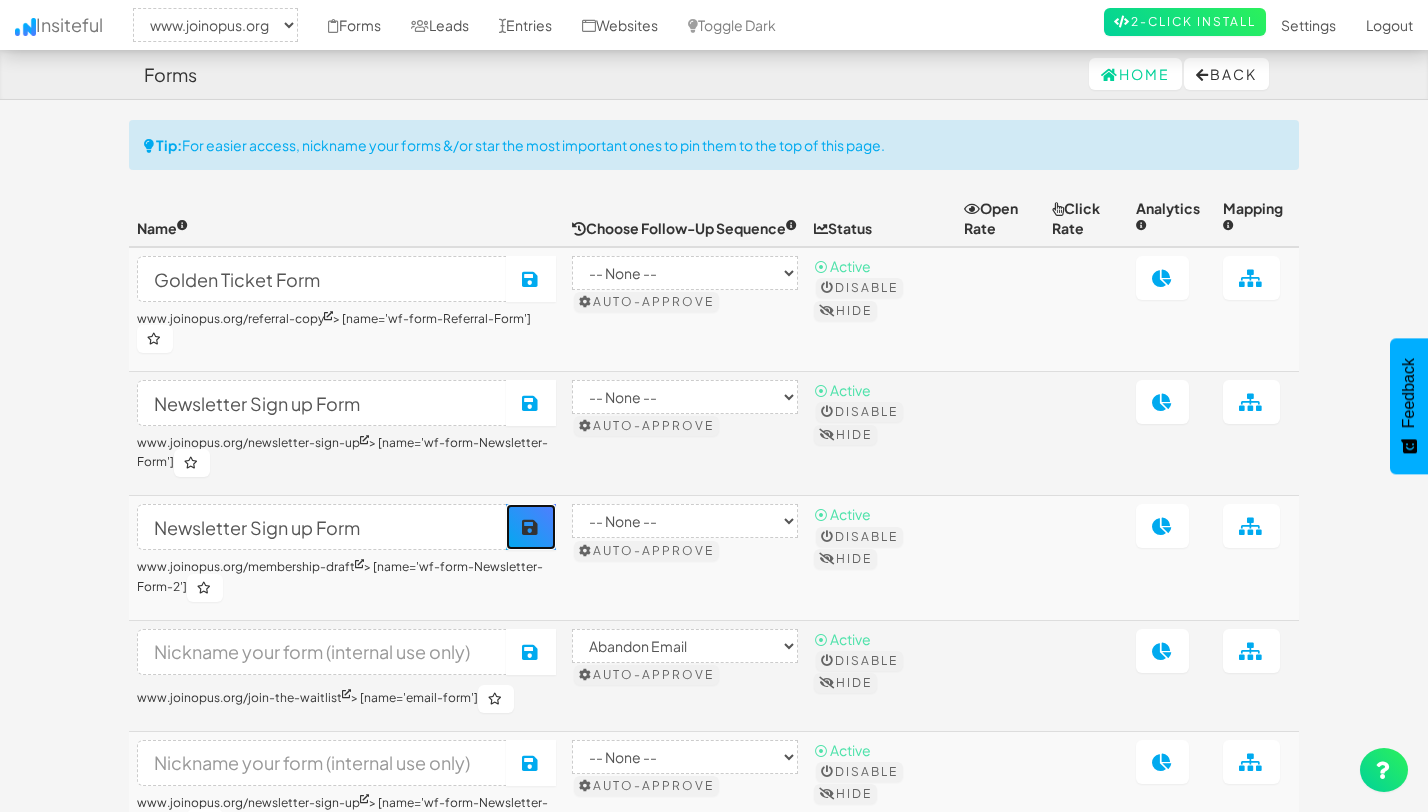 click on "Save" at bounding box center (531, 527) 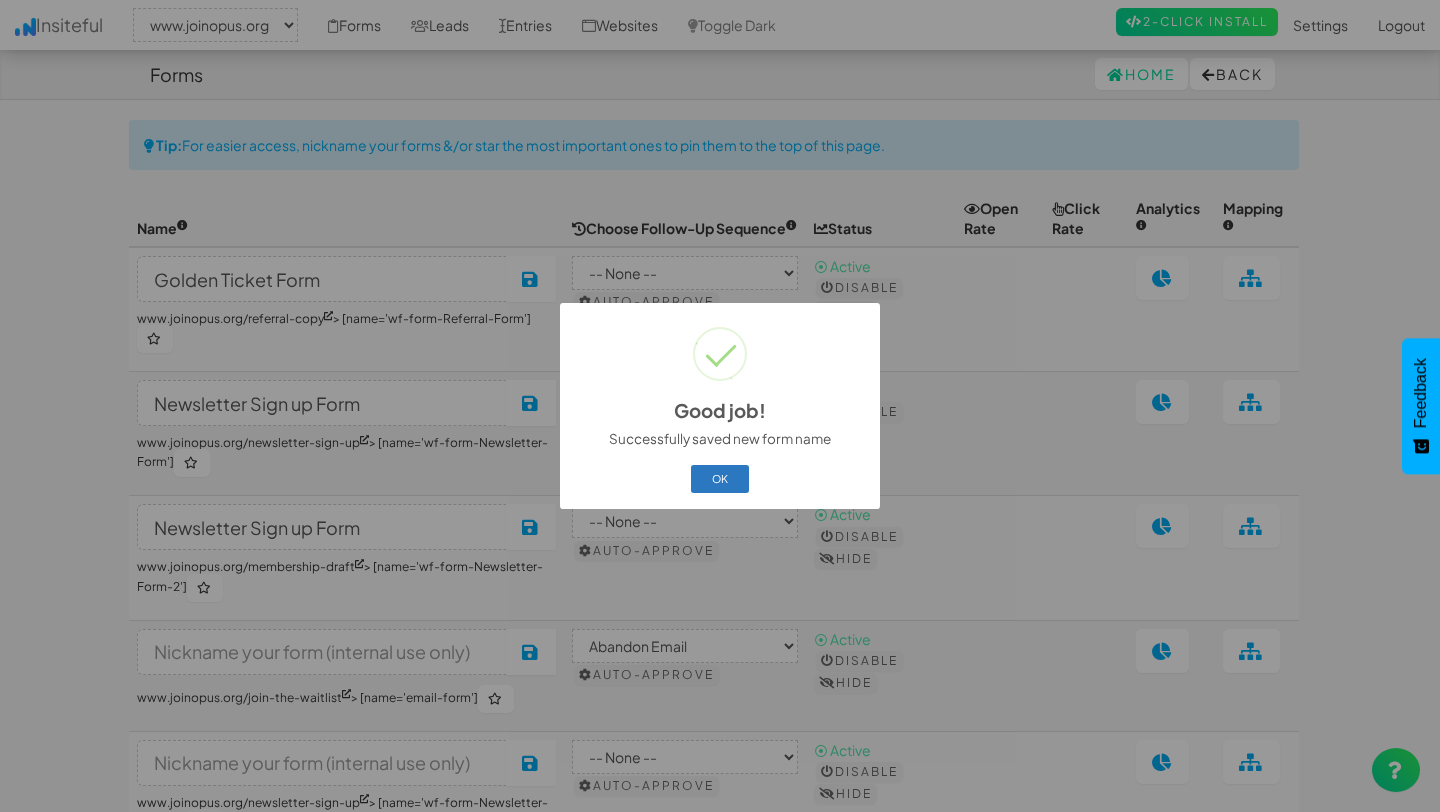 click on "OK" at bounding box center [720, 479] 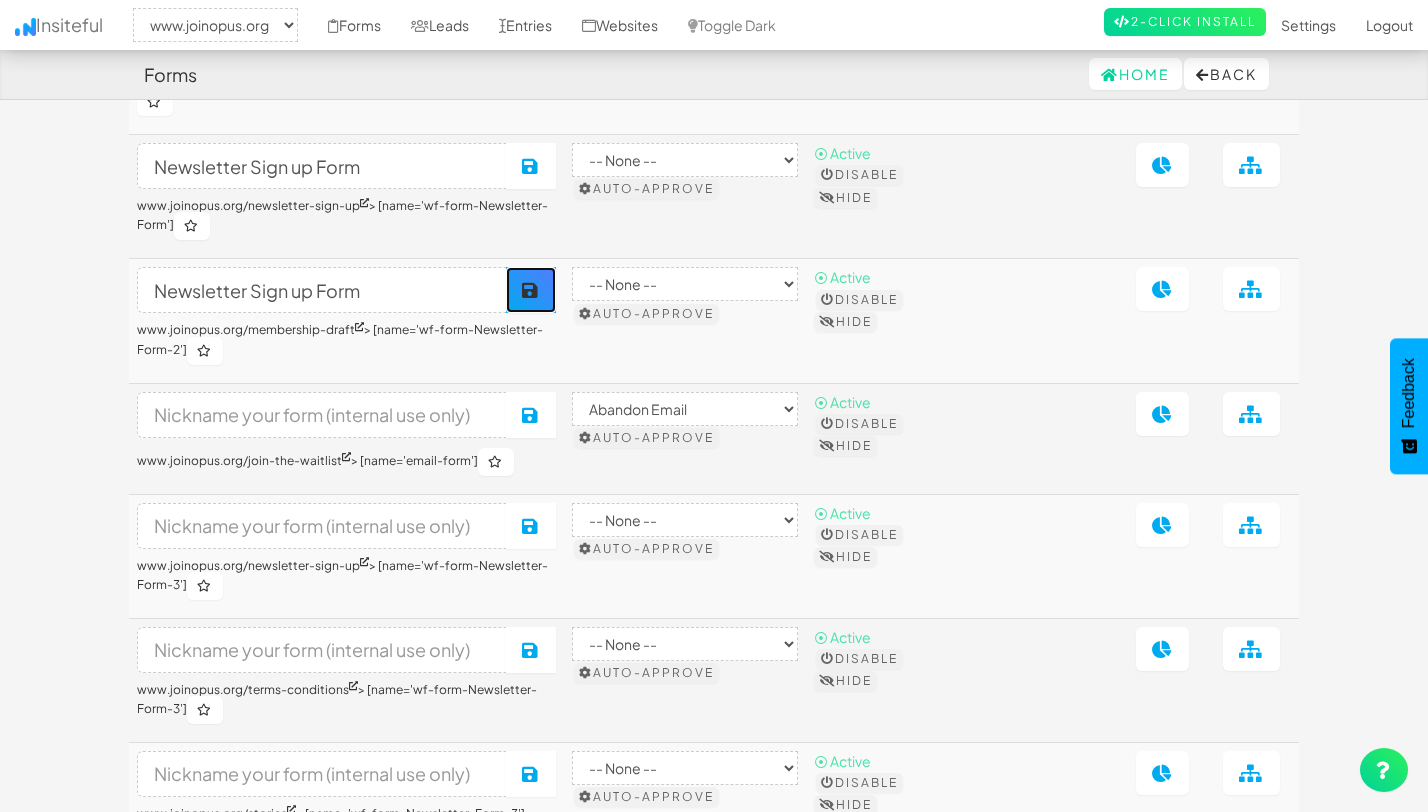 scroll, scrollTop: 236, scrollLeft: 0, axis: vertical 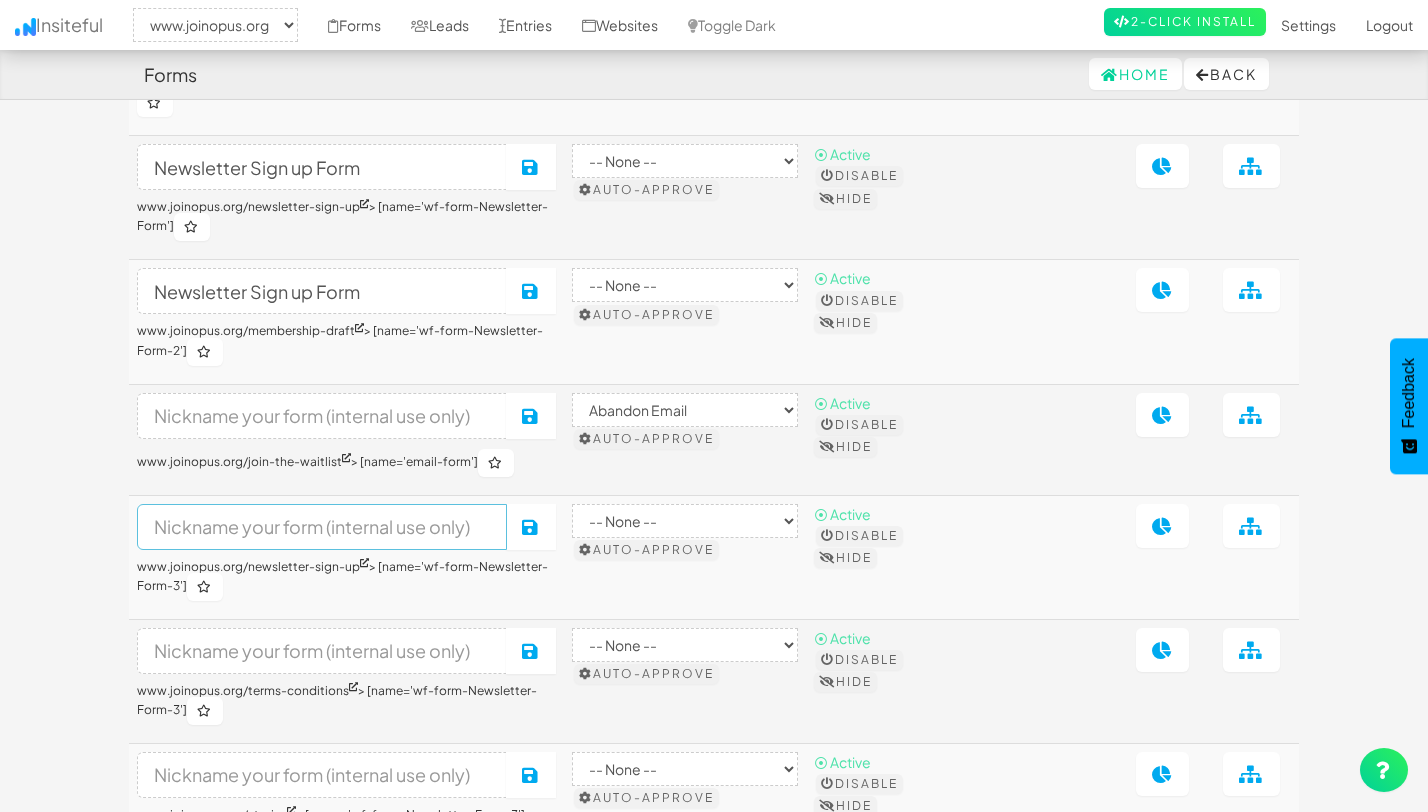 click at bounding box center [322, 527] 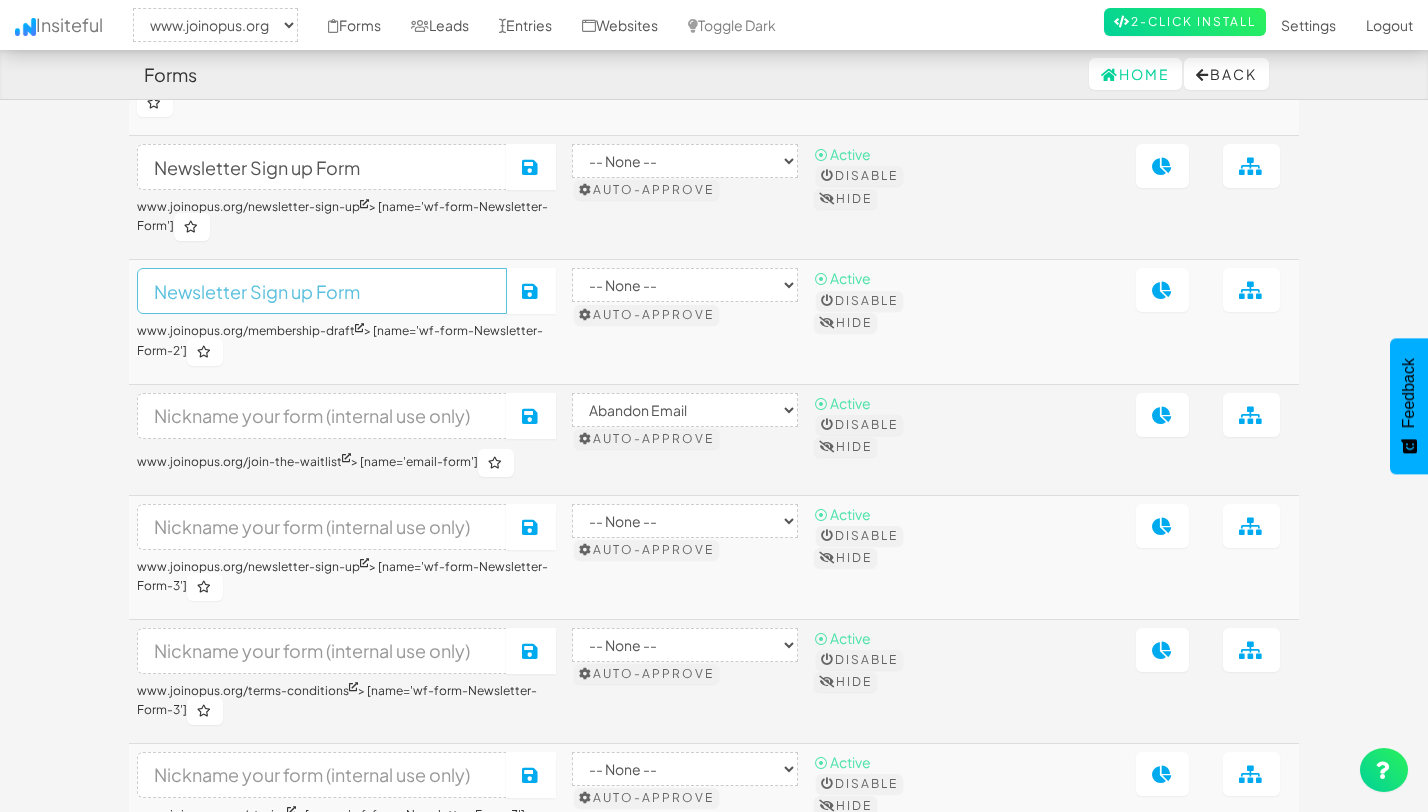 click on "Newsletter Sign up Form" at bounding box center [322, 291] 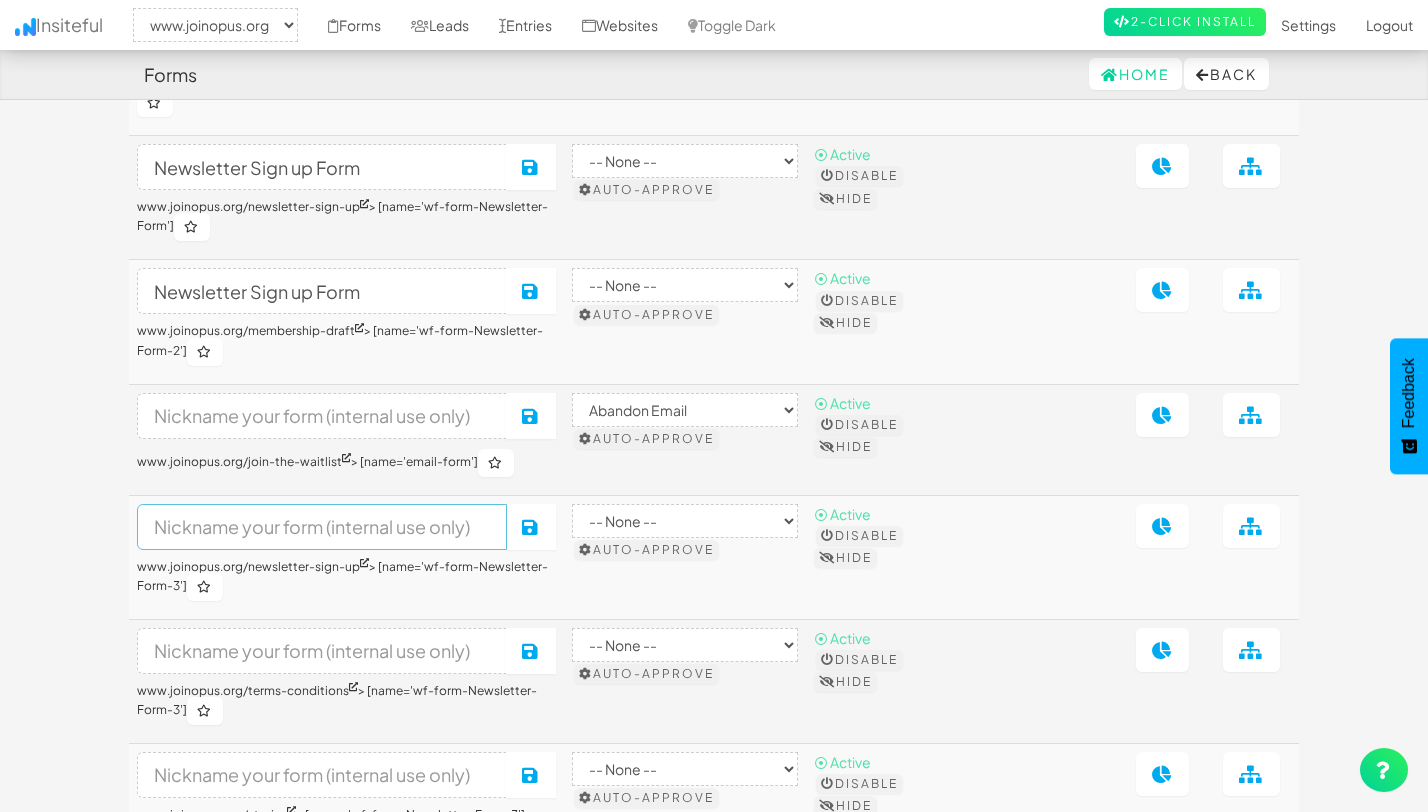 click at bounding box center [322, 527] 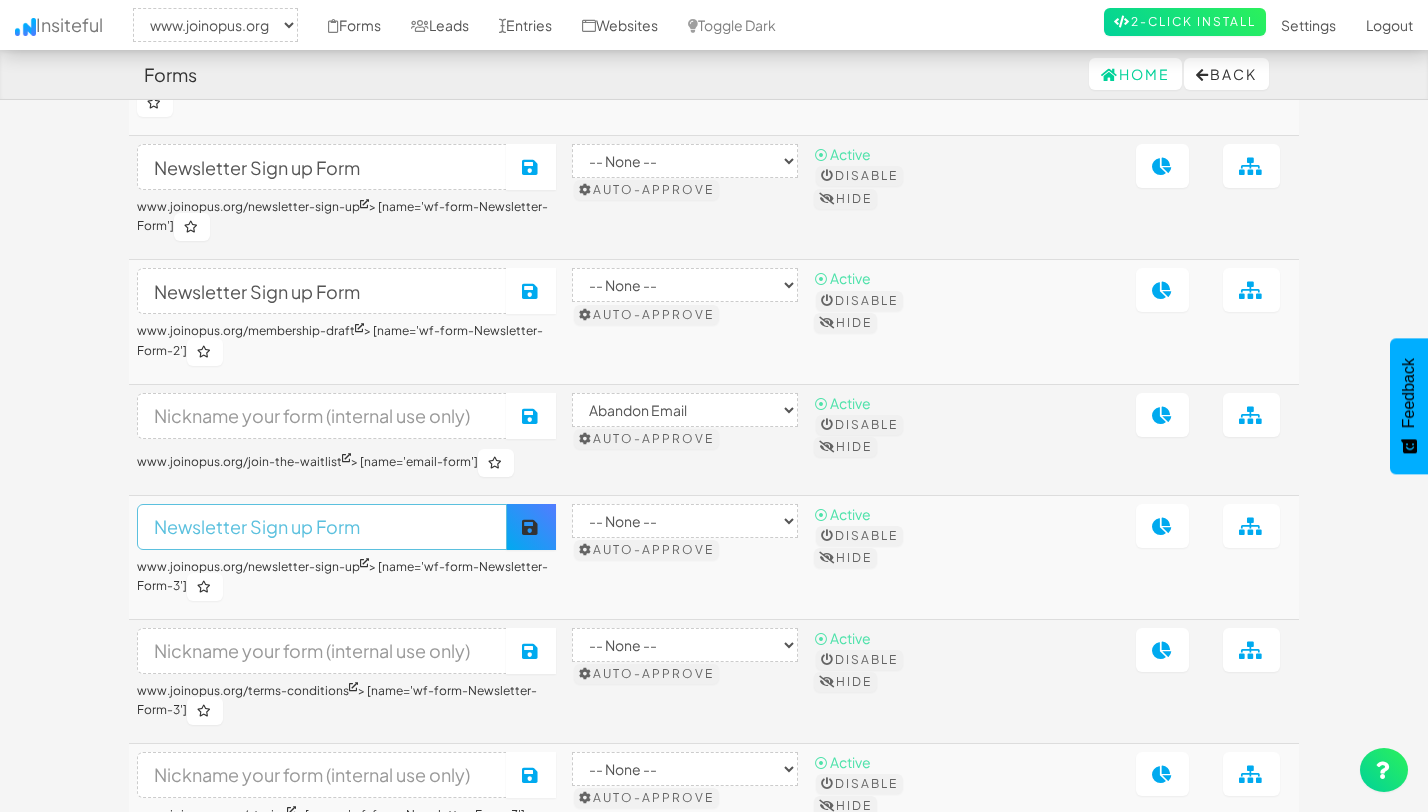 type on "Newsletter Sign up Form" 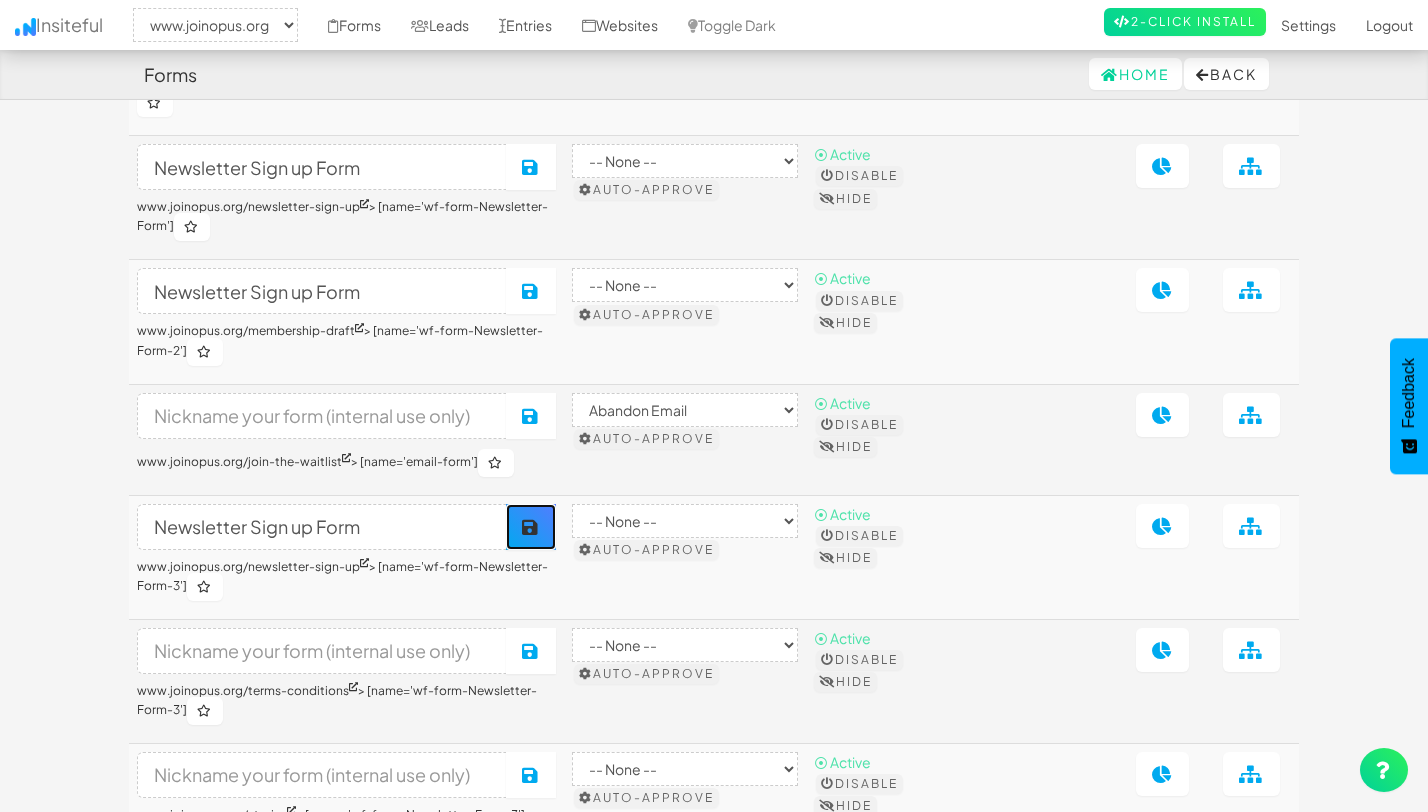 click at bounding box center (531, 527) 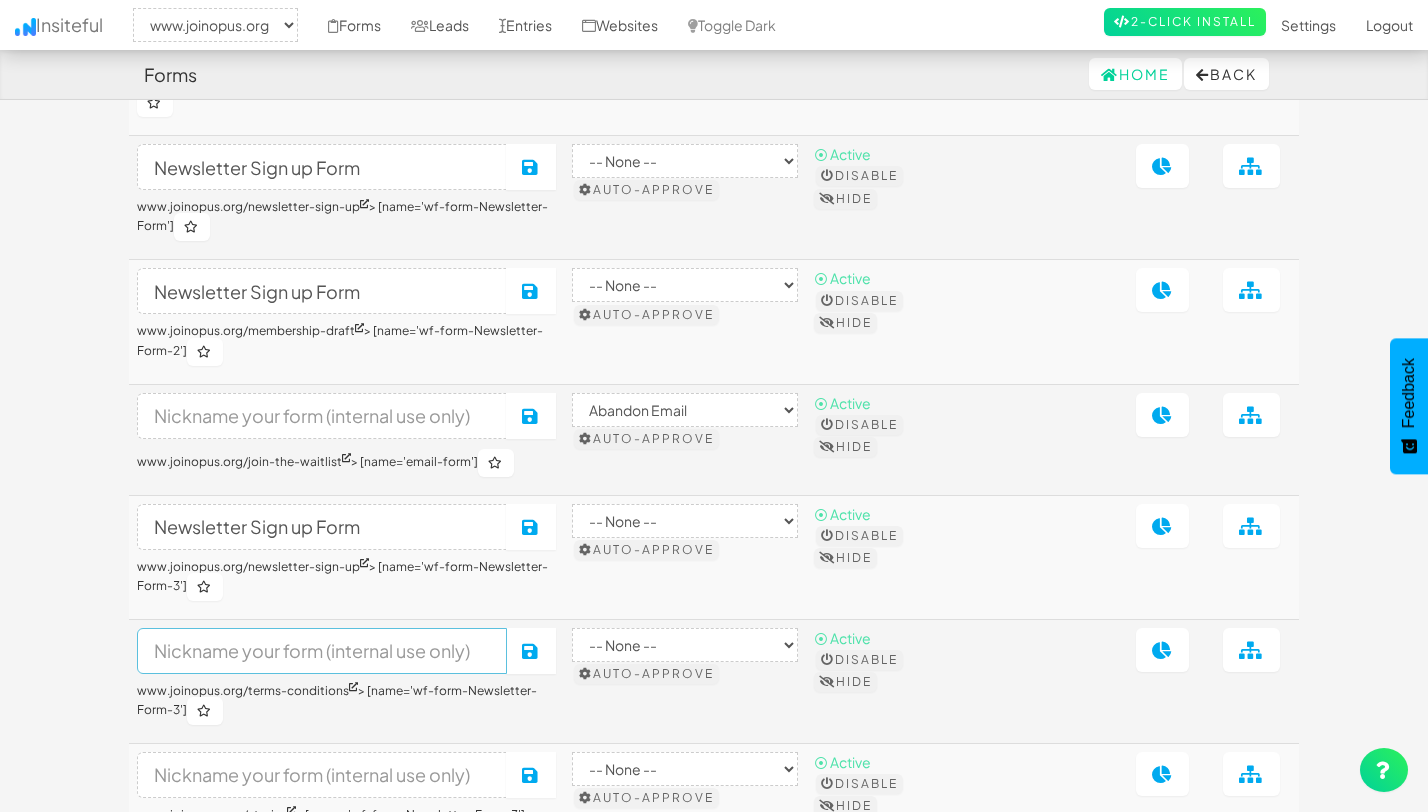 click at bounding box center [322, 651] 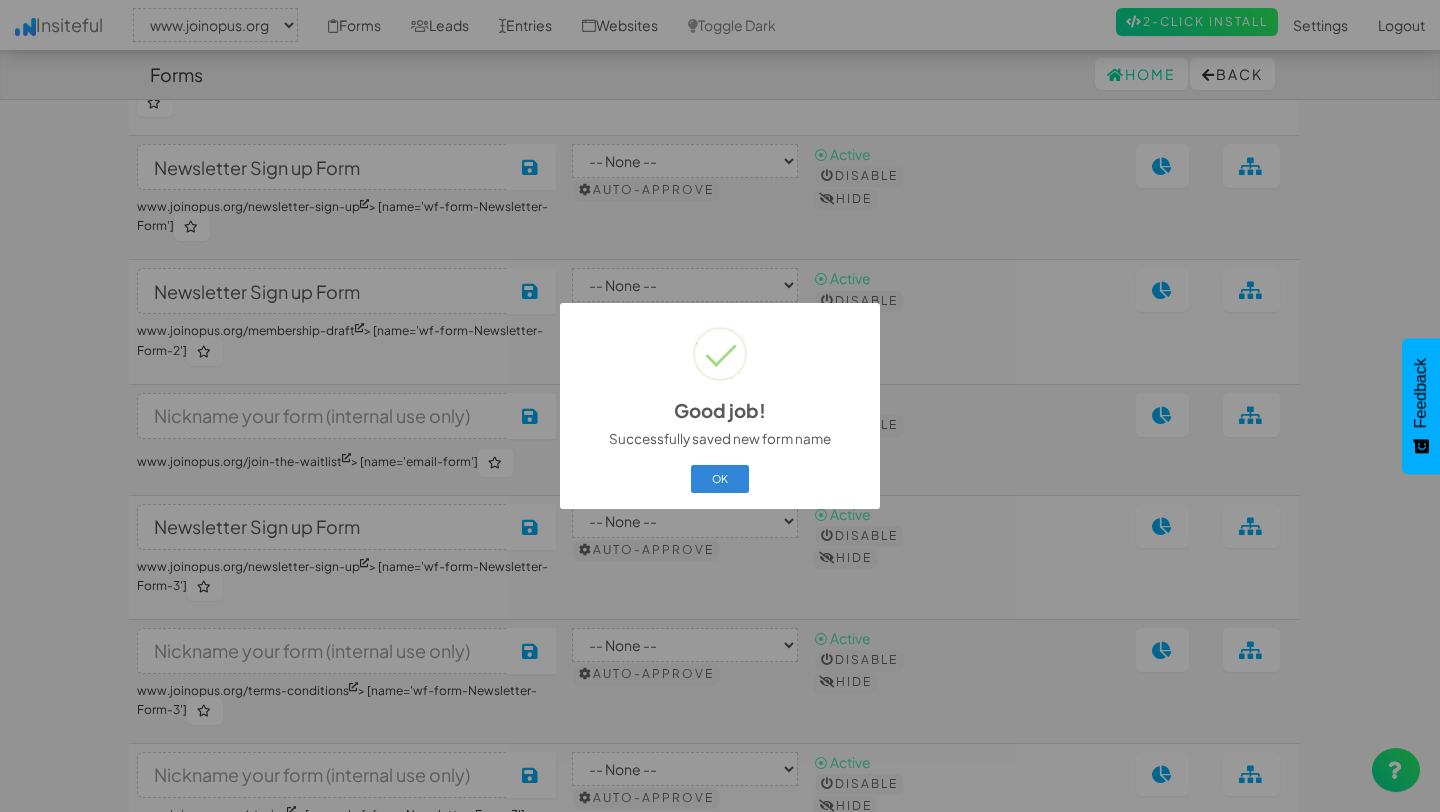 type 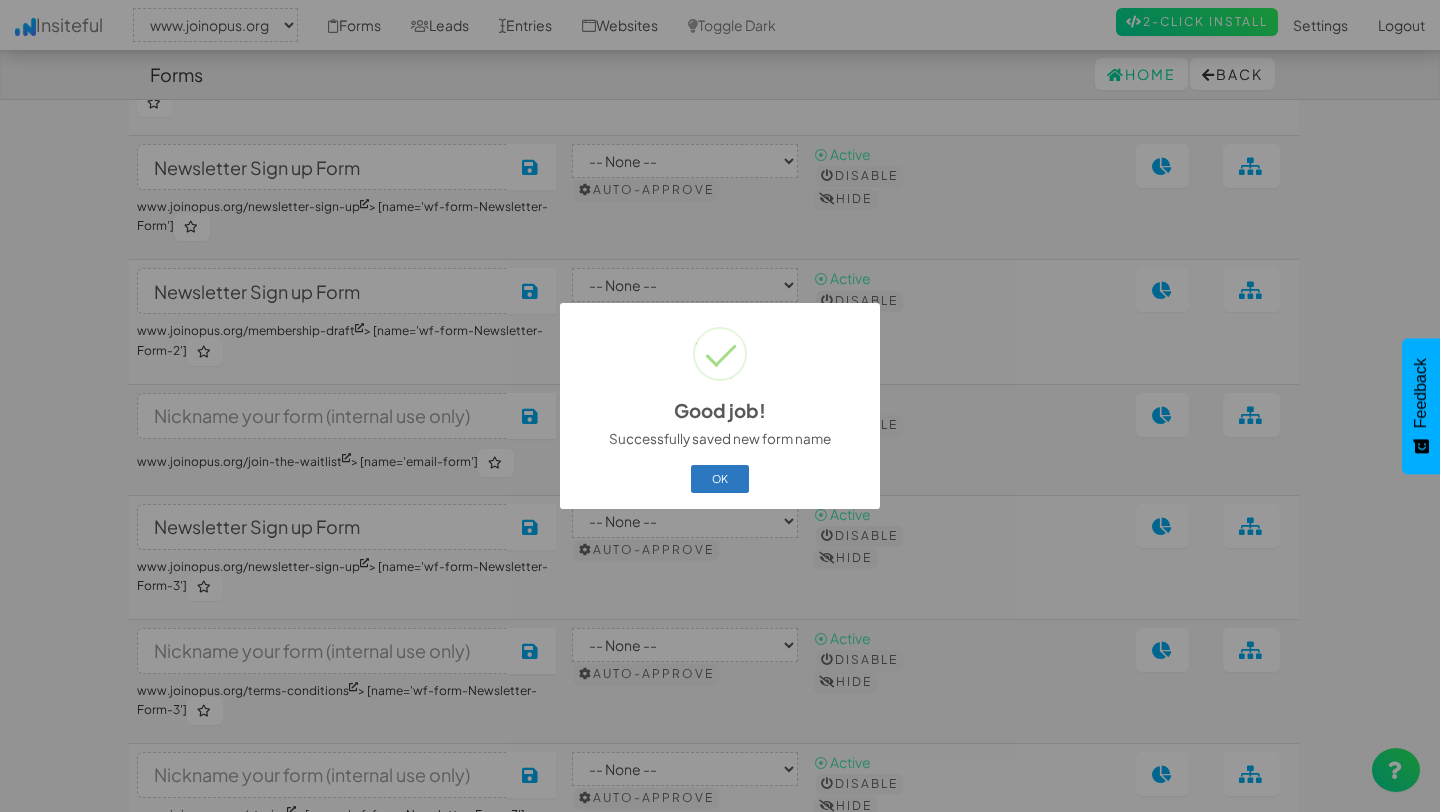 click on "OK" at bounding box center [720, 479] 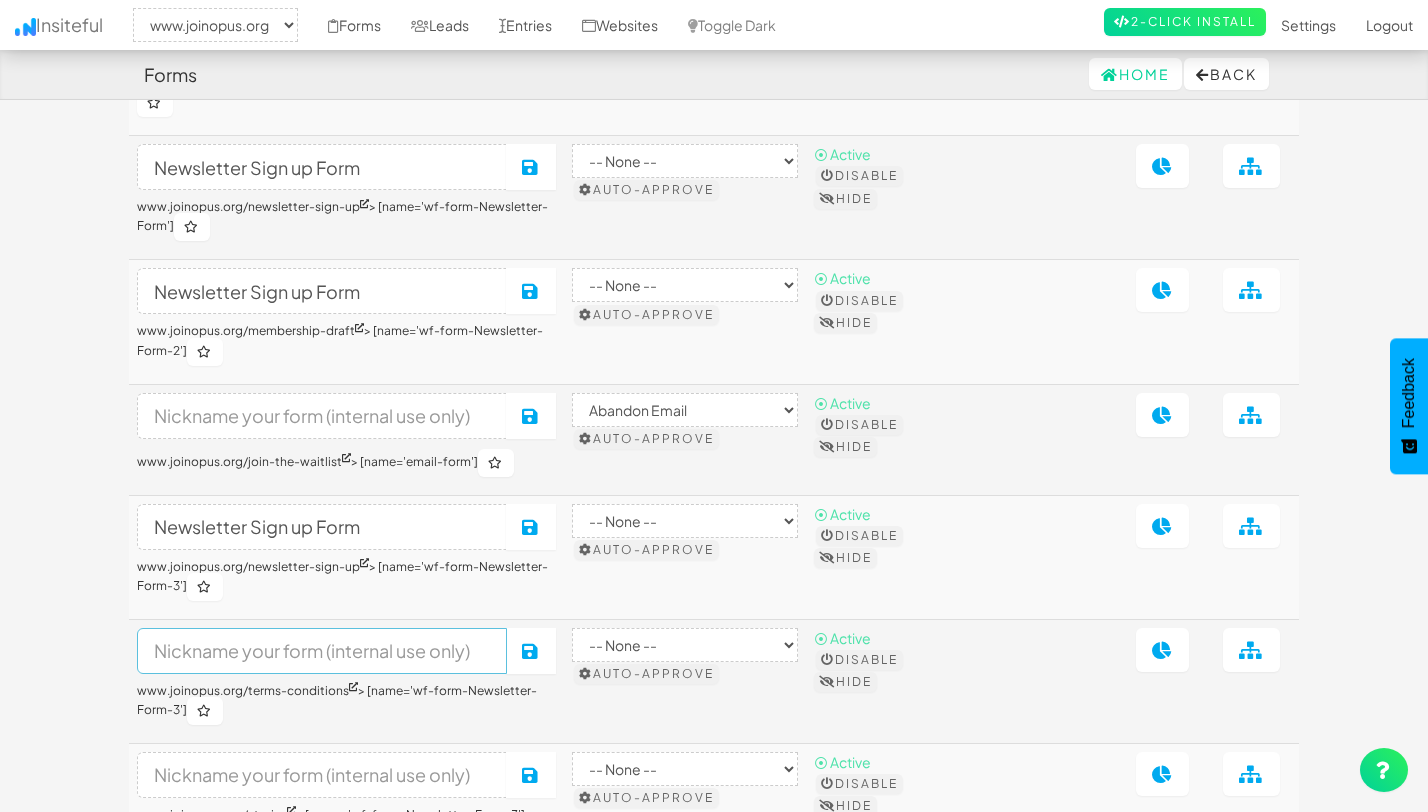 paste on "Newsletter Sign up Form" 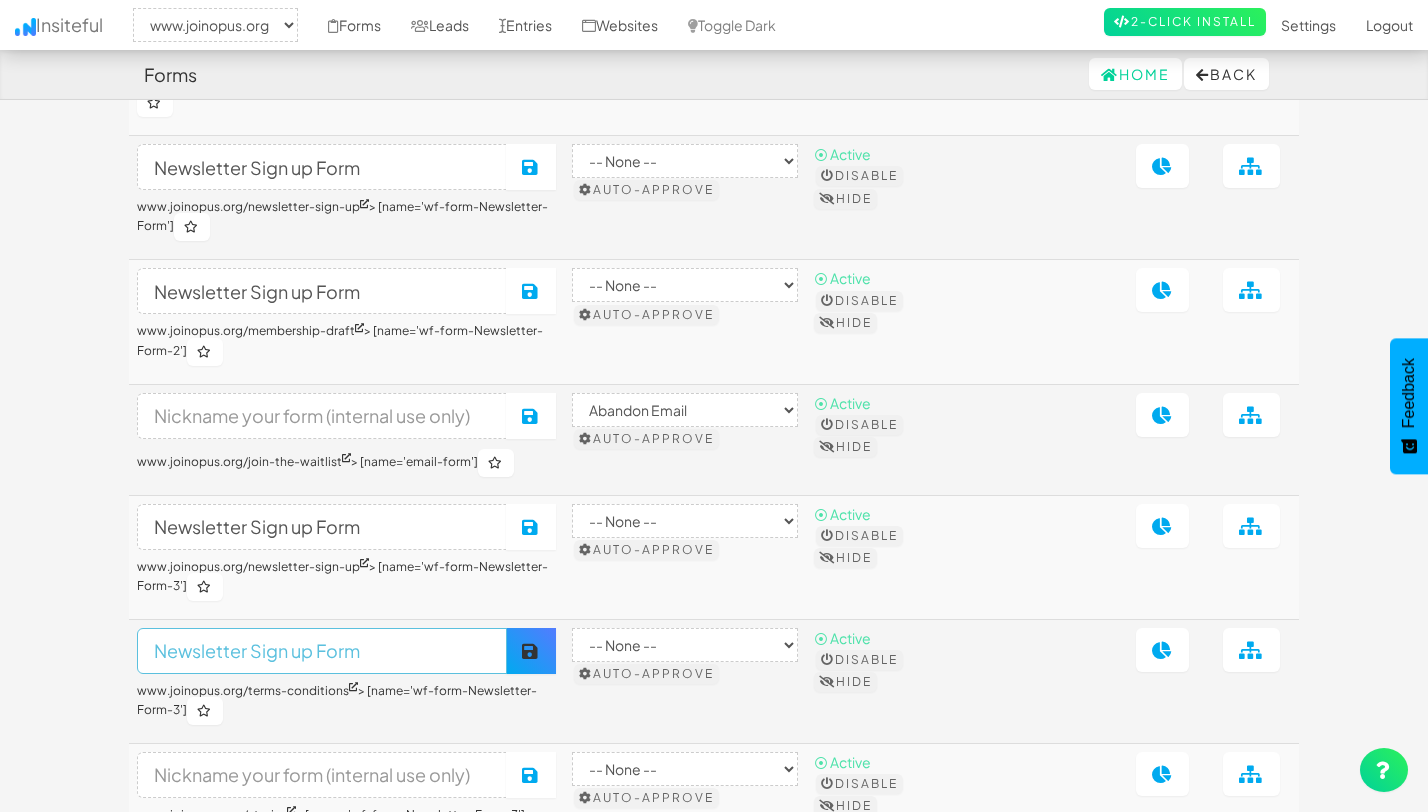 type on "Newsletter Sign up Form" 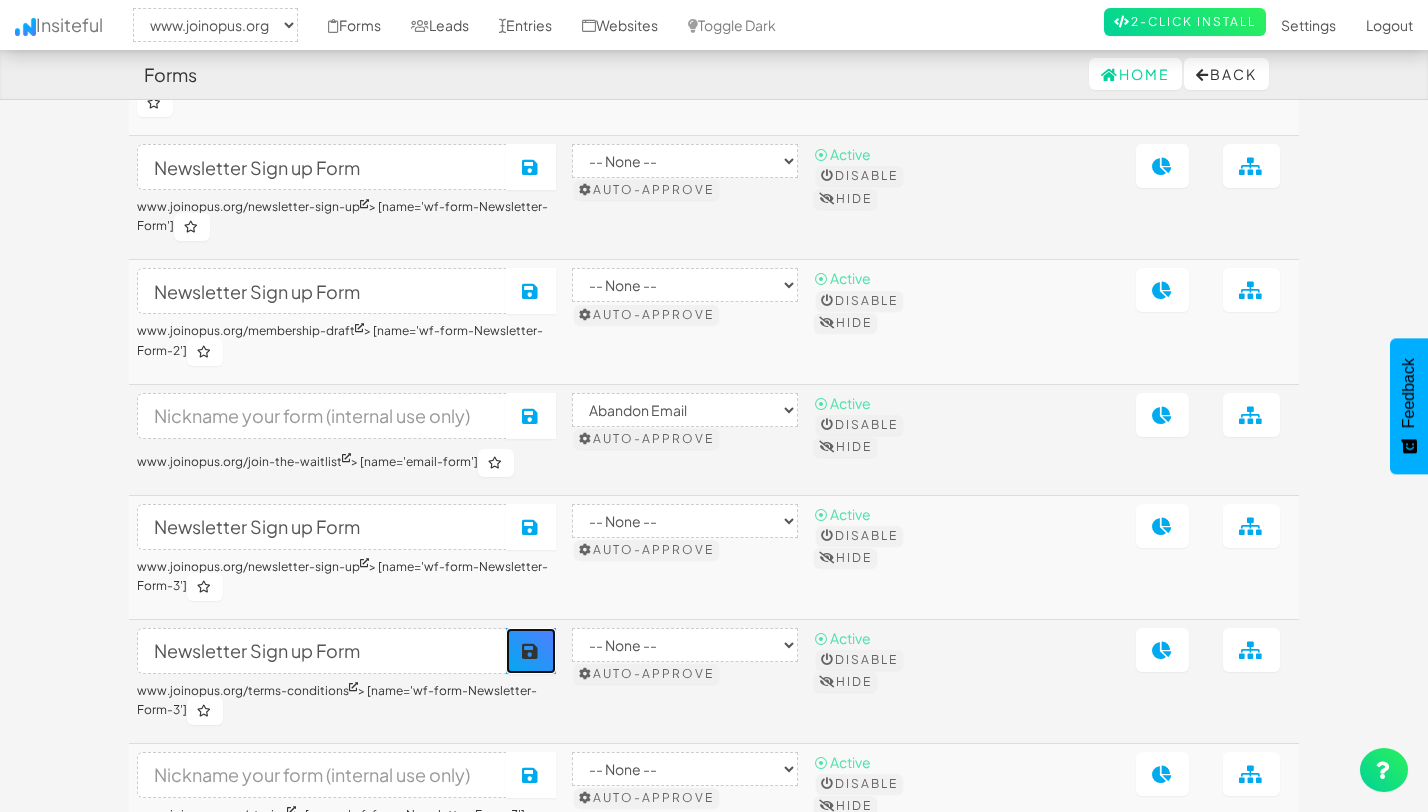 click at bounding box center (531, 651) 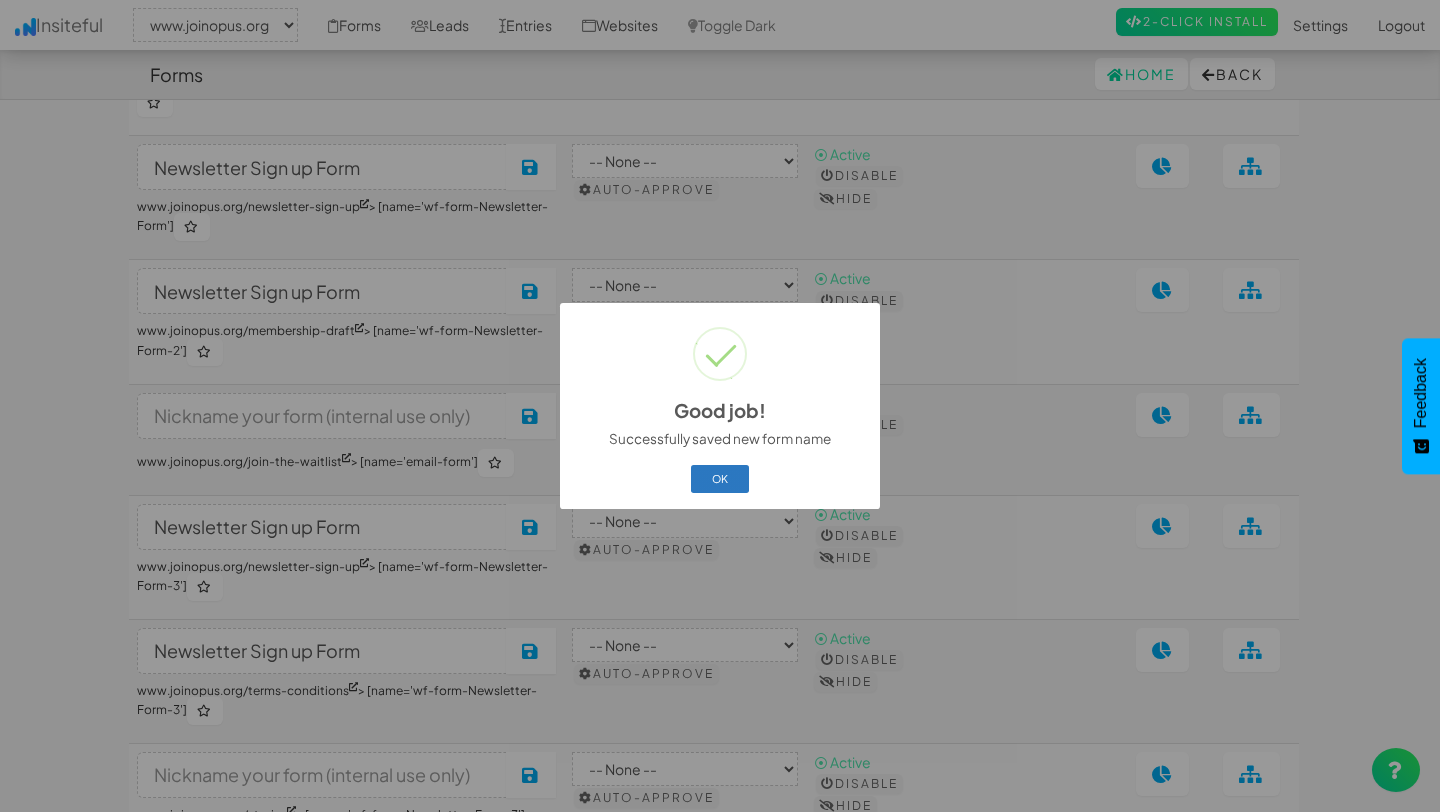 click on "OK" at bounding box center (720, 479) 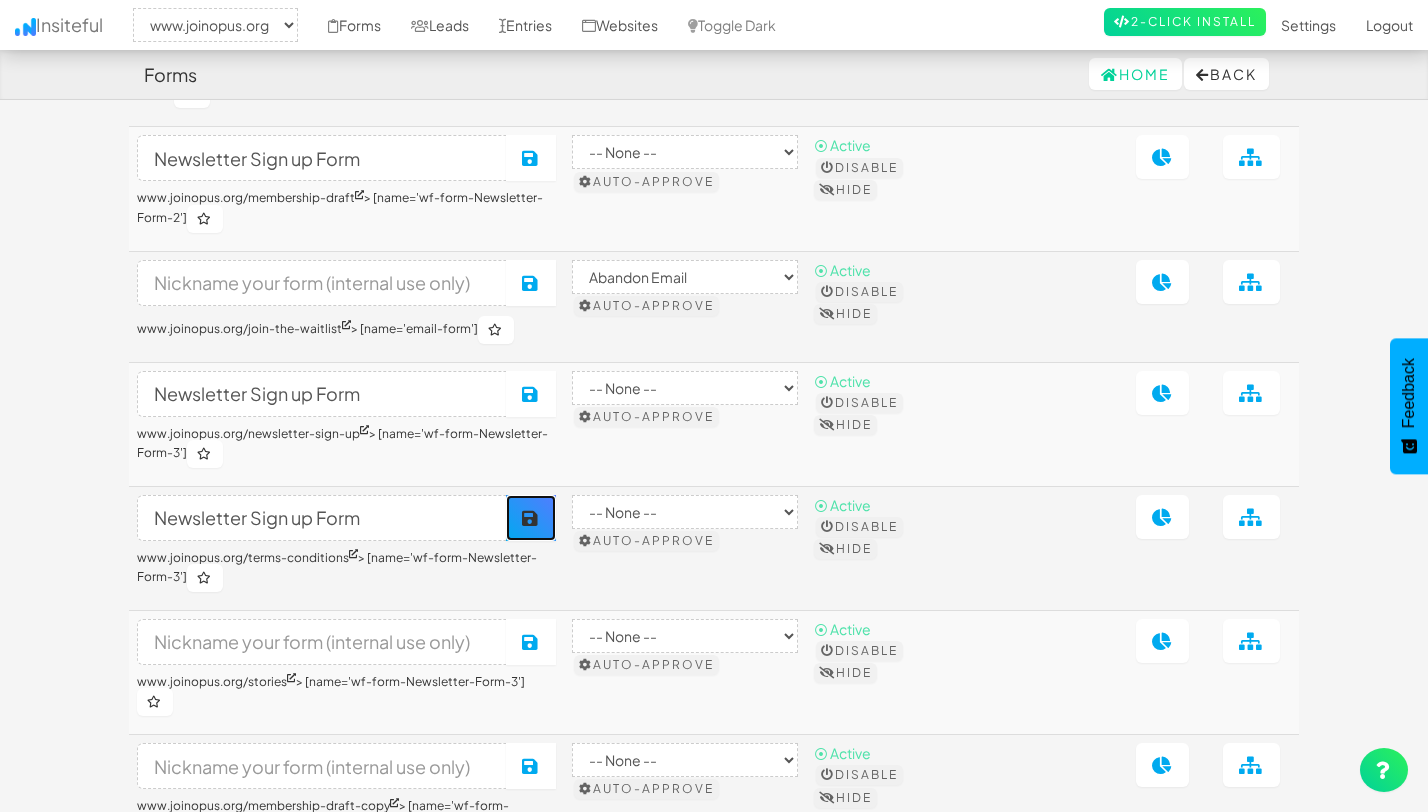 scroll, scrollTop: 373, scrollLeft: 0, axis: vertical 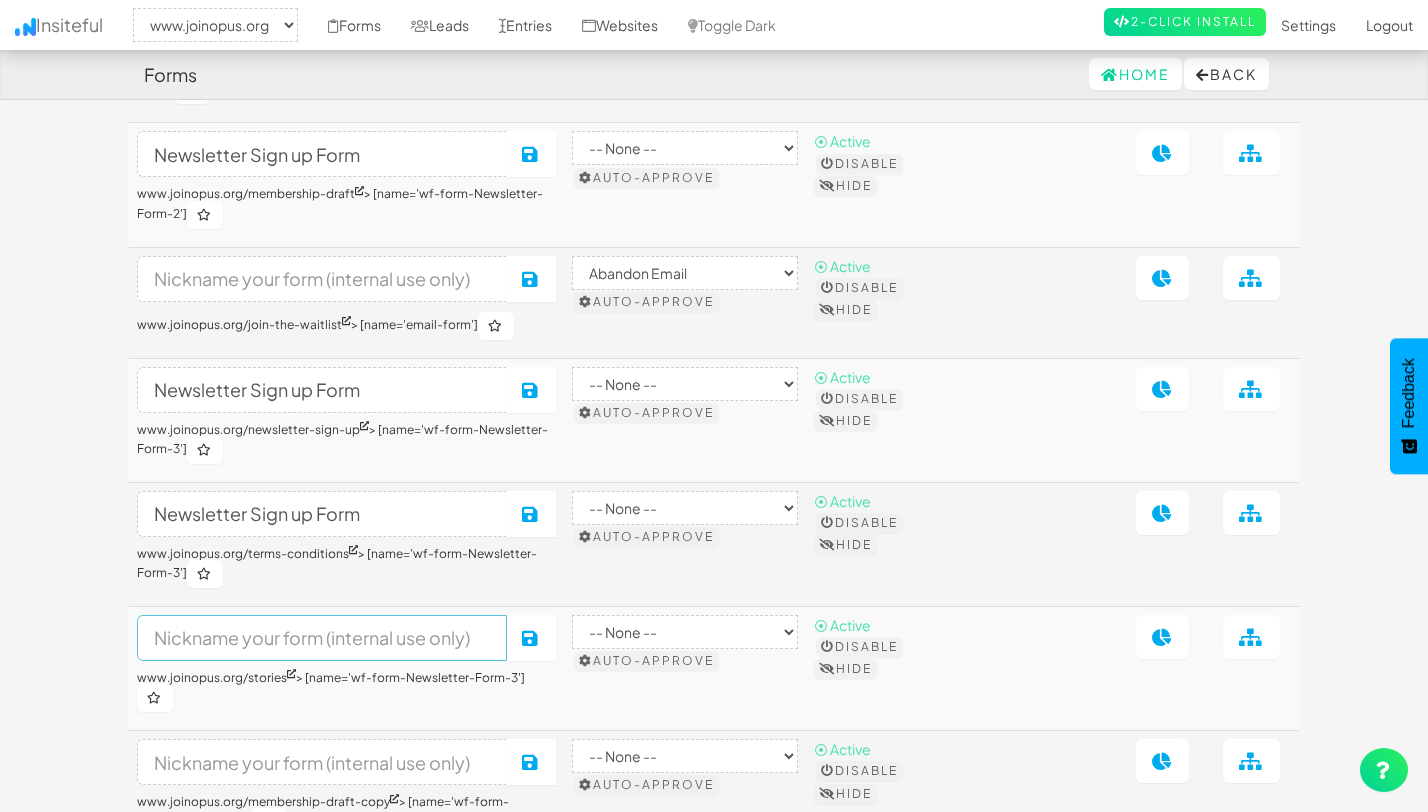 click at bounding box center (322, 638) 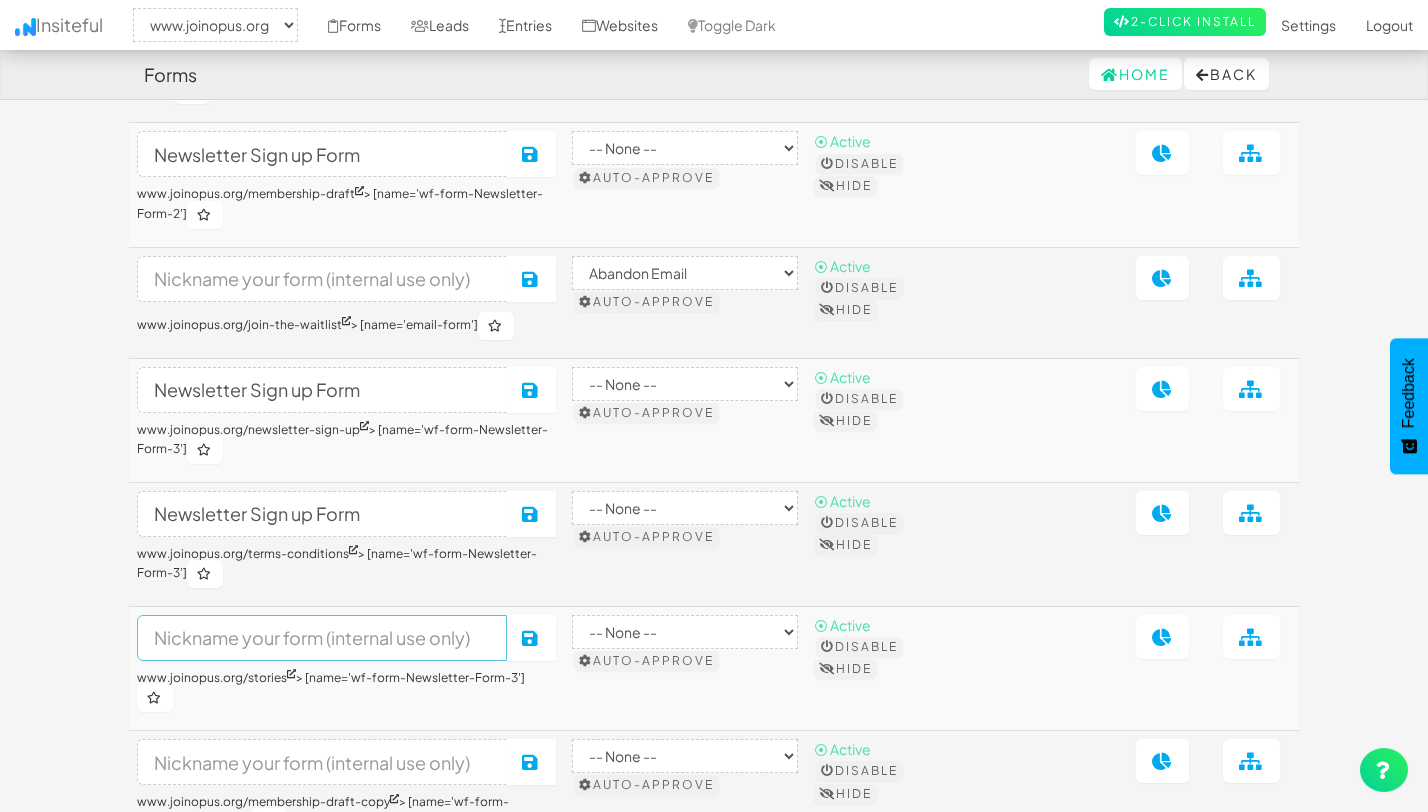paste on "Newsletter Sign up Form" 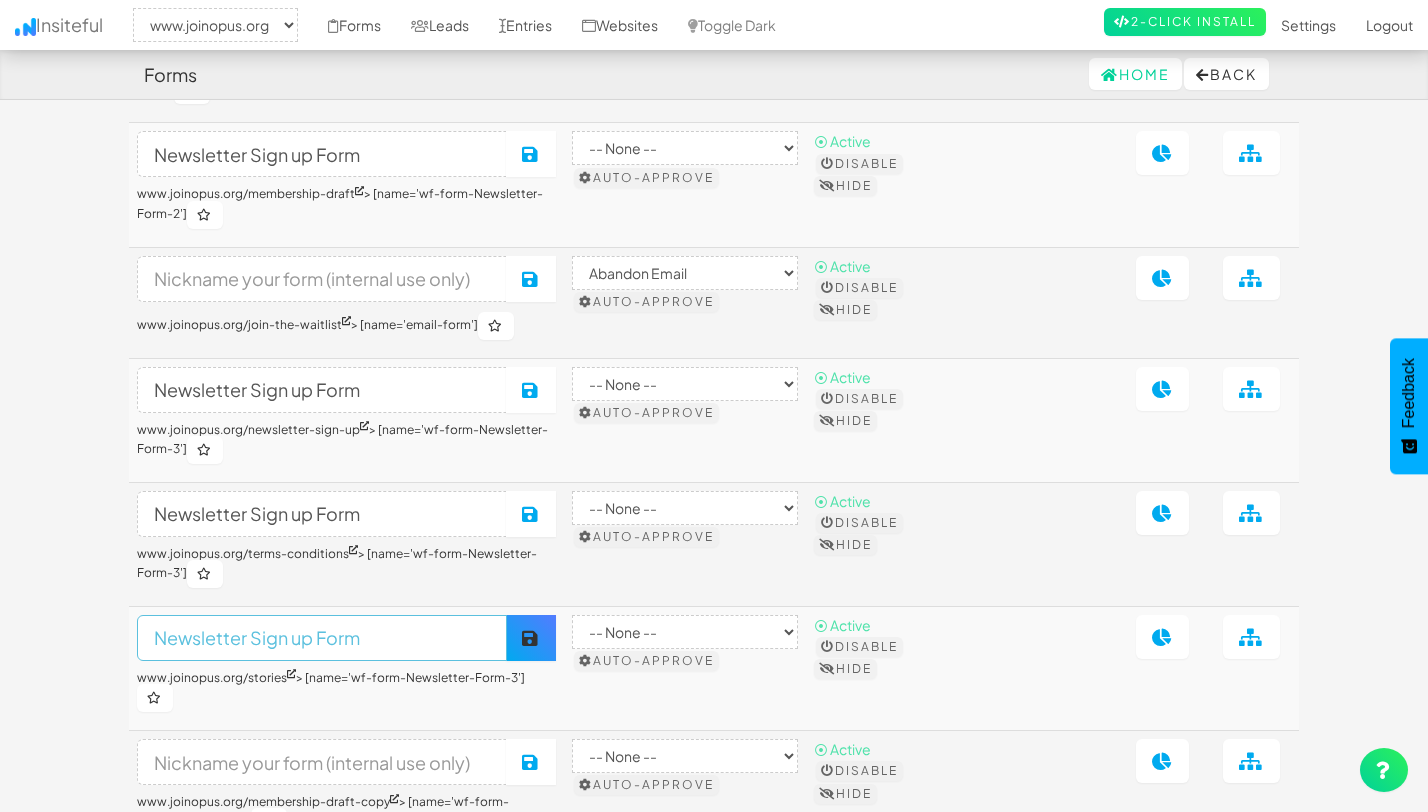 type on "Newsletter Sign up Form" 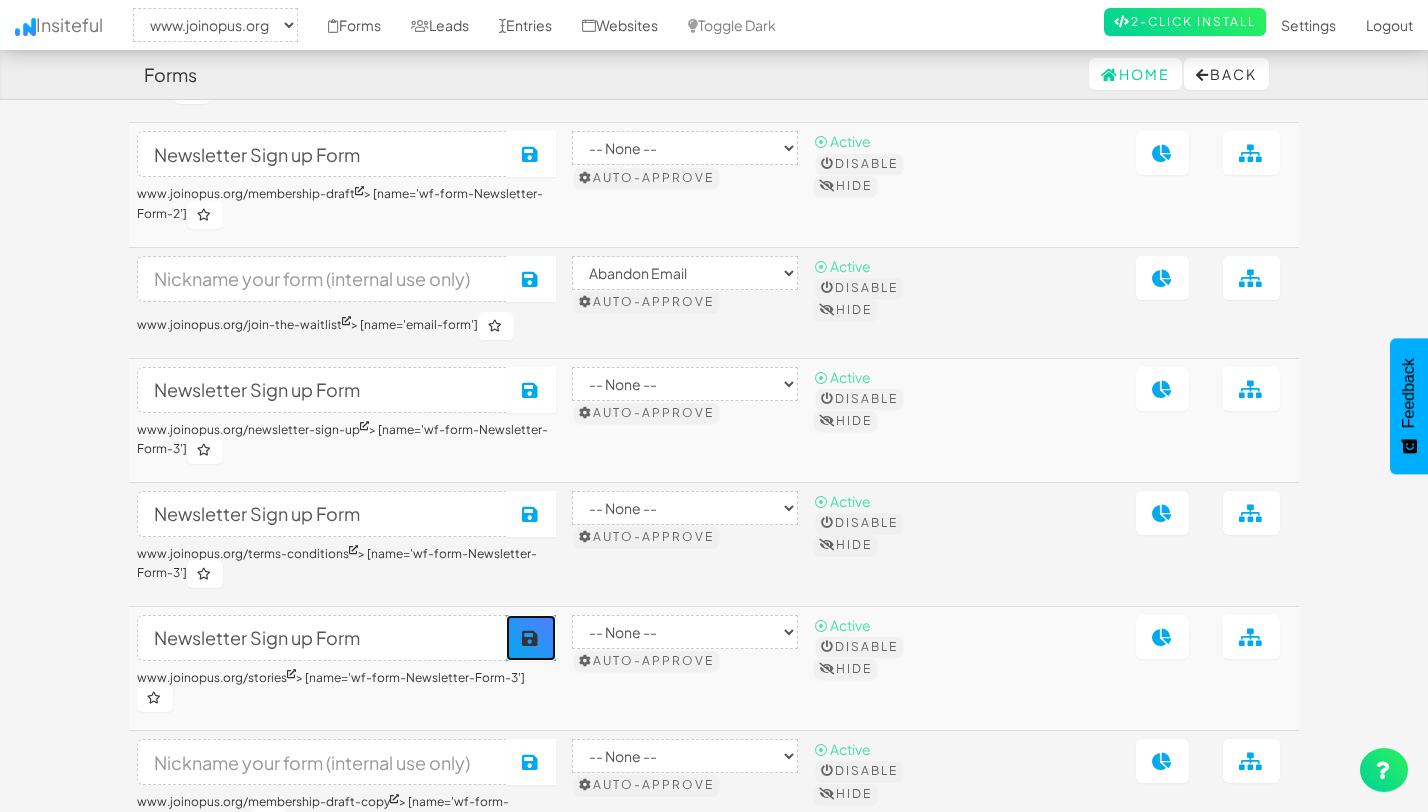 click at bounding box center (531, 638) 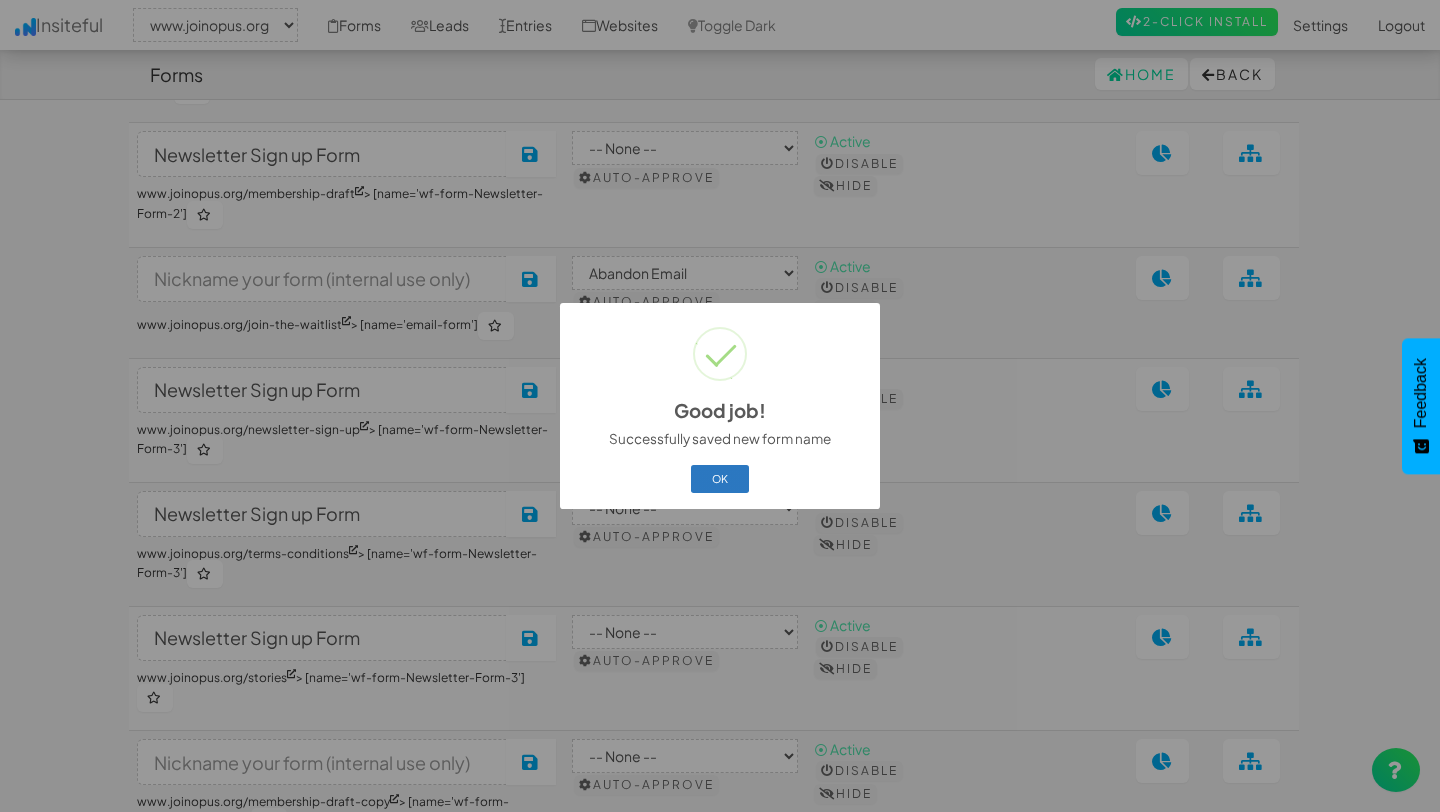 click on "OK" at bounding box center (720, 479) 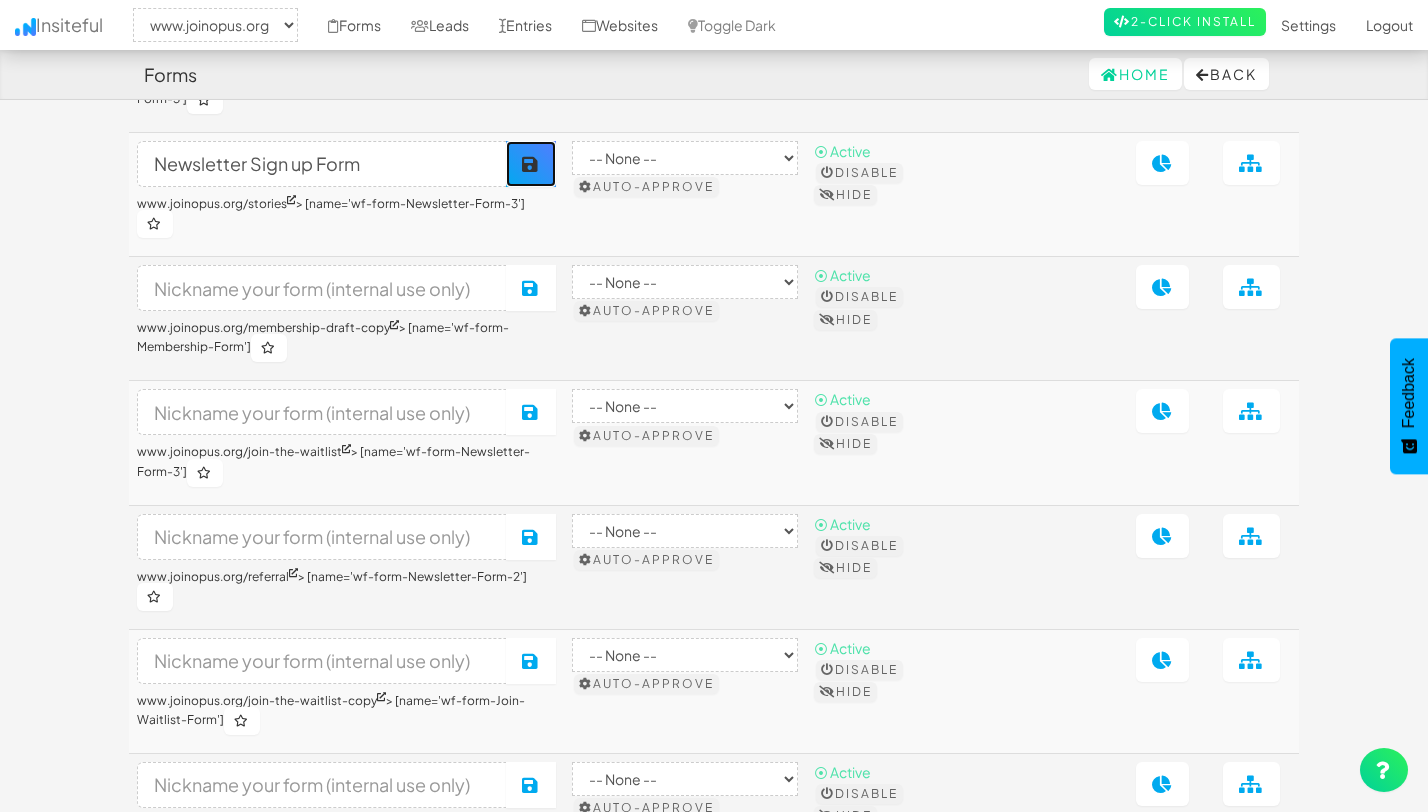 scroll, scrollTop: 1052, scrollLeft: 0, axis: vertical 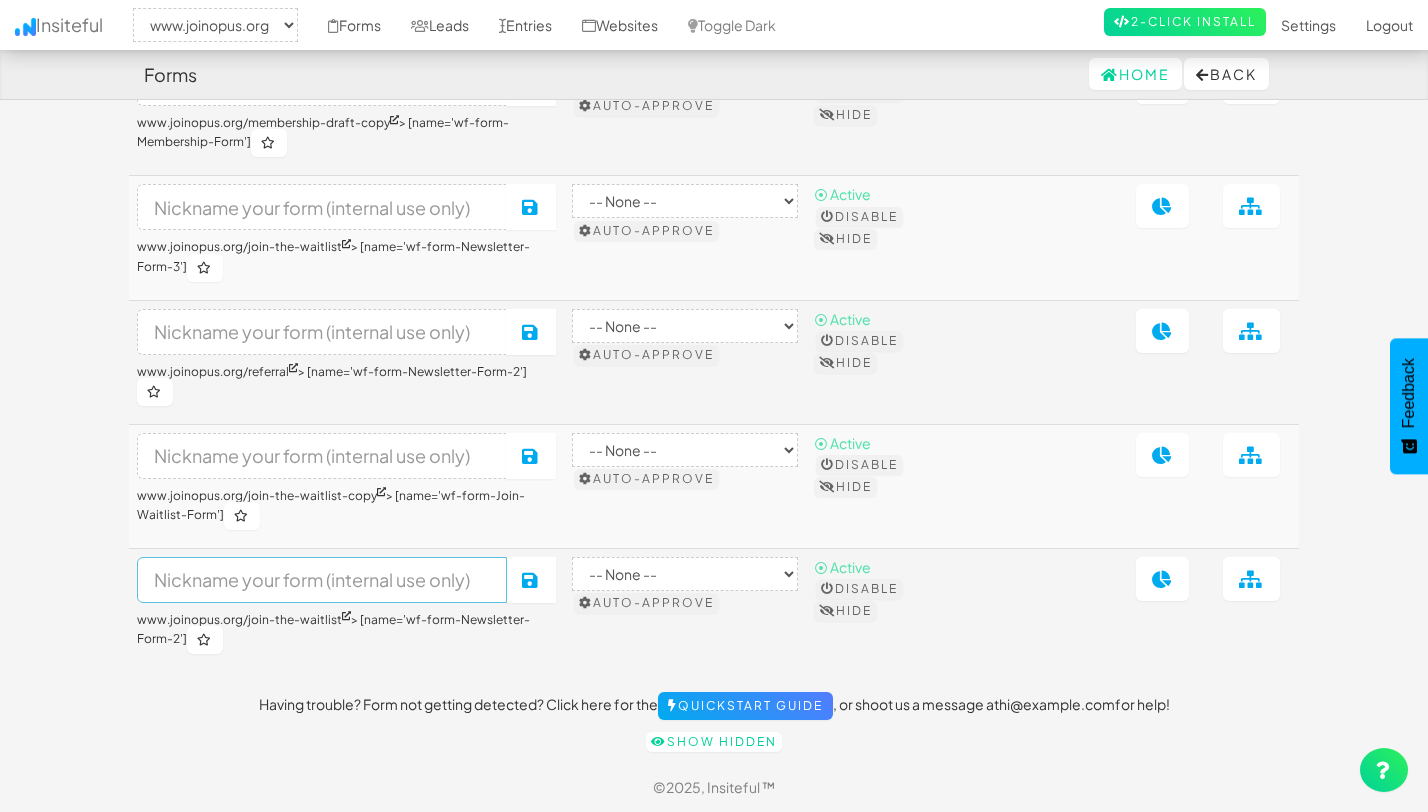 click at bounding box center [322, 580] 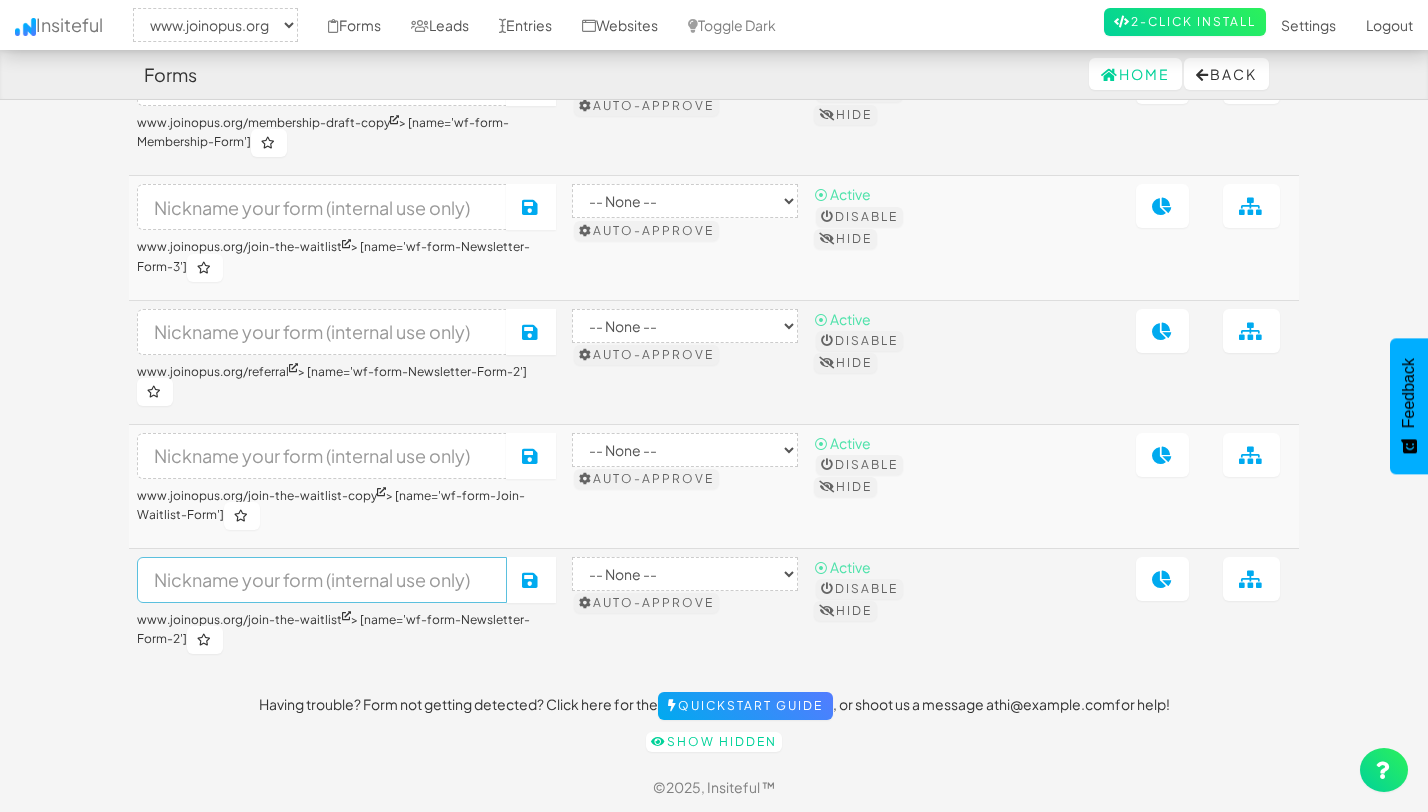 paste on "Newsletter Sign up Form" 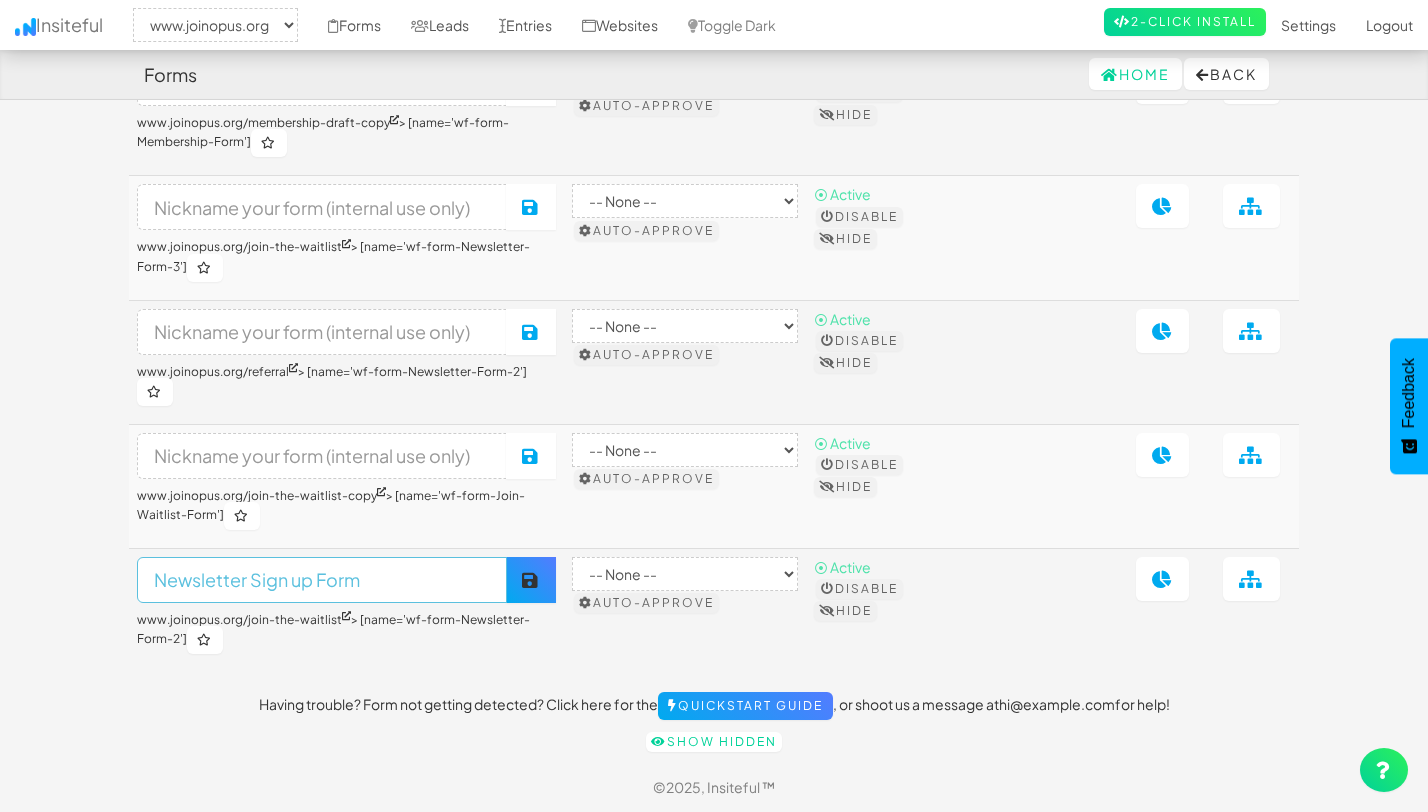 type on "Newsletter Sign up Form" 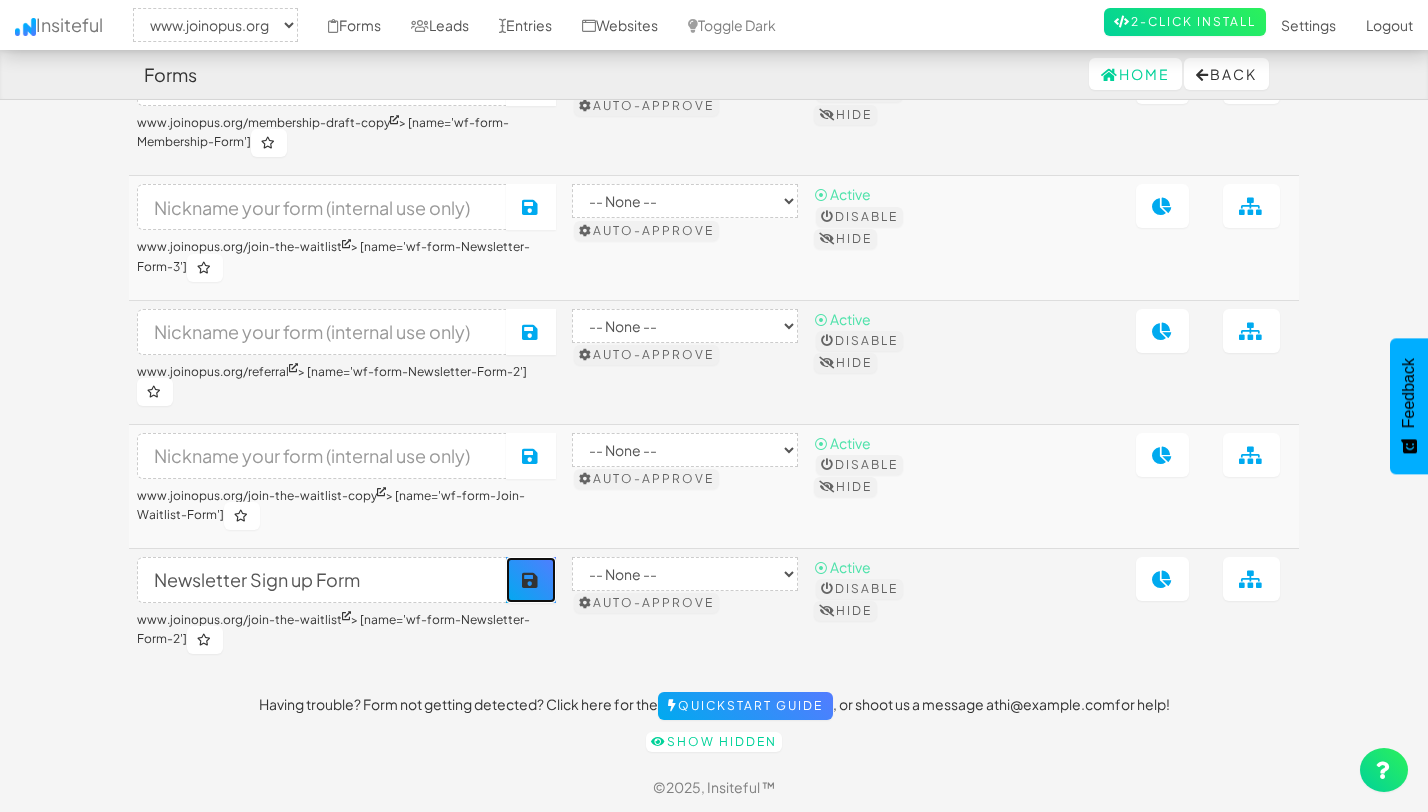 click at bounding box center (531, 580) 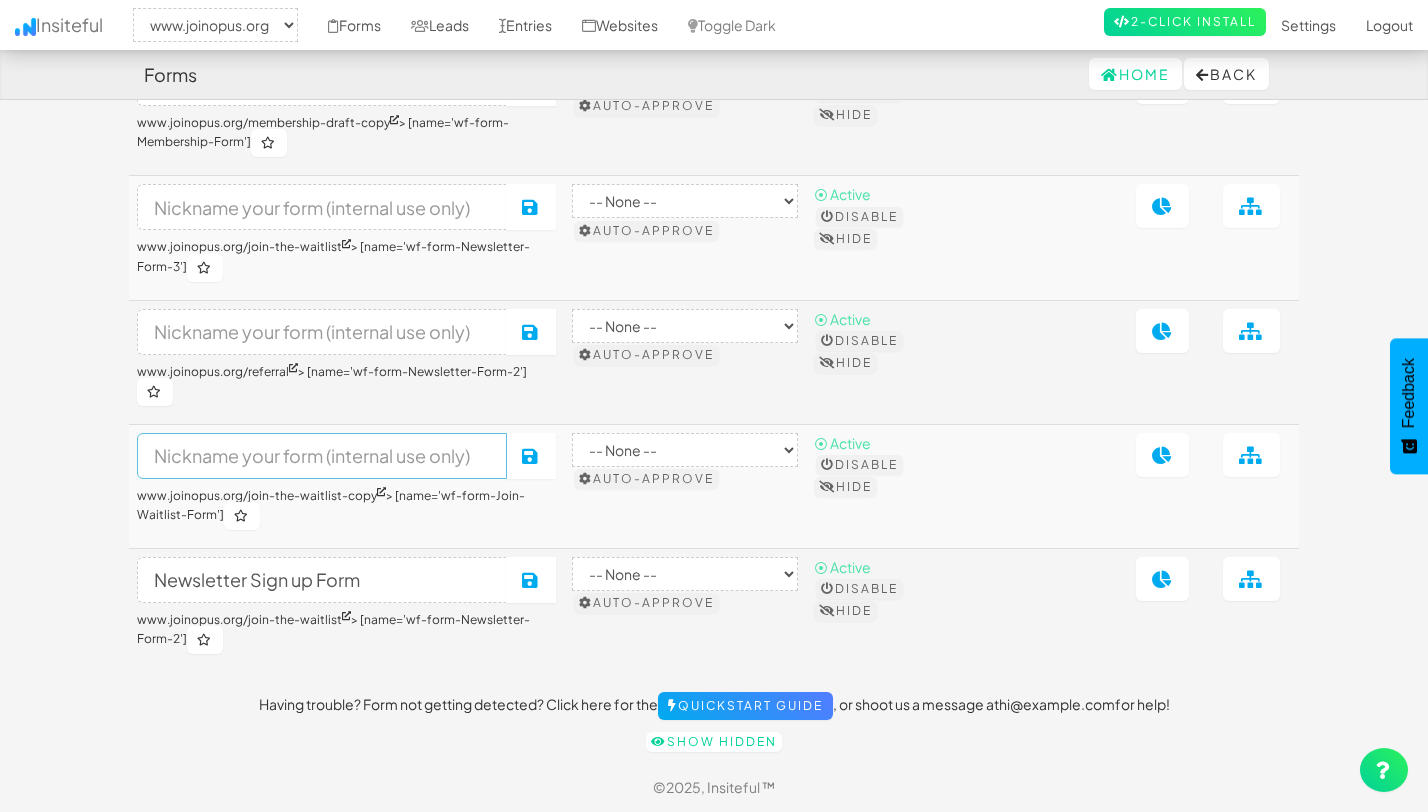click at bounding box center (322, 456) 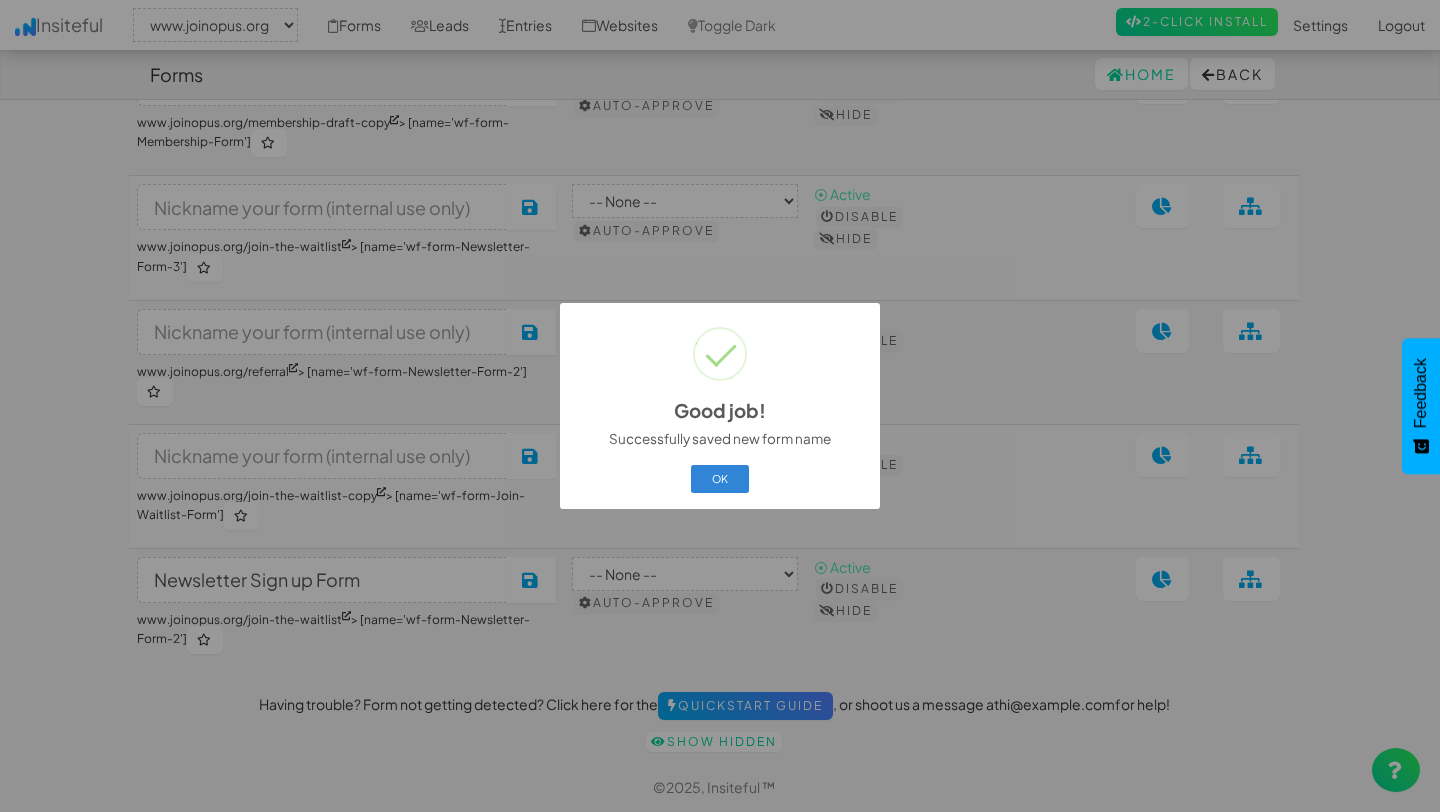 click on "OK Cancel" at bounding box center (720, 479) 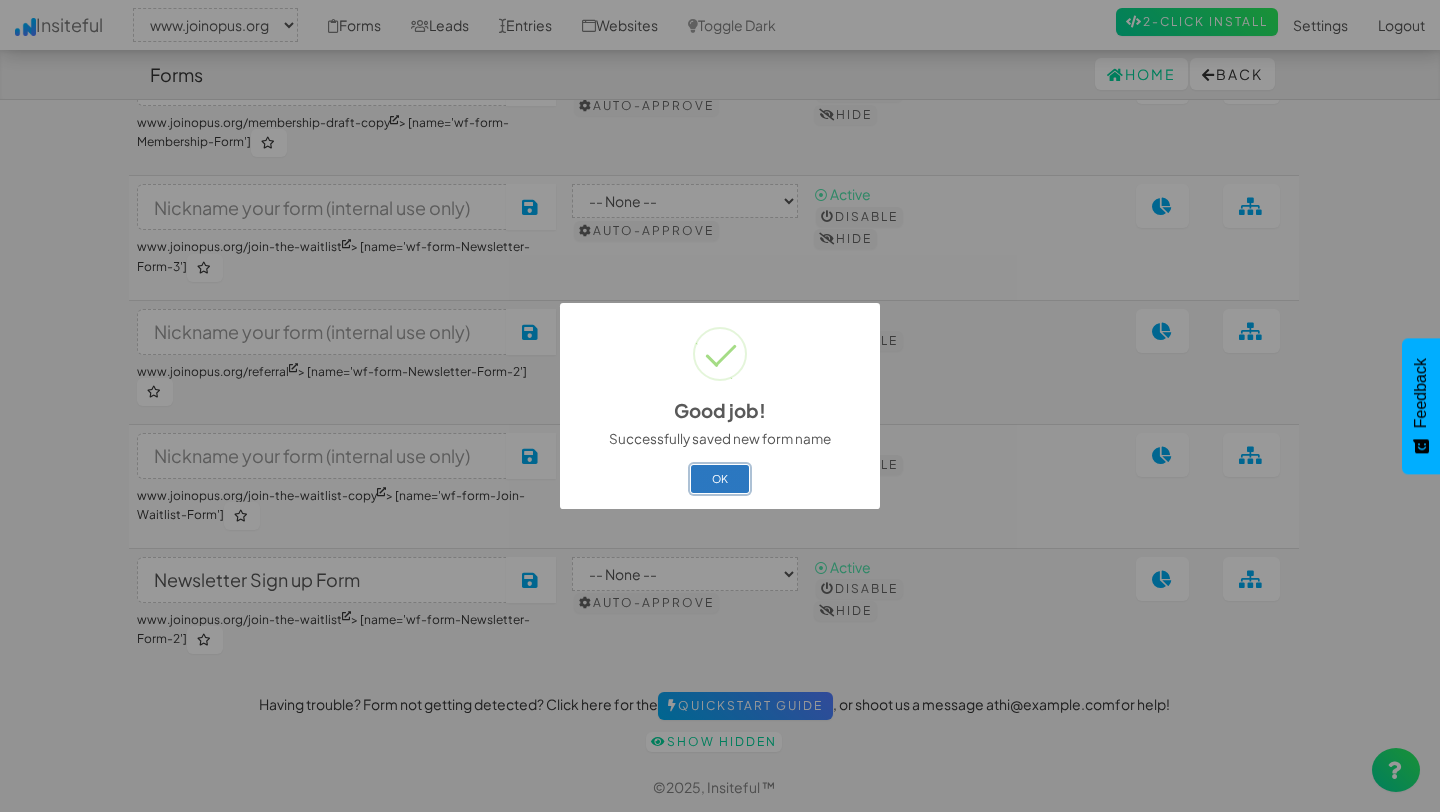 click on "OK" at bounding box center (720, 479) 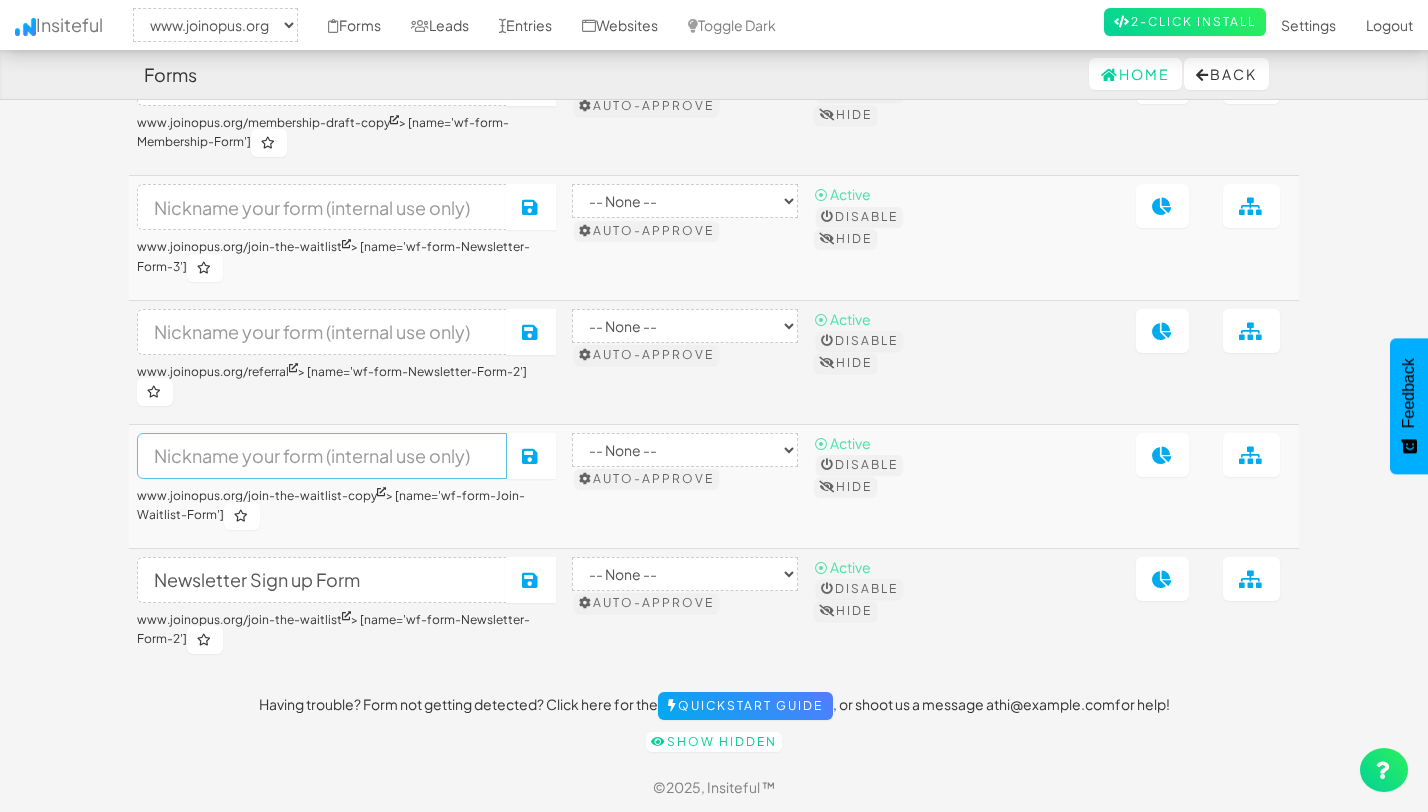 click at bounding box center (322, 456) 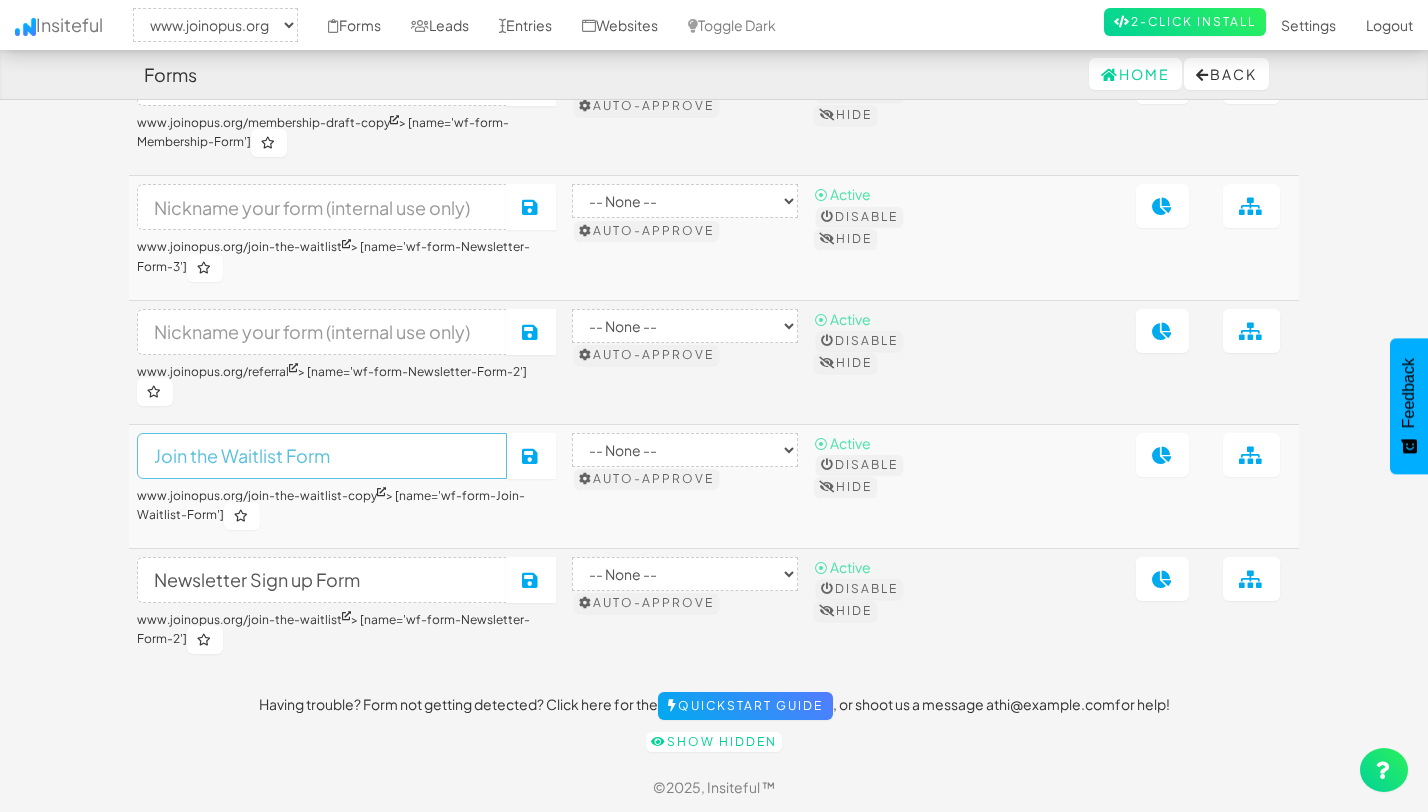 type on "Join the Waitlist Form" 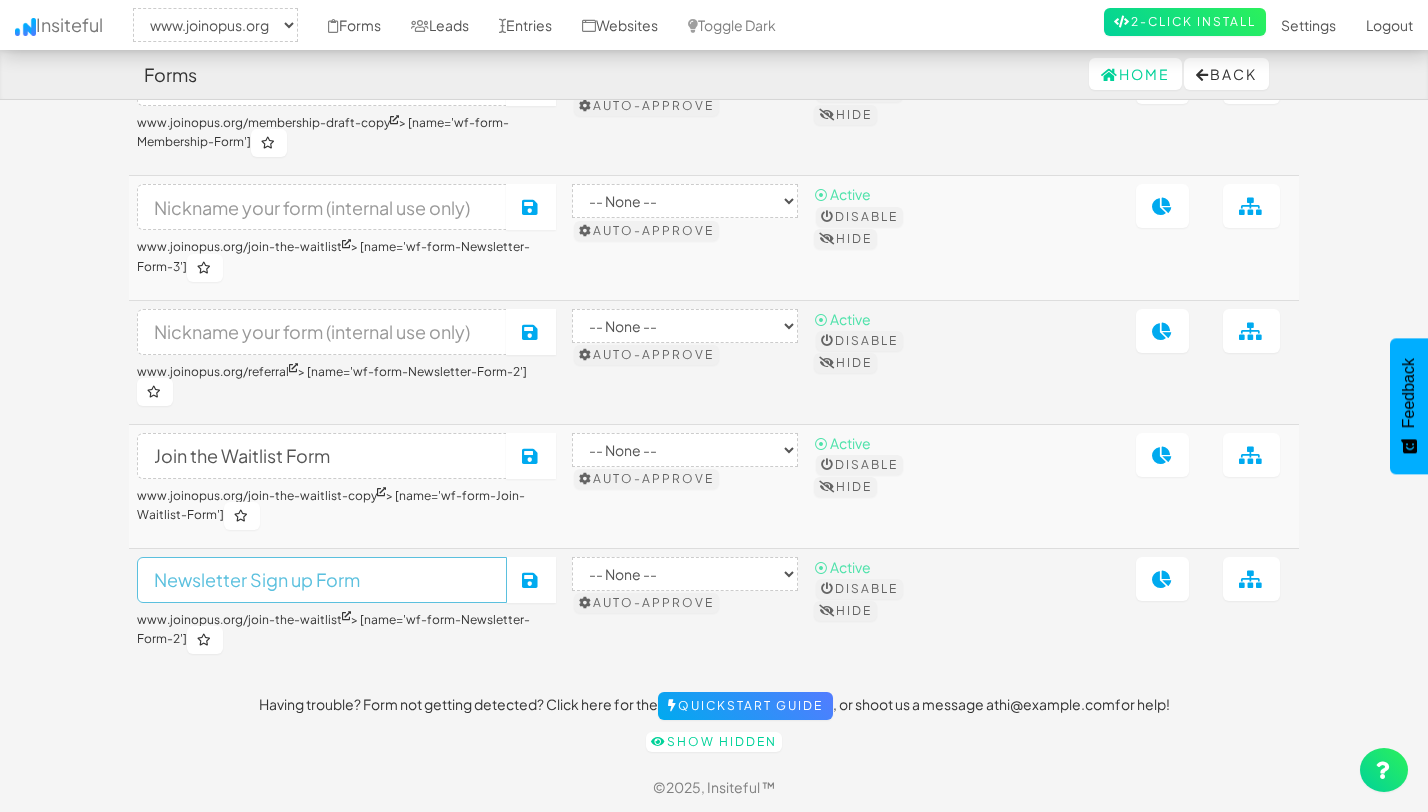 click on "Newsletter Sign up Form" at bounding box center [322, 580] 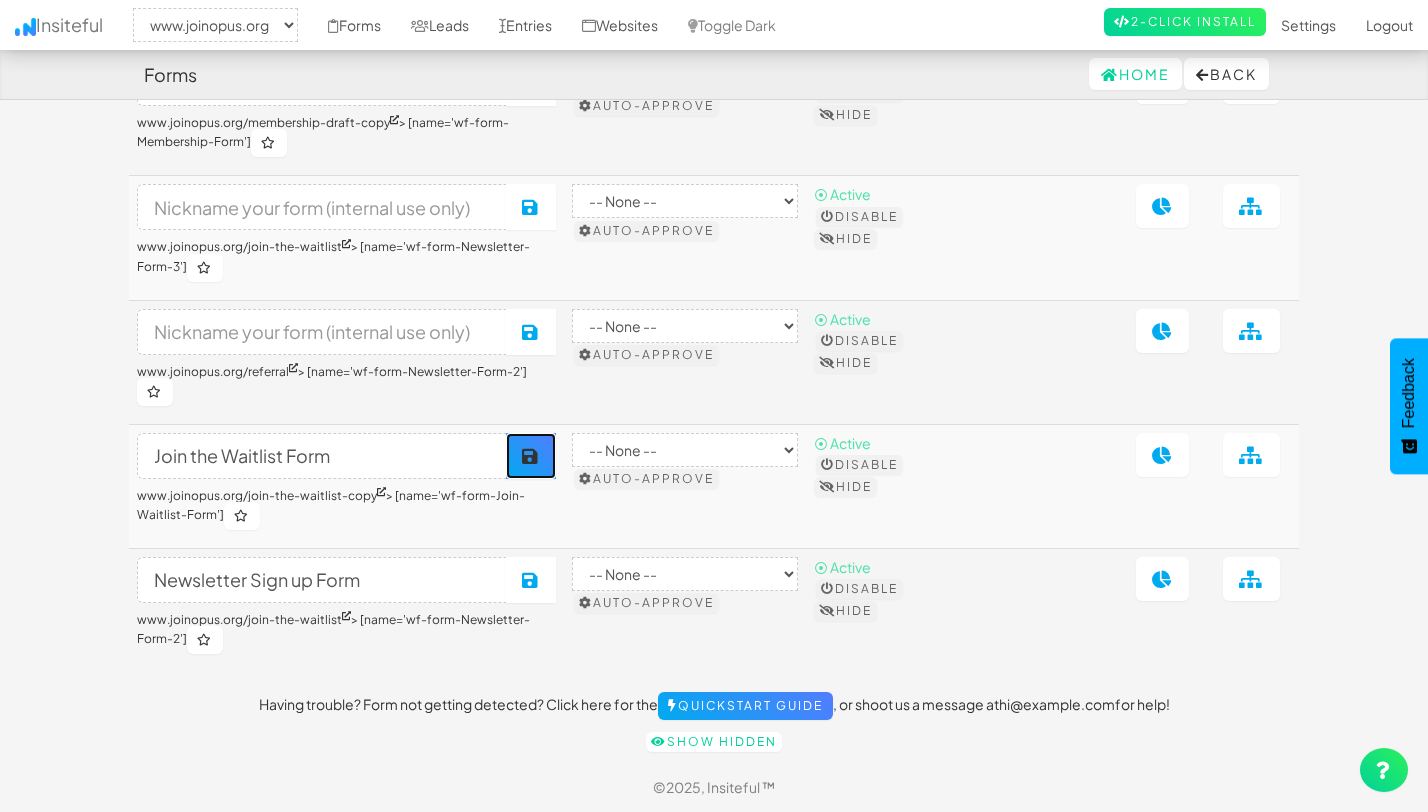 click at bounding box center [531, 456] 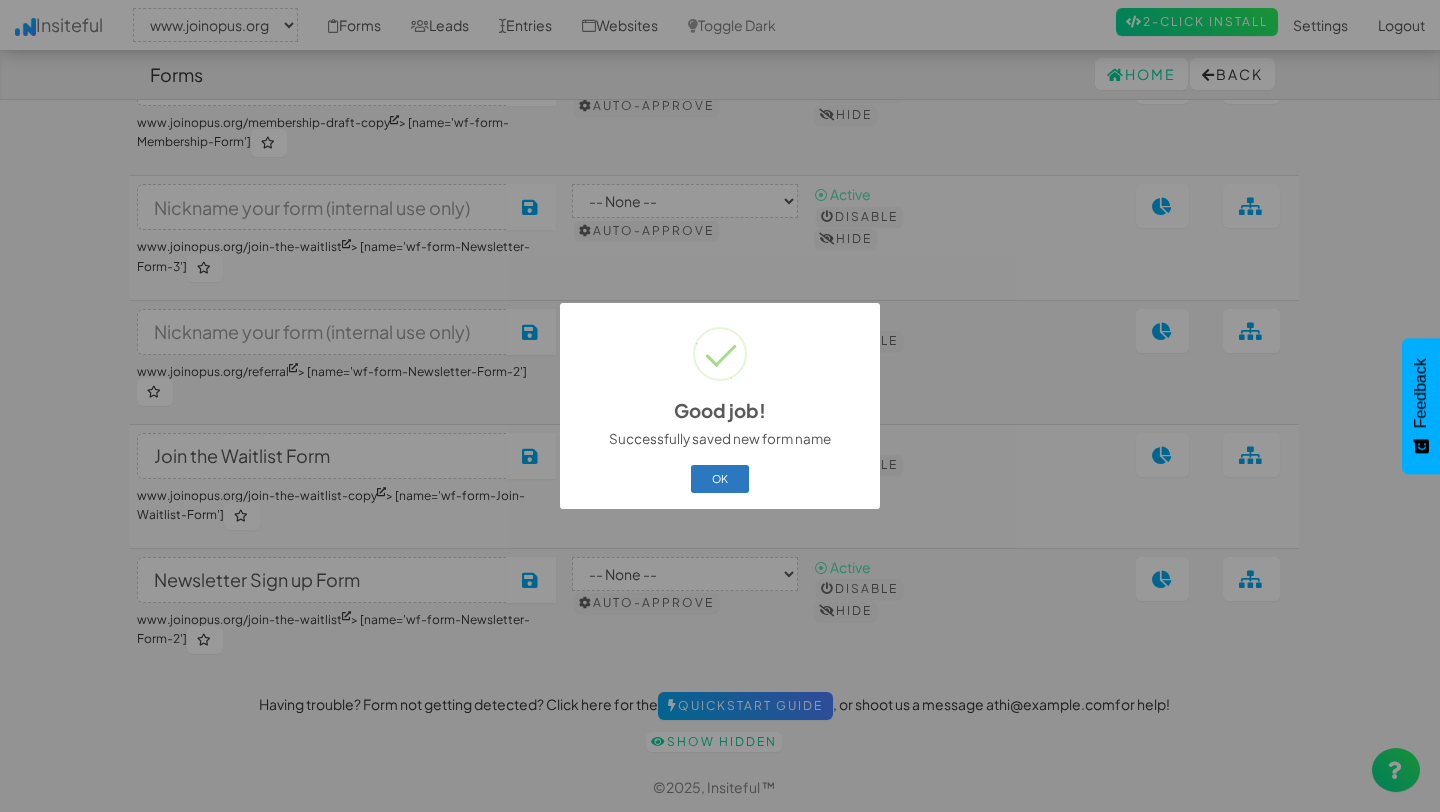 click on "OK" at bounding box center [720, 479] 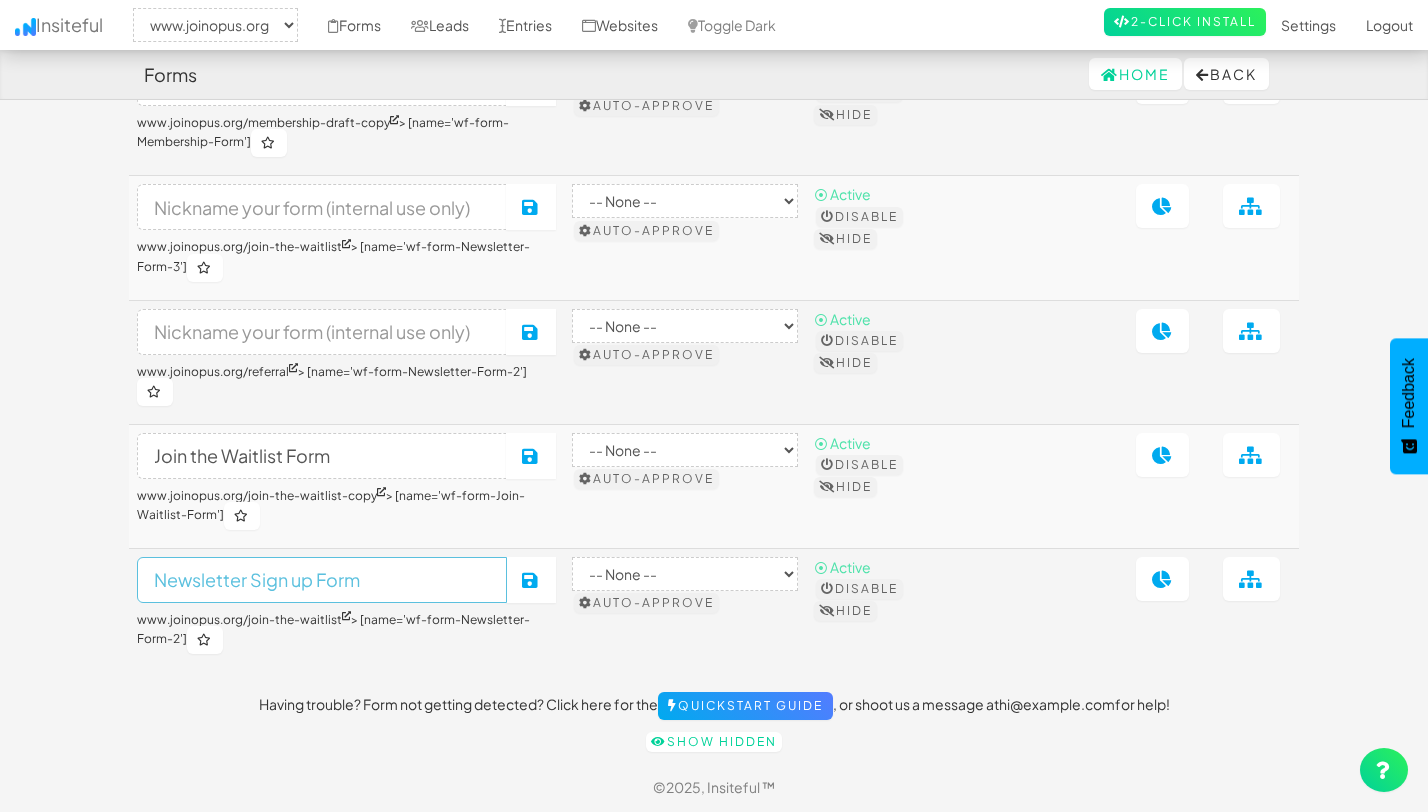 click on "Newsletter Sign up Form" at bounding box center [322, 580] 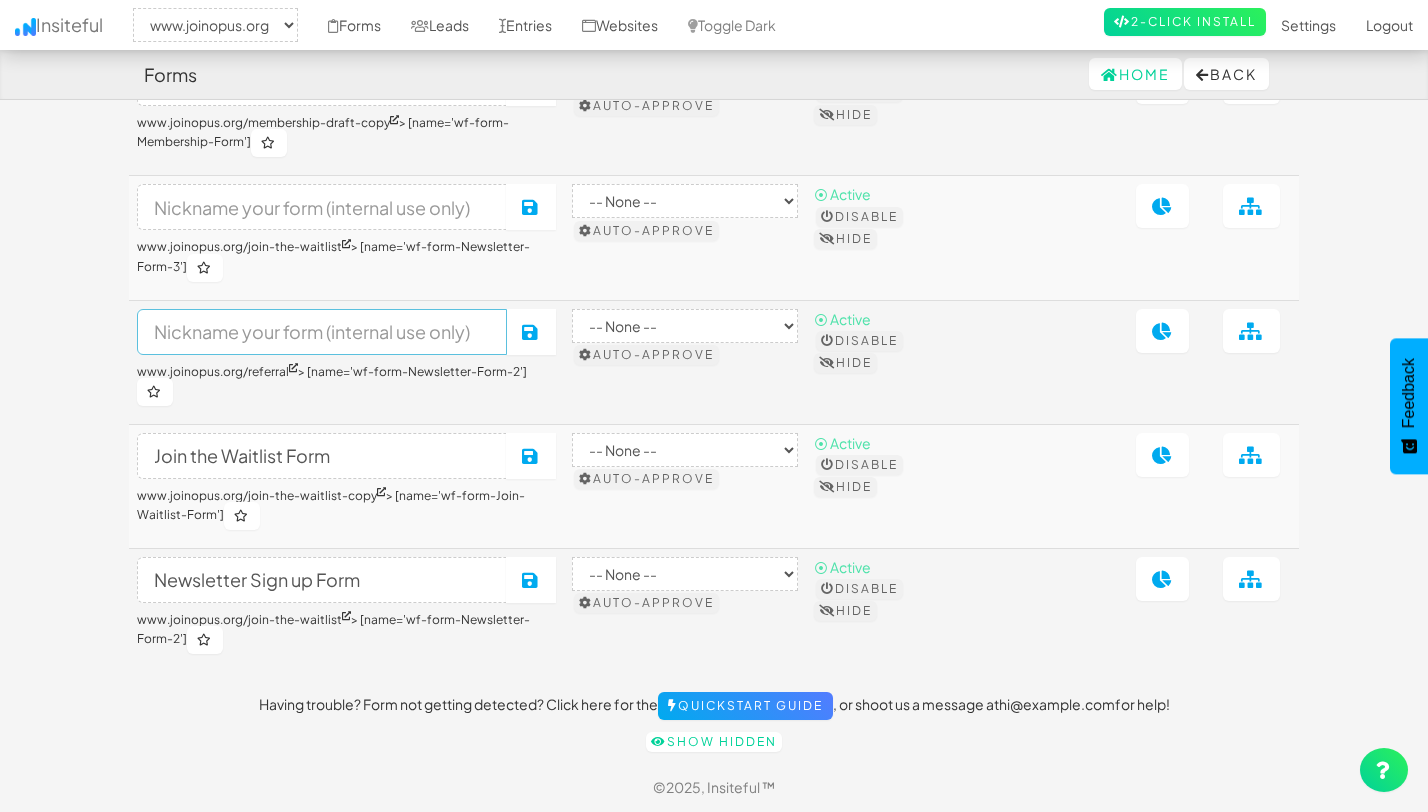 click at bounding box center (322, 332) 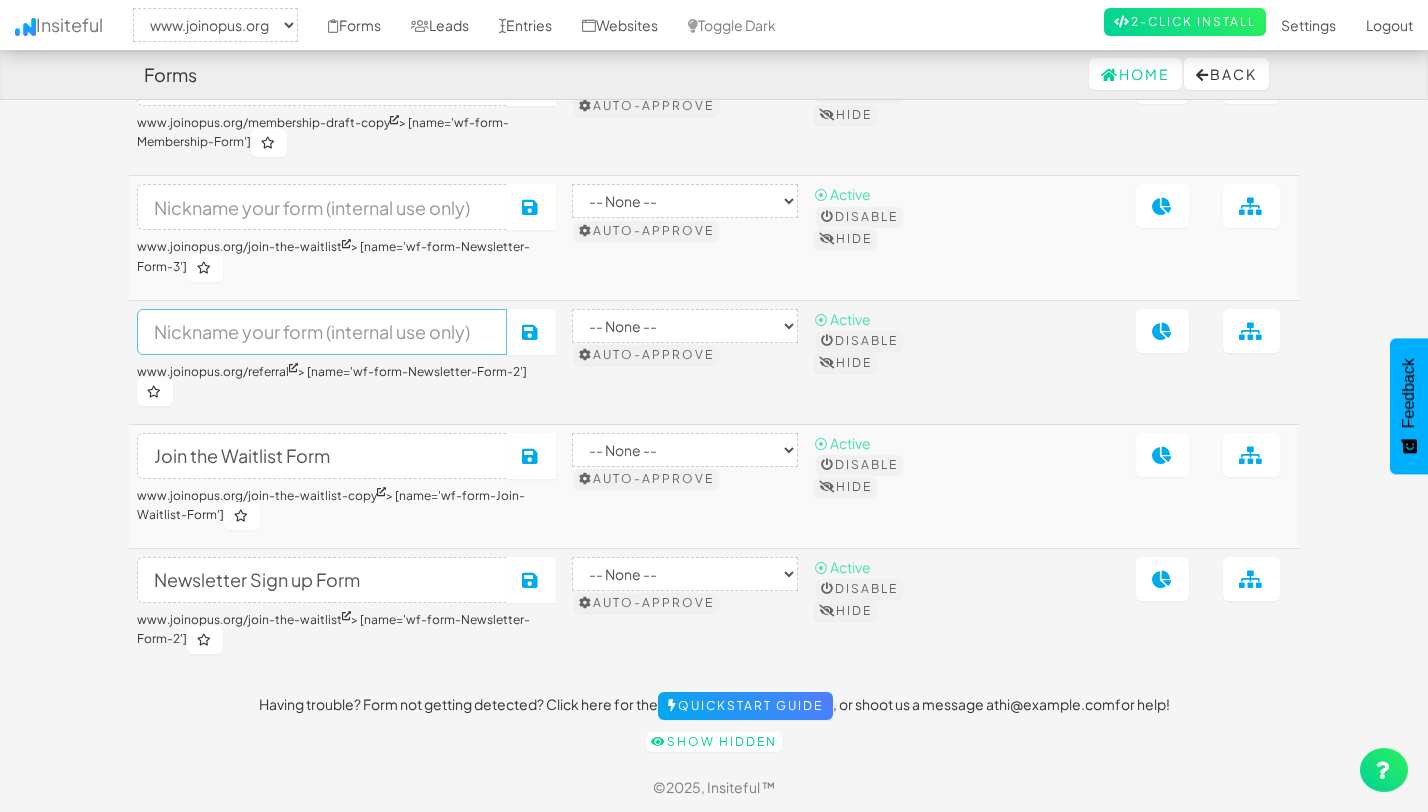 paste on "Newsletter Sign up Form" 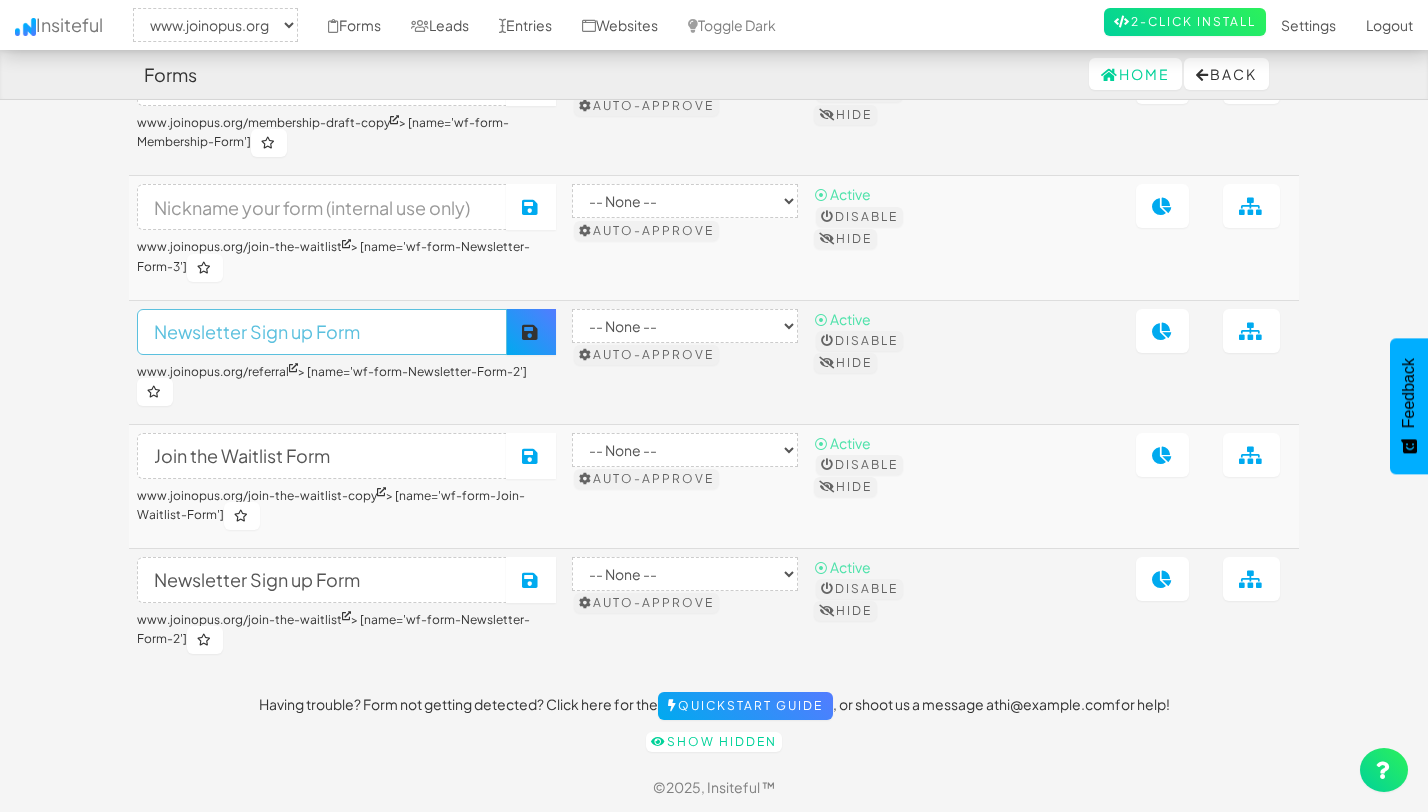 type on "Newsletter Sign up Form" 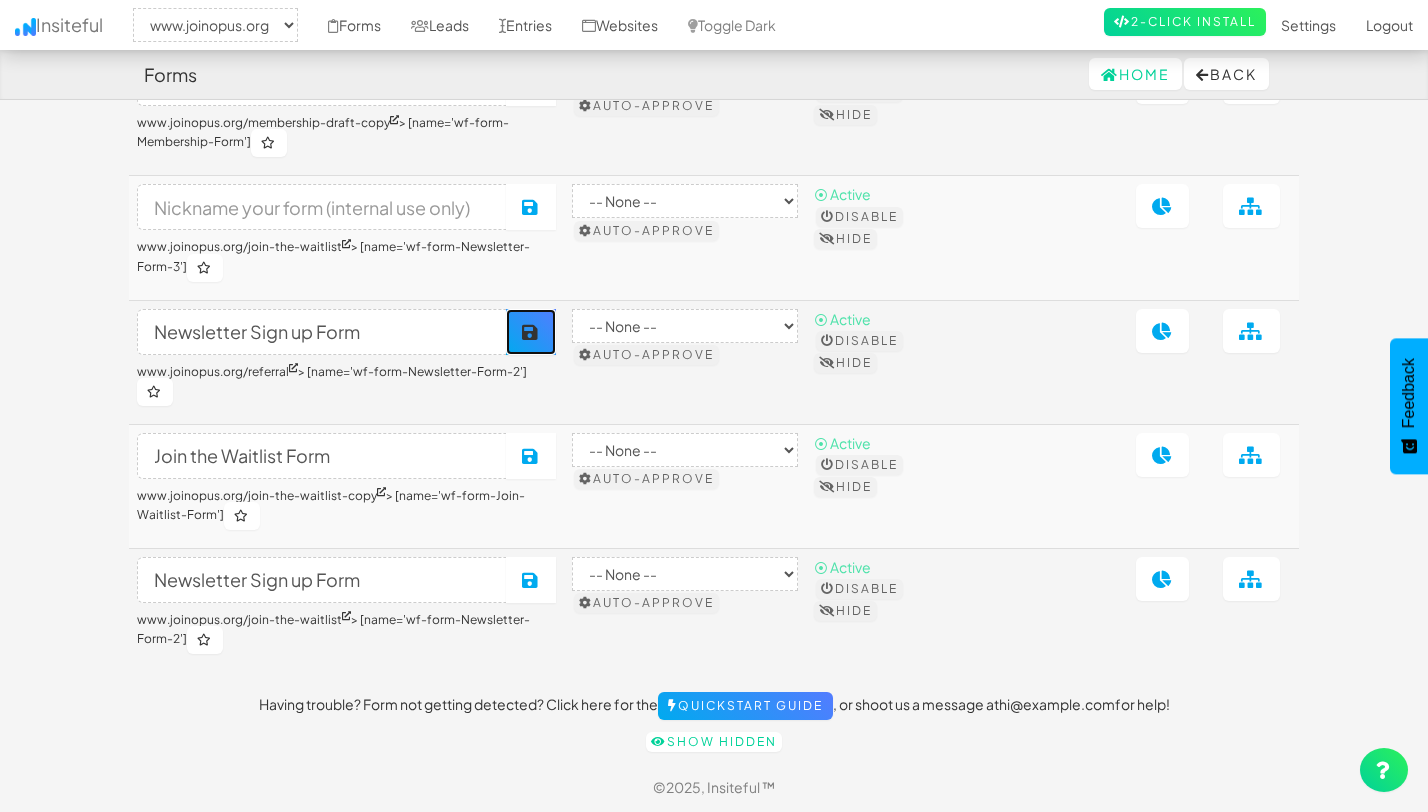 click at bounding box center [531, 332] 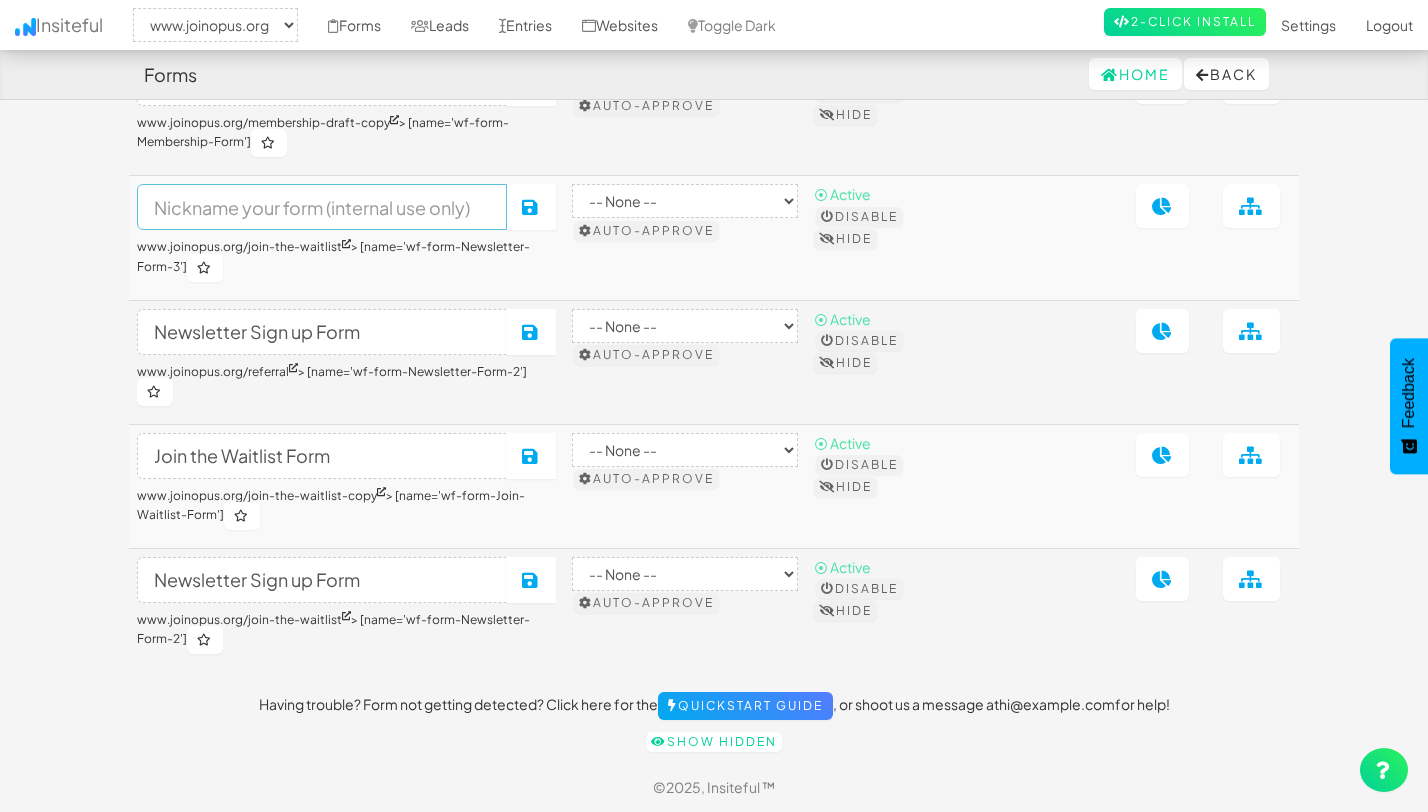 click at bounding box center [322, 207] 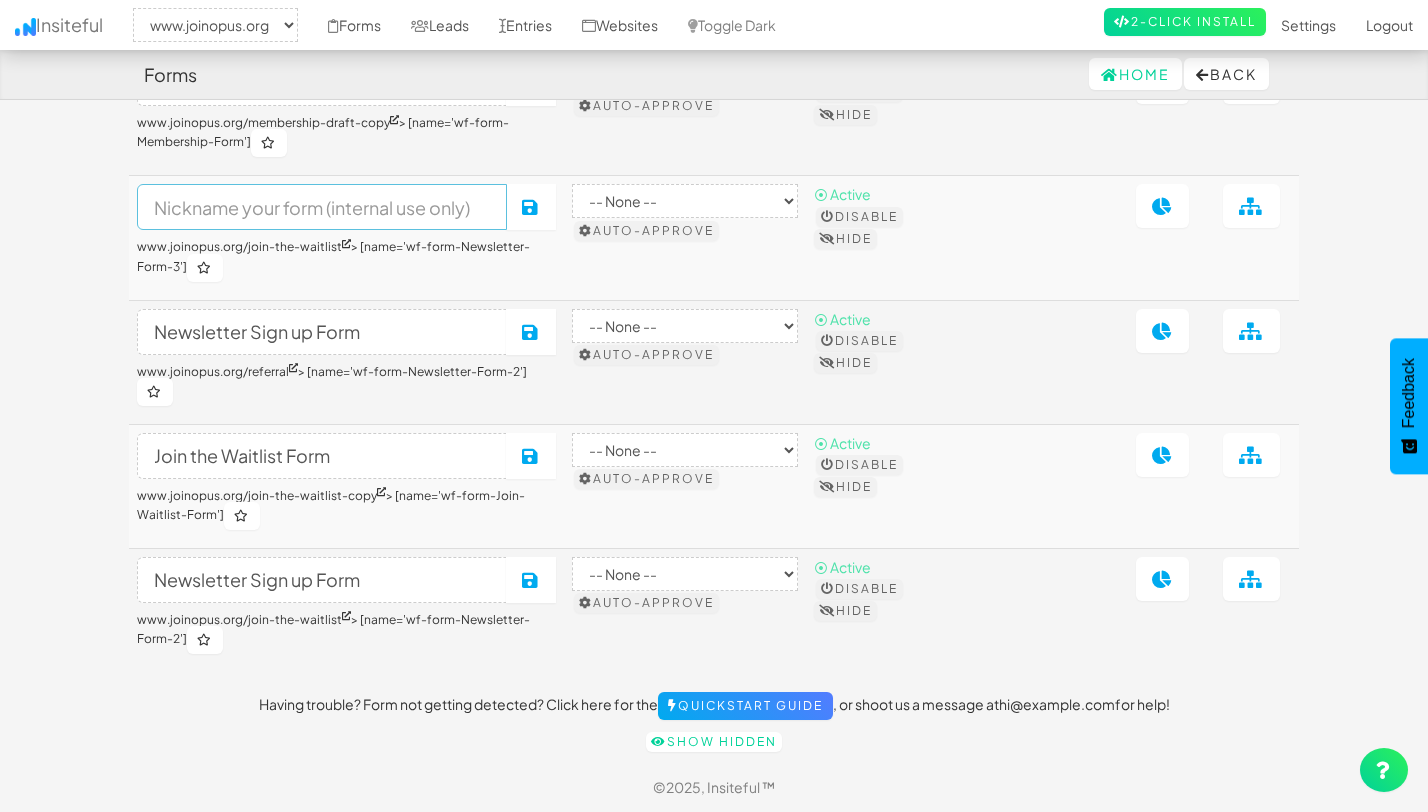 paste on "Newsletter Sign up Form" 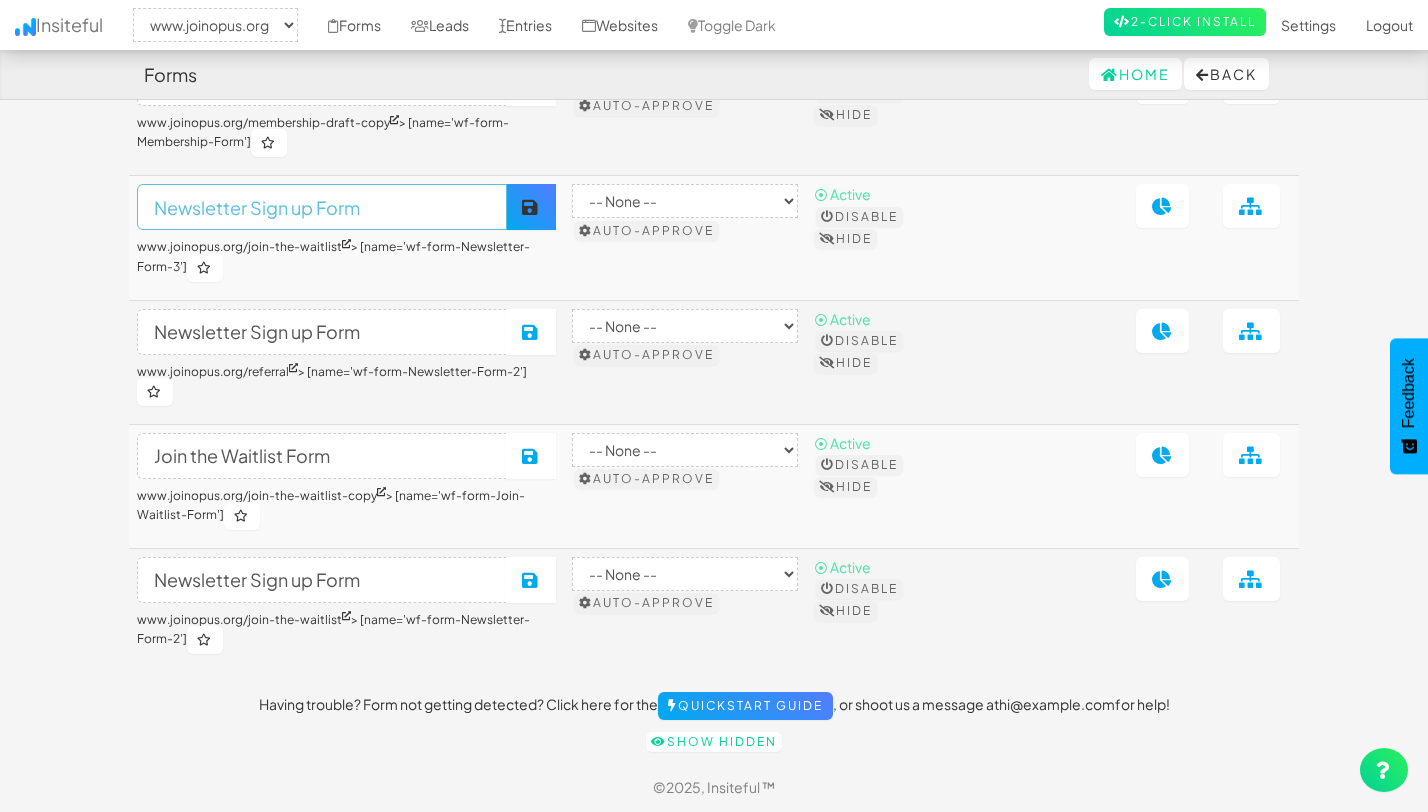 type on "Newsletter Sign up Form" 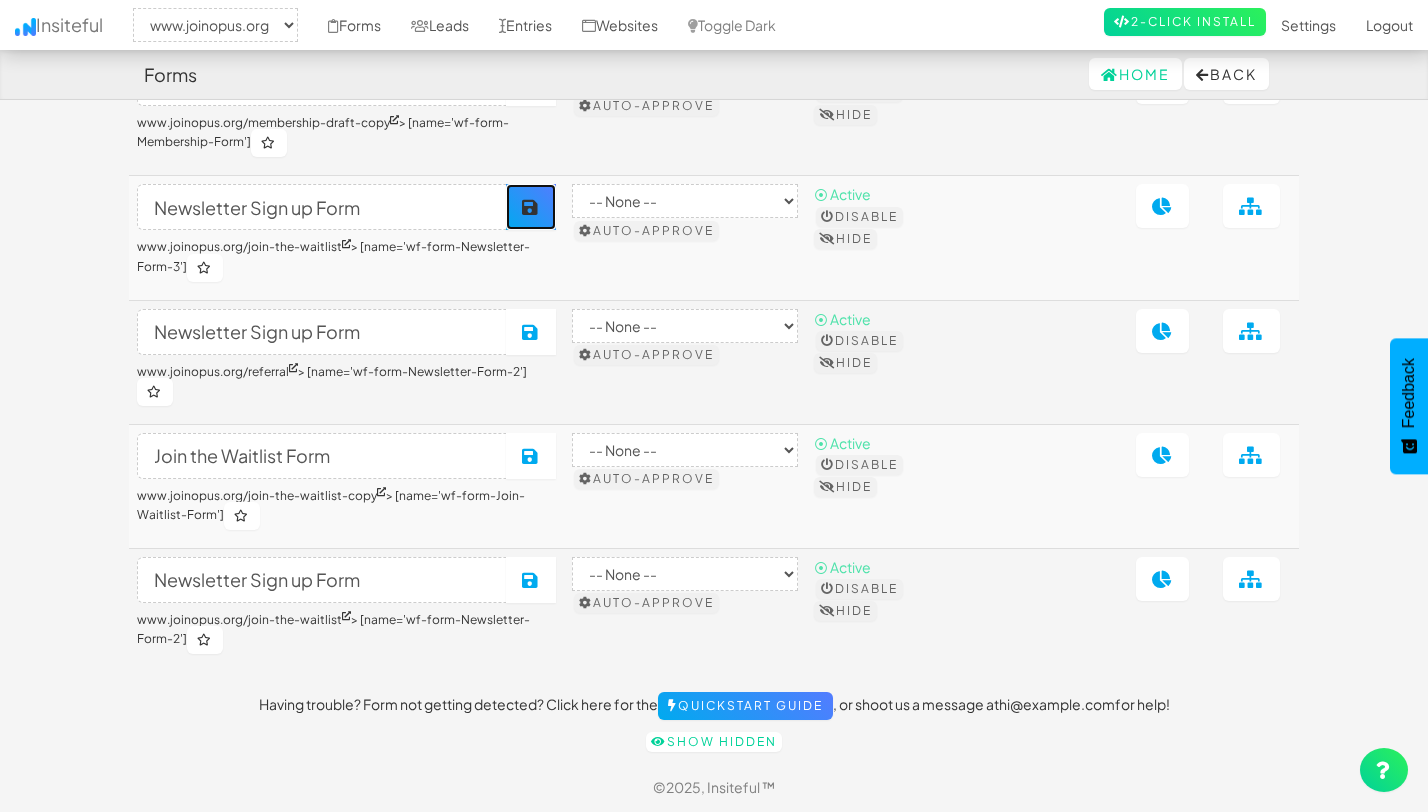 click at bounding box center (531, 207) 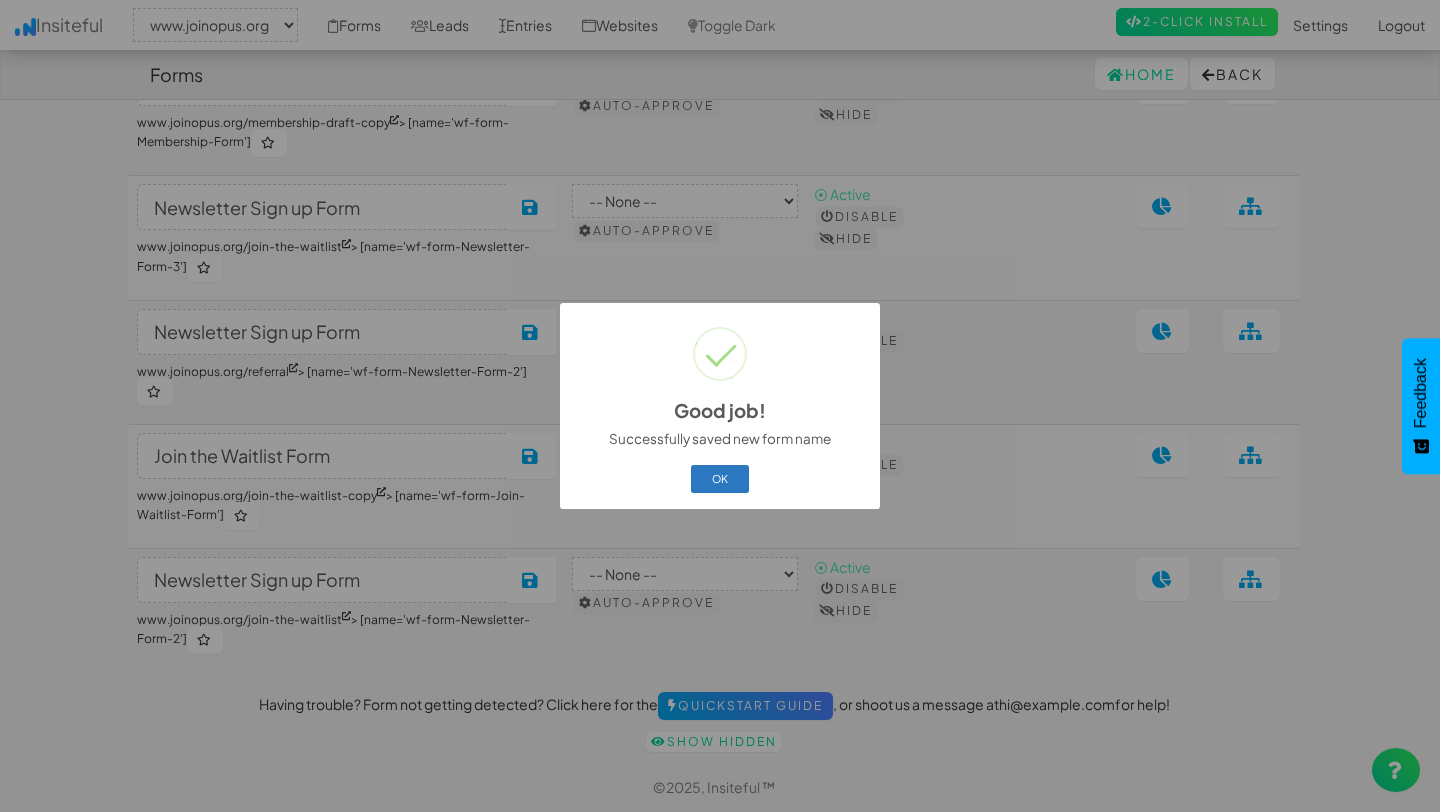 click on "OK" at bounding box center [720, 479] 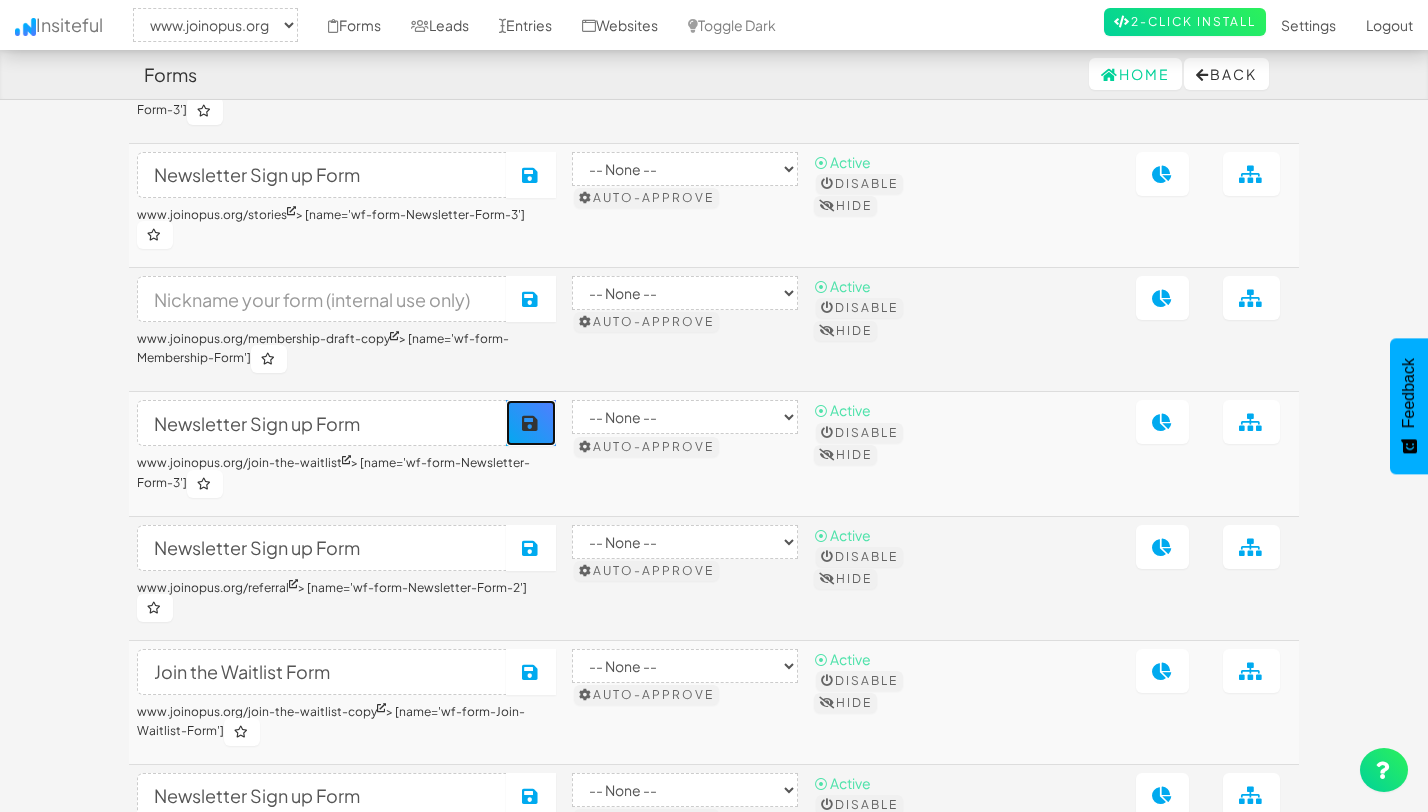 scroll, scrollTop: 819, scrollLeft: 0, axis: vertical 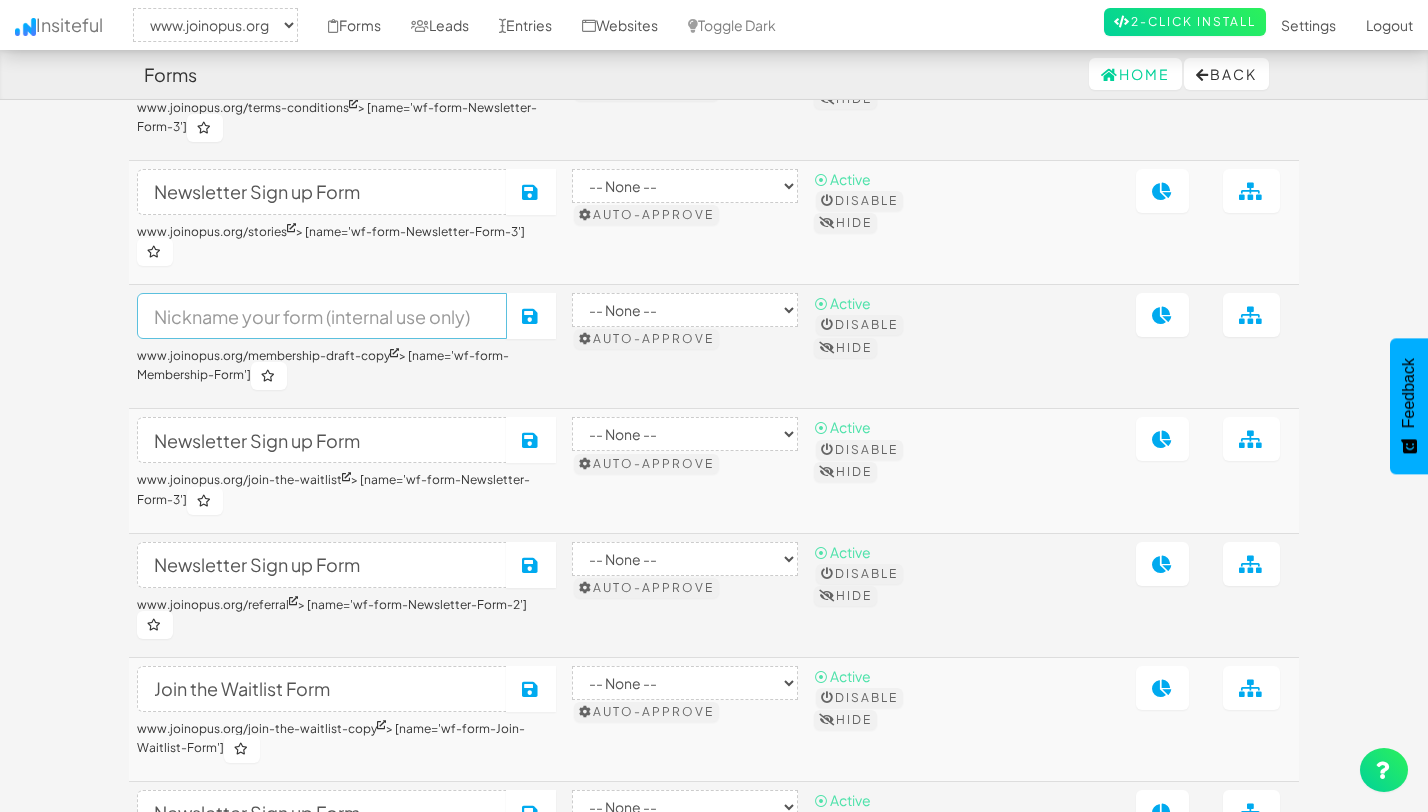 click at bounding box center [322, 316] 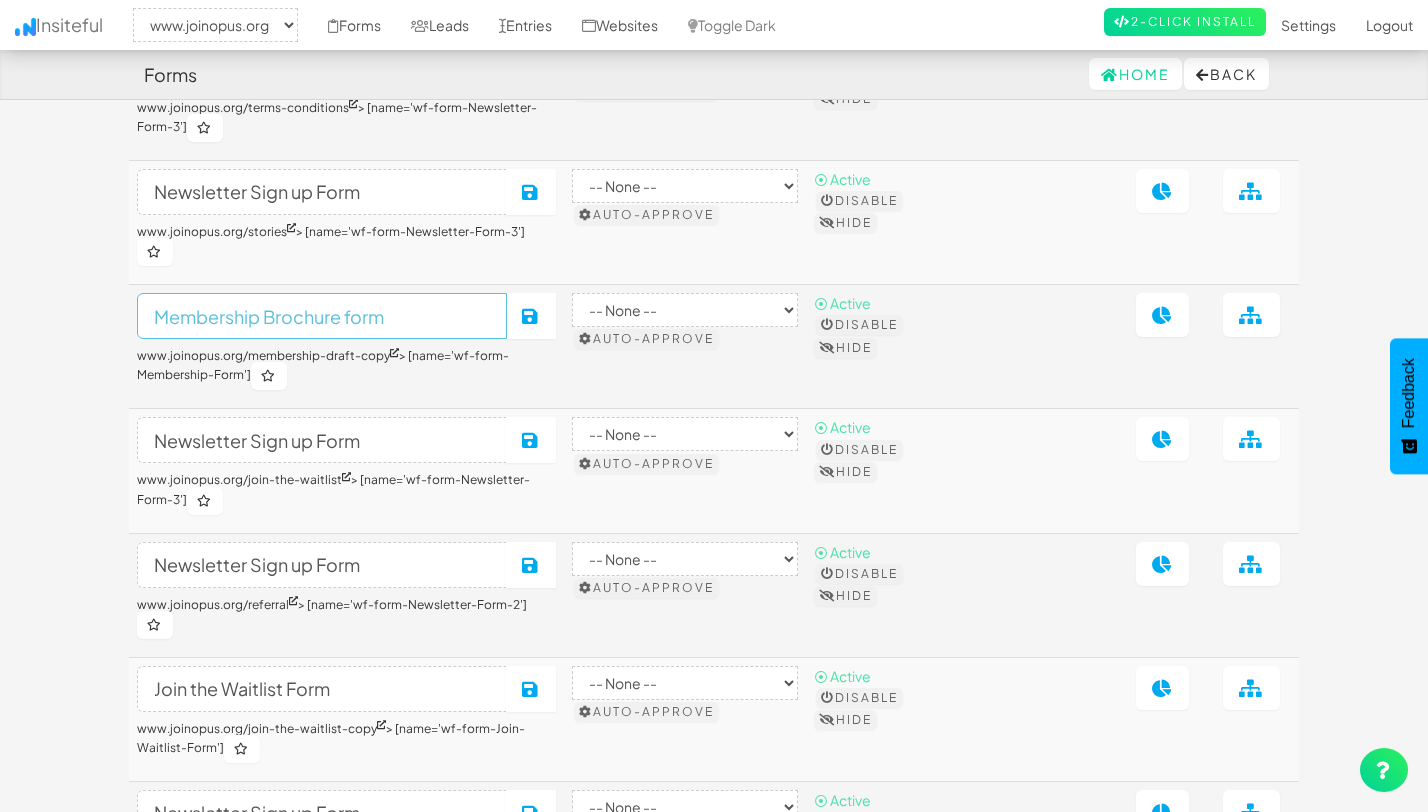 click on "Membership Brochure form" at bounding box center (322, 316) 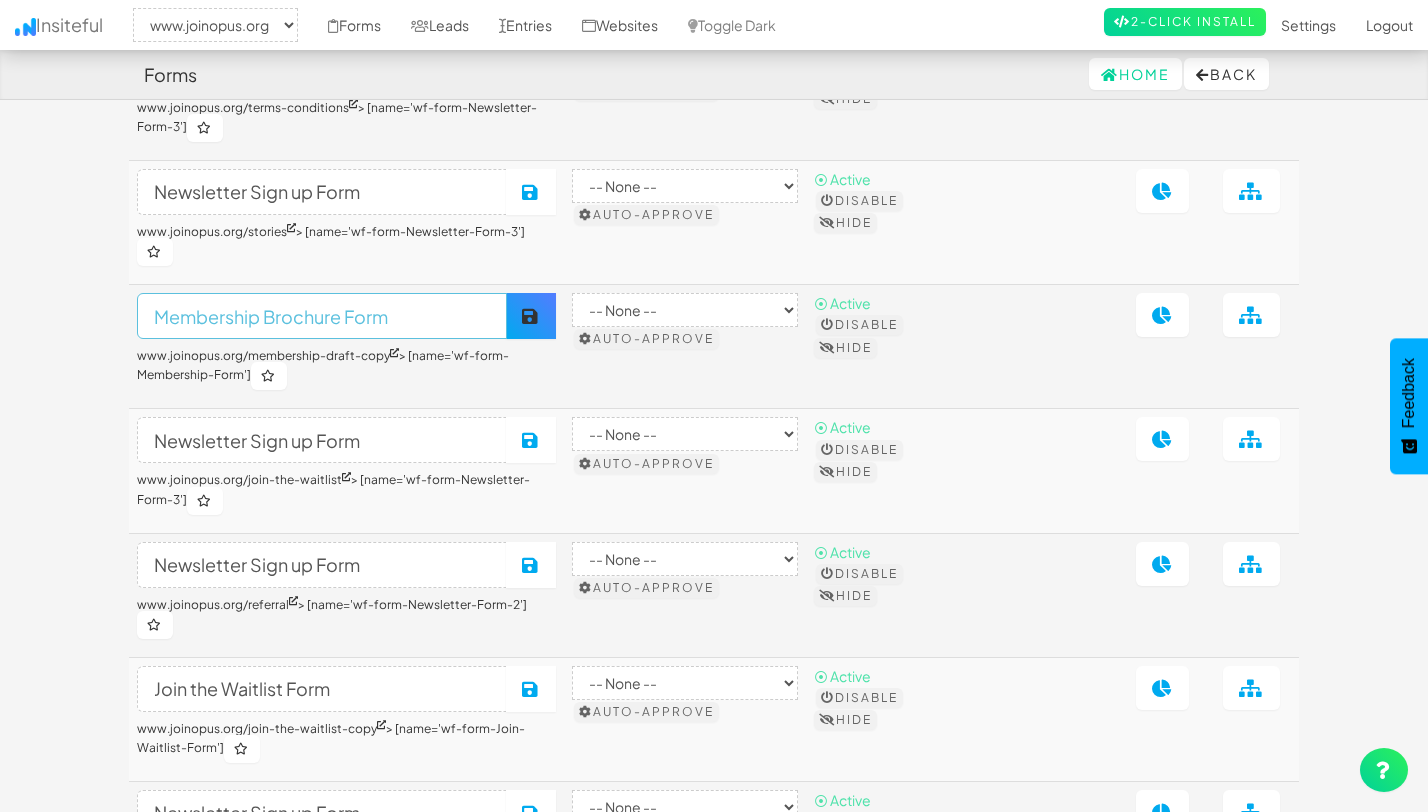 type on "Membership Brochure Form" 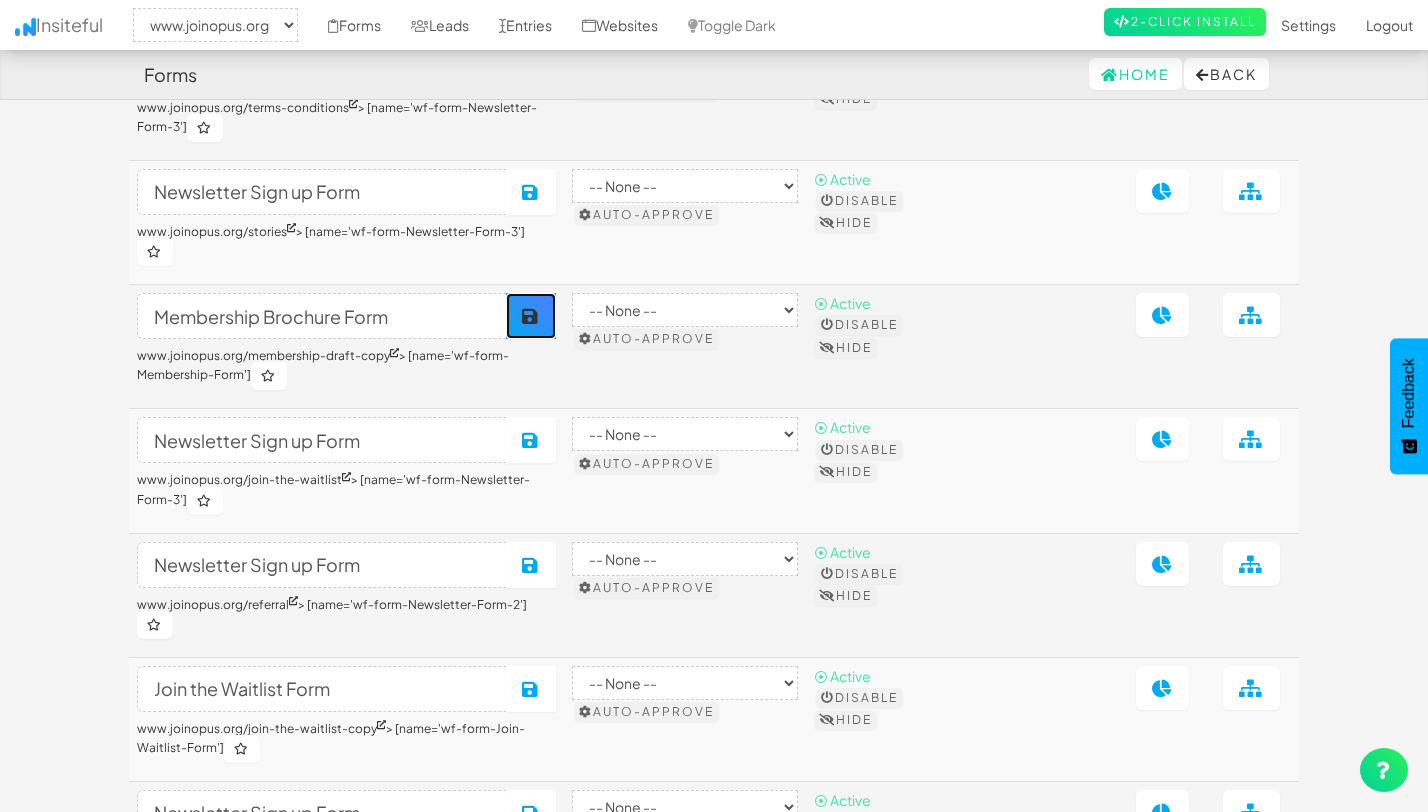 click on "Save" at bounding box center [531, 316] 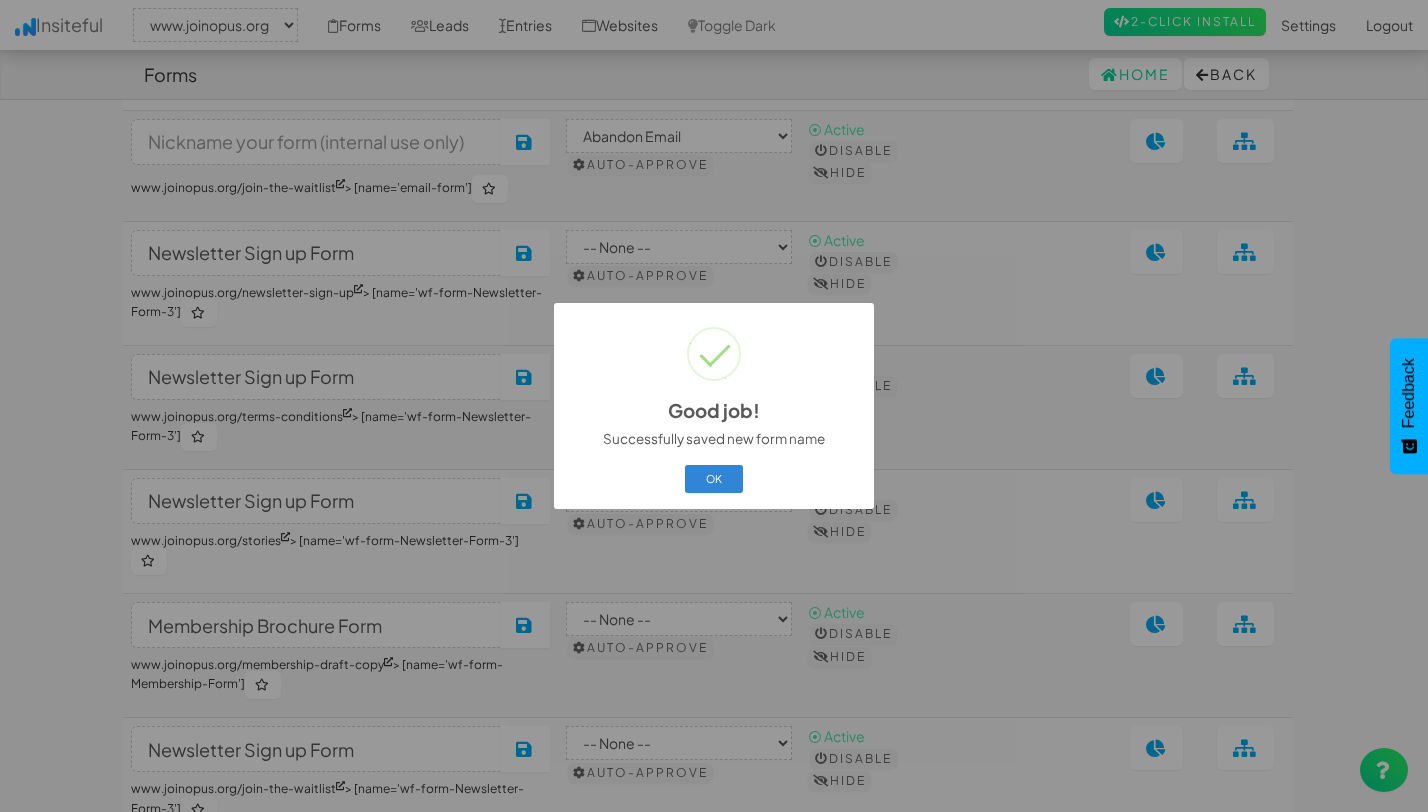 scroll, scrollTop: 489, scrollLeft: 0, axis: vertical 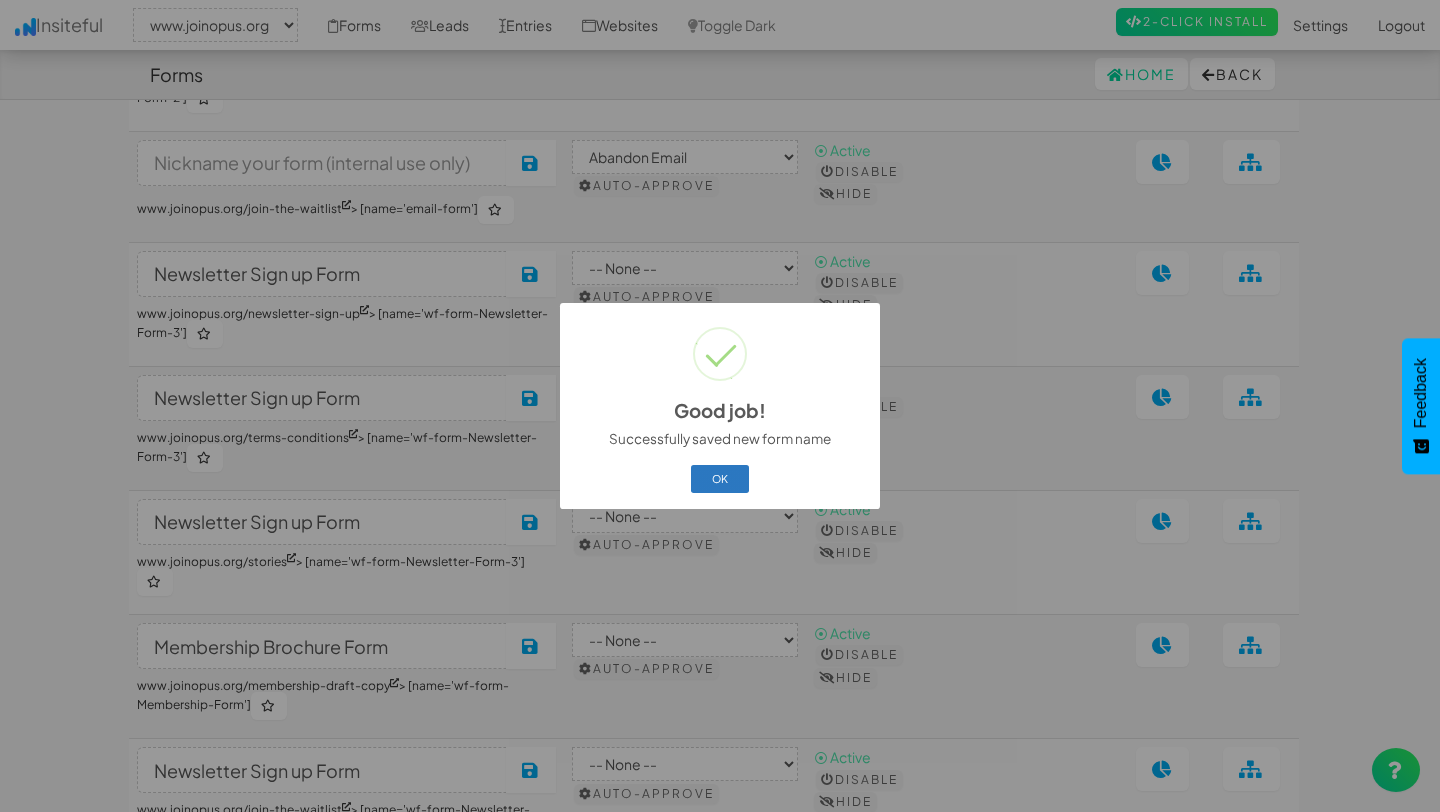 click on "OK" at bounding box center (720, 479) 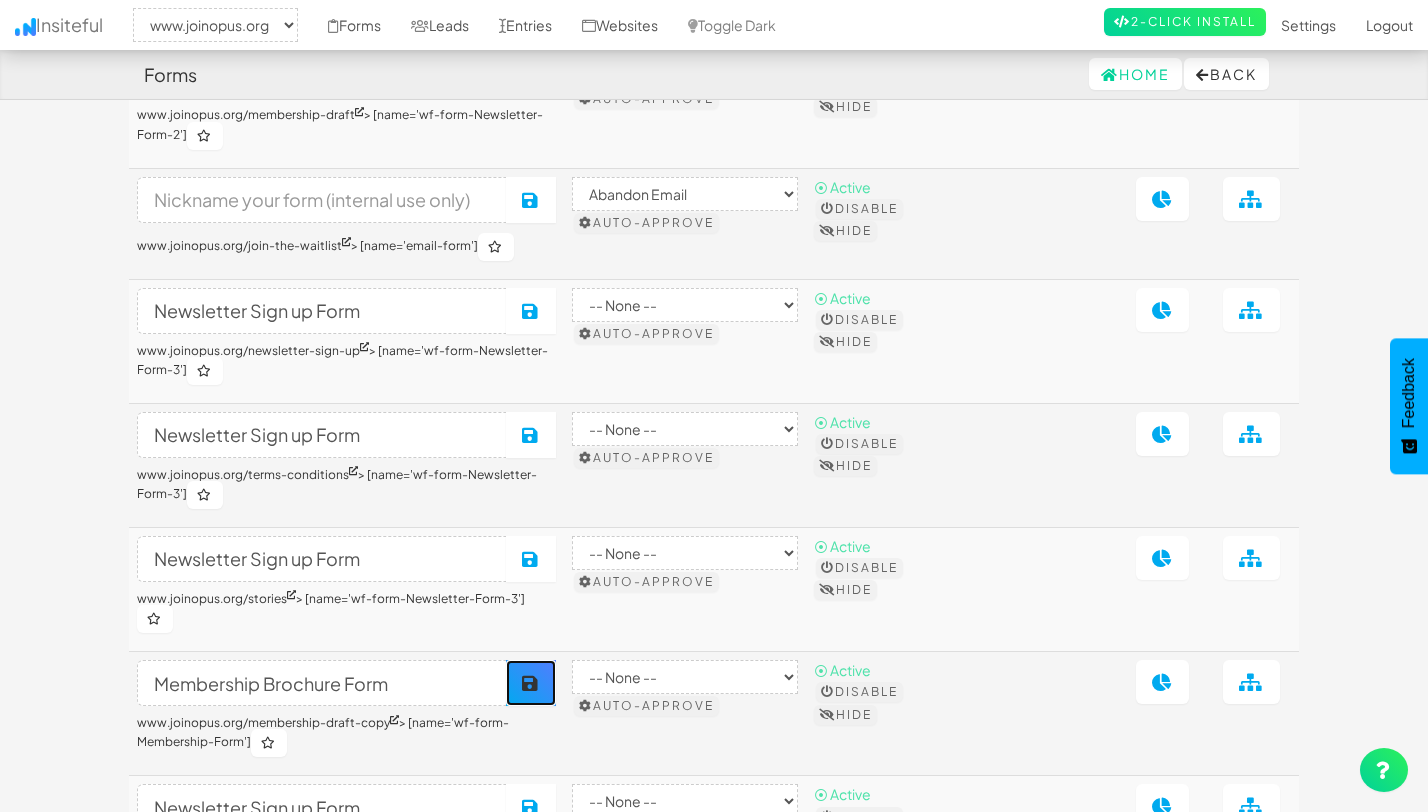 scroll, scrollTop: 0, scrollLeft: 0, axis: both 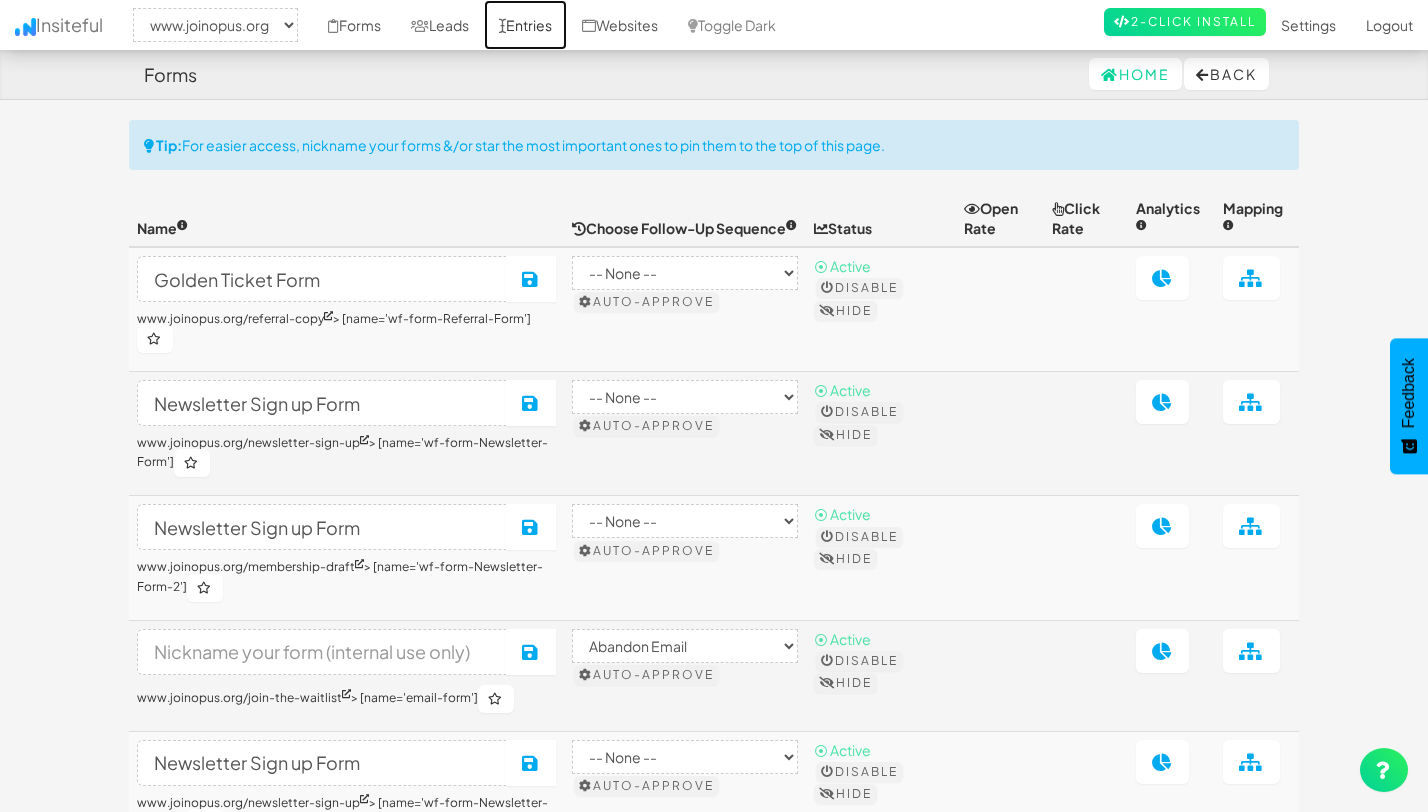 click on "Entries" at bounding box center [525, 25] 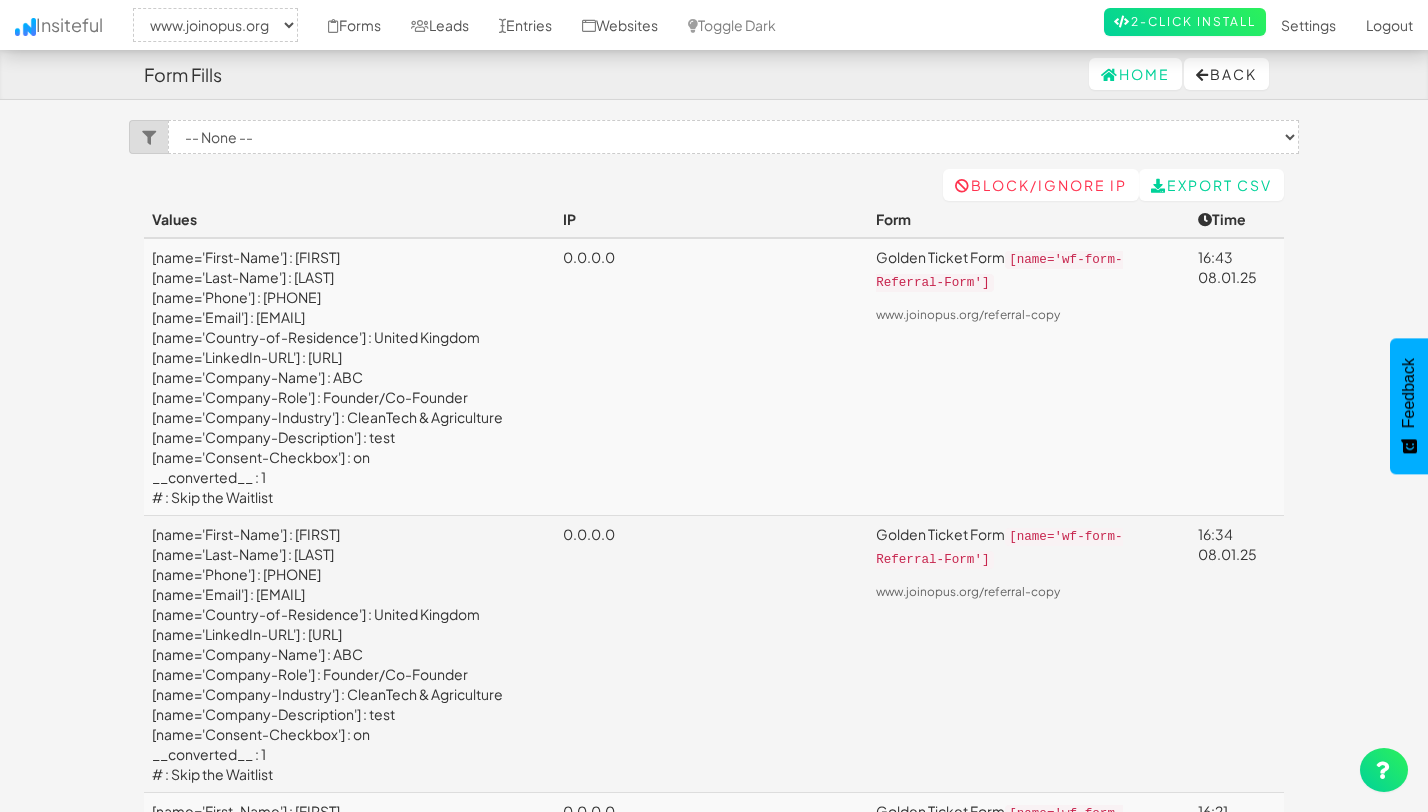 select on "2352" 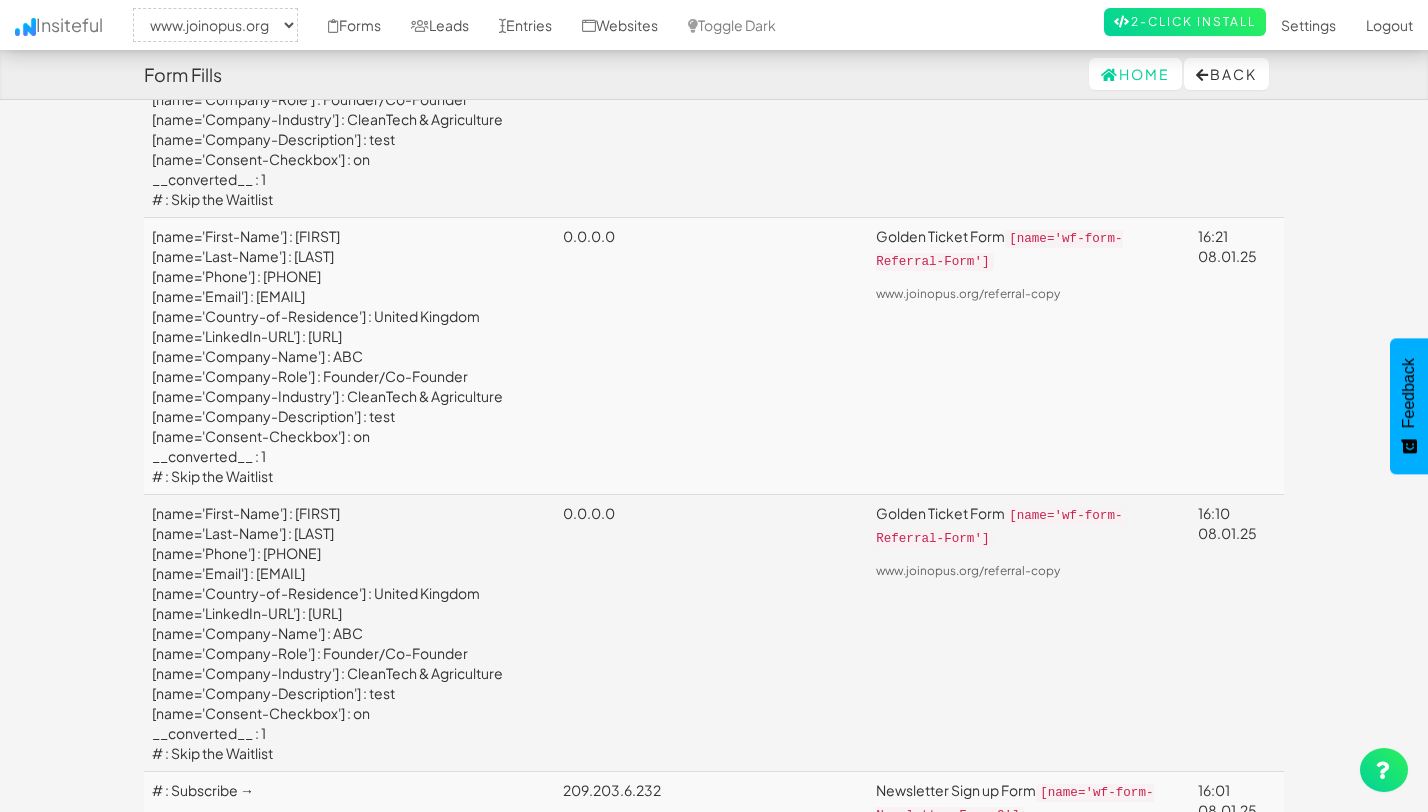 scroll, scrollTop: 0, scrollLeft: 0, axis: both 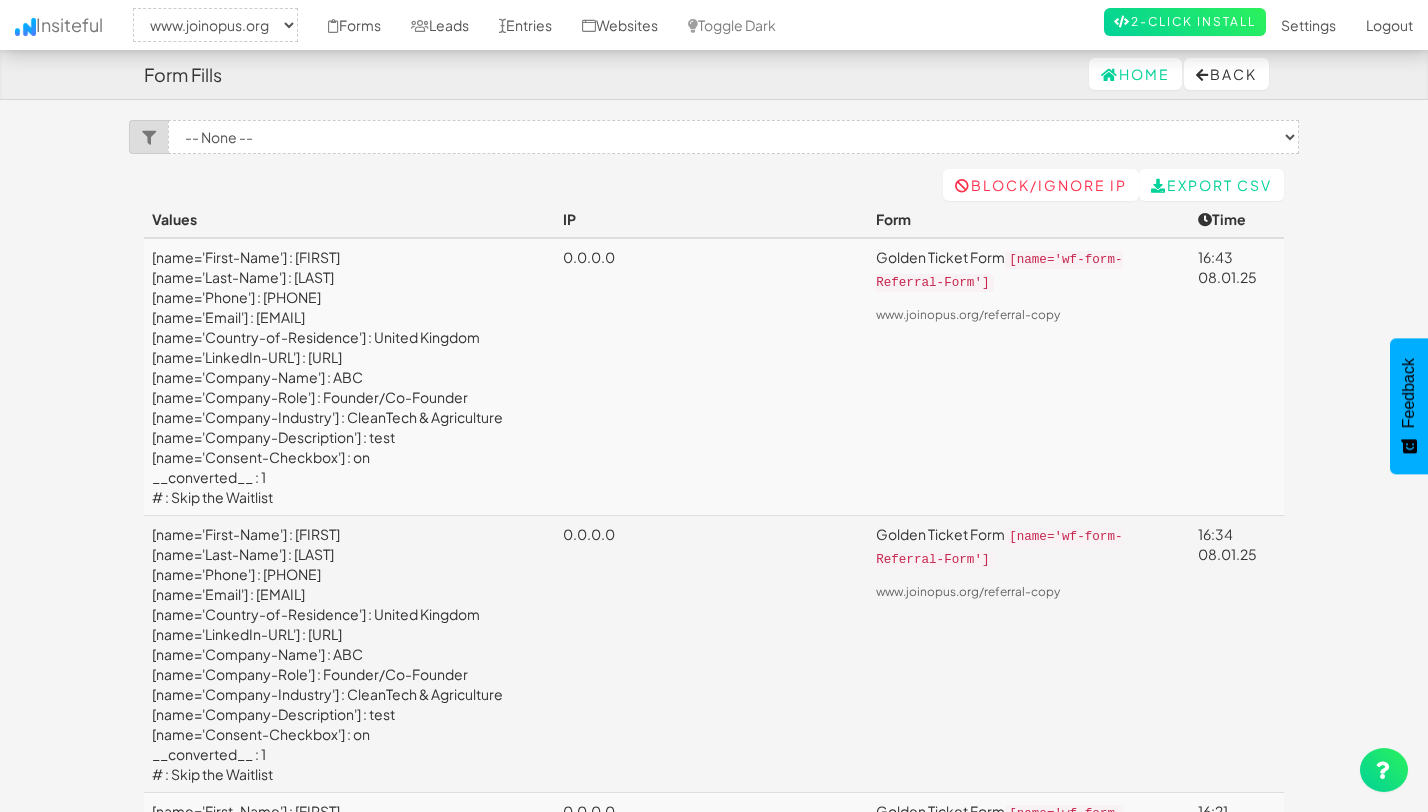 click on "Form Fills
Home
Back
Toggle navigation
Insiteful
-- None --  www.joinopus.org
Forms
Leads
Entries
Websites
Toggle Dark
2-Click Install
Settings
Sign Up
Logout
Filter by Form
-- None --  Golden Ticket Form (www.joinopus.org/referral-copy[name='wf-form-Referral-Form']) Newsletter Sign up Form (www.joinopus.org/join-the-waitlist[name='wf-form-Newsletter-Form-2']) Join the Waitlist Form (www.joinopus.org/join-the-waitlist-copy[name='wf-form-Join-Waitlist-Form']) Newsletter Sign up Form (www.joinopus.org/join-the-waitlist-copy[name='wf-form-Newsletter-Form-2']) Membership Brochure Form (www.joinopus.org/membership-draft-copy[name='wf-form-Membership-Form'])" at bounding box center [714, 3797] 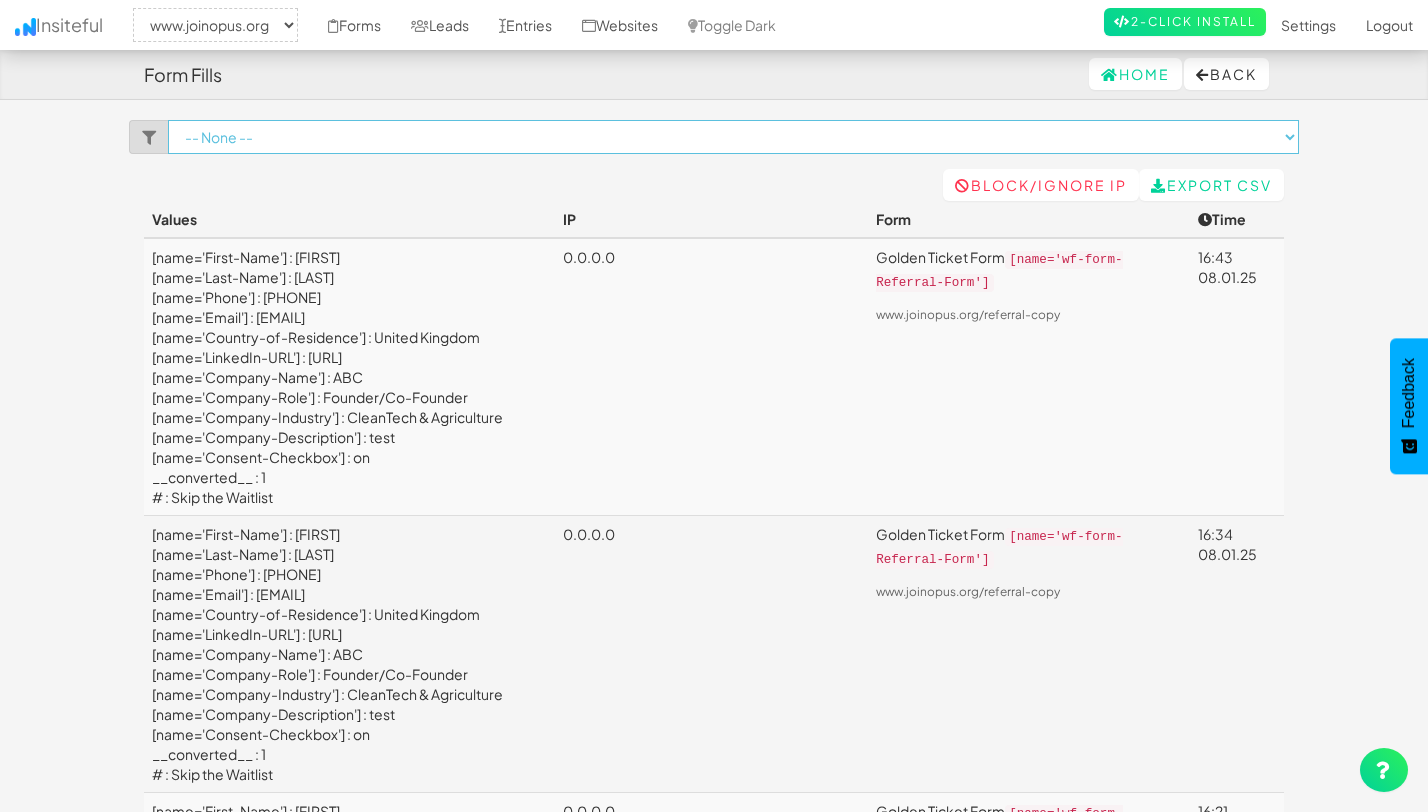 click on "-- None --  Golden Ticket Form (www.joinopus.org/referral-copy[name='wf-form-Referral-Form']) Newsletter Sign up Form (www.joinopus.org/join-the-waitlist[name='wf-form-Newsletter-Form-2']) Join the Waitlist Form (www.joinopus.org/join-the-waitlist-copy[name='wf-form-Join-Waitlist-Form']) Newsletter Sign up Form (www.joinopus.org/join-the-waitlist-copy[name='wf-form-Newsletter-Form-2']) Membership Brochure Form (www.joinopus.org/membership-draft-copy[name='wf-form-Membership-Form'])" at bounding box center (733, 137) 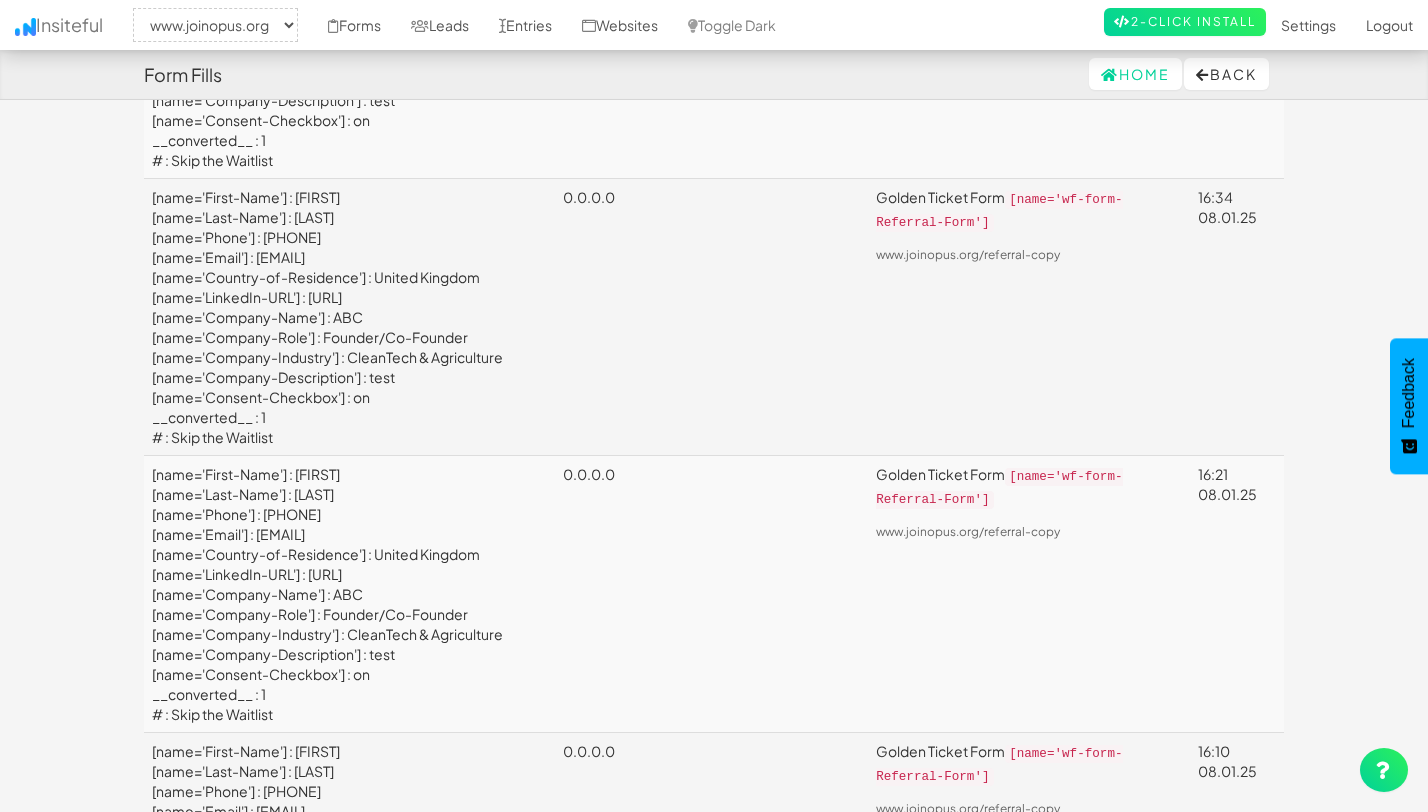 scroll, scrollTop: 0, scrollLeft: 0, axis: both 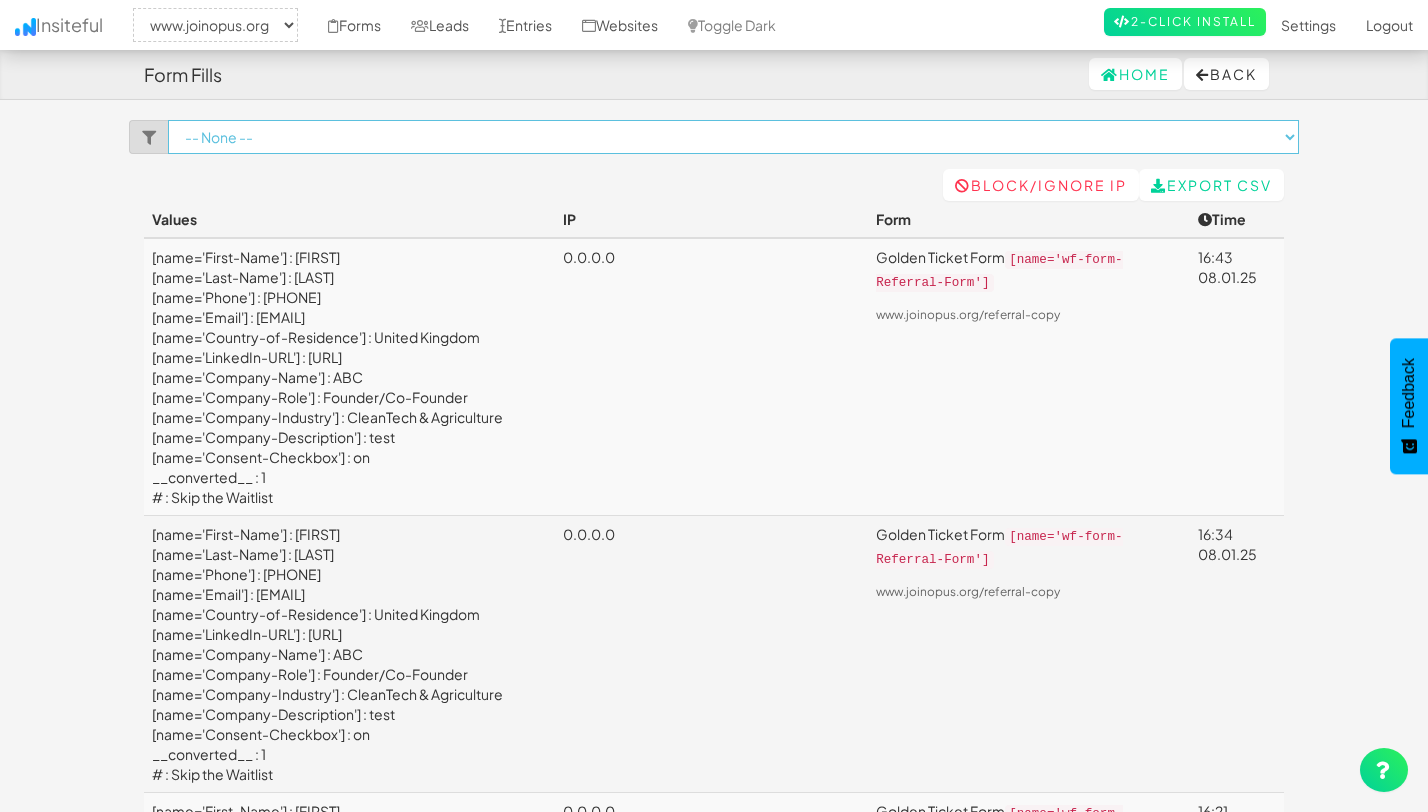 click on "-- None --  Golden Ticket Form (www.joinopus.org/referral-copy[name='wf-form-Referral-Form']) Newsletter Sign up Form (www.joinopus.org/join-the-waitlist[name='wf-form-Newsletter-Form-2']) Join the Waitlist Form (www.joinopus.org/join-the-waitlist-copy[name='wf-form-Join-Waitlist-Form']) Newsletter Sign up Form (www.joinopus.org/join-the-waitlist-copy[name='wf-form-Newsletter-Form-2']) Membership Brochure Form (www.joinopus.org/membership-draft-copy[name='wf-form-Membership-Form'])" at bounding box center [733, 137] 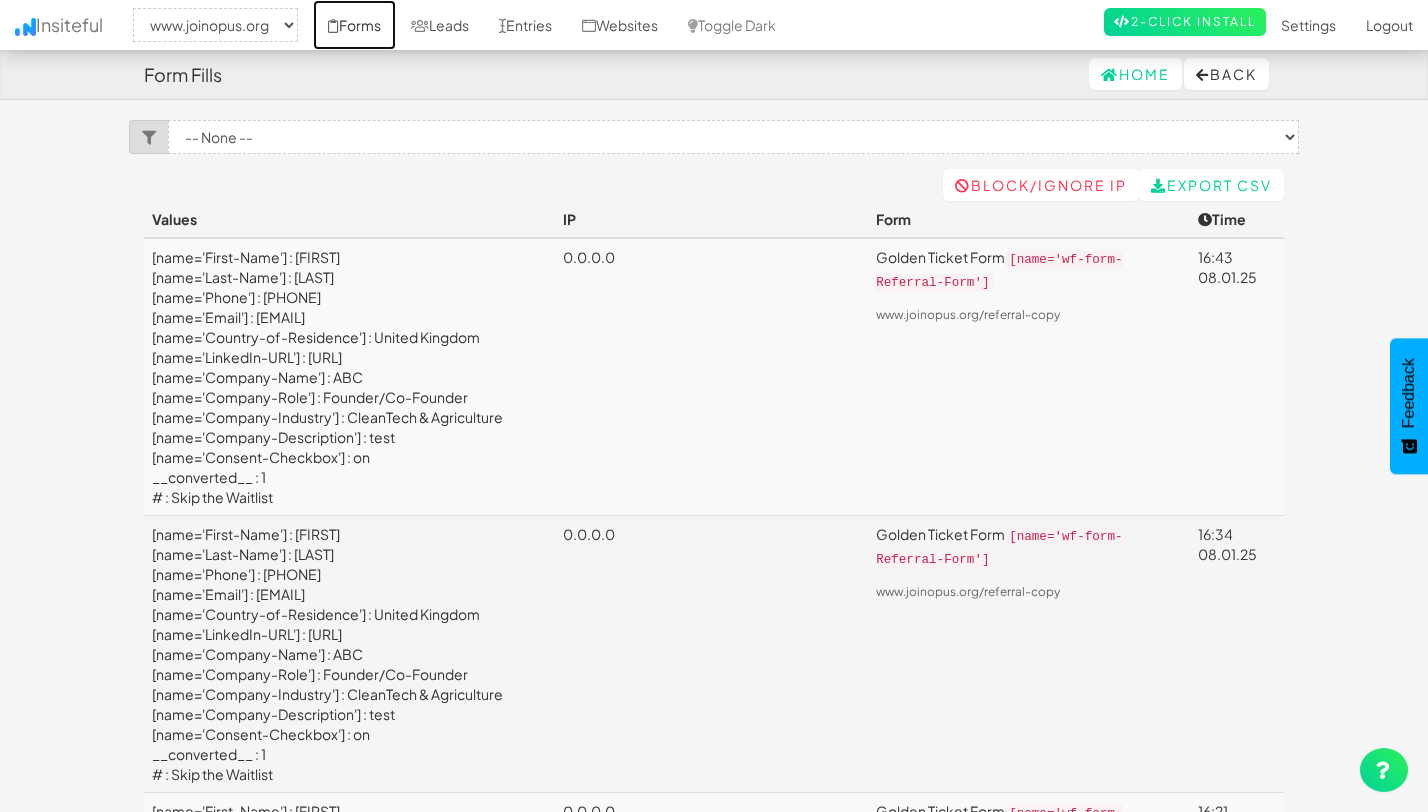 click on "Forms" at bounding box center [354, 25] 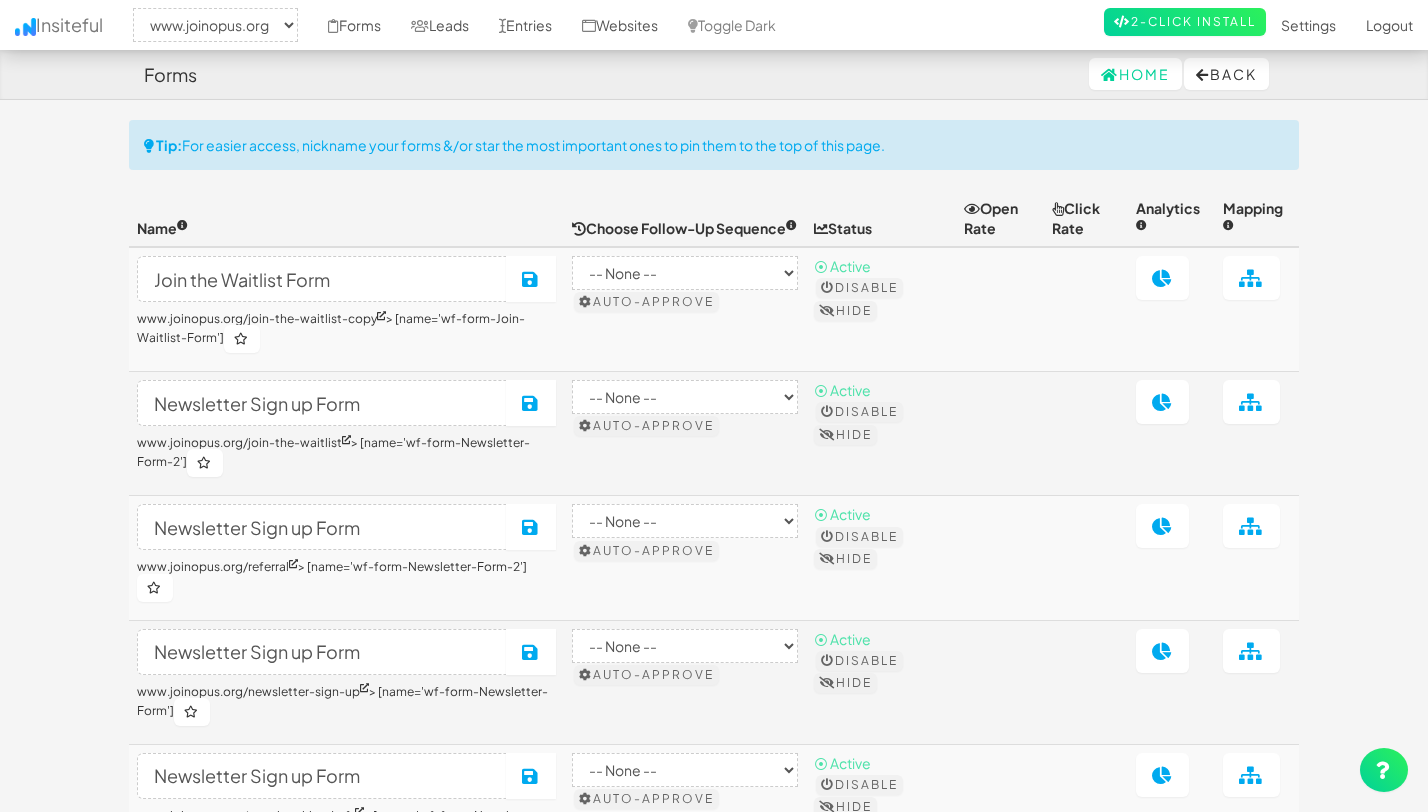 select on "2352" 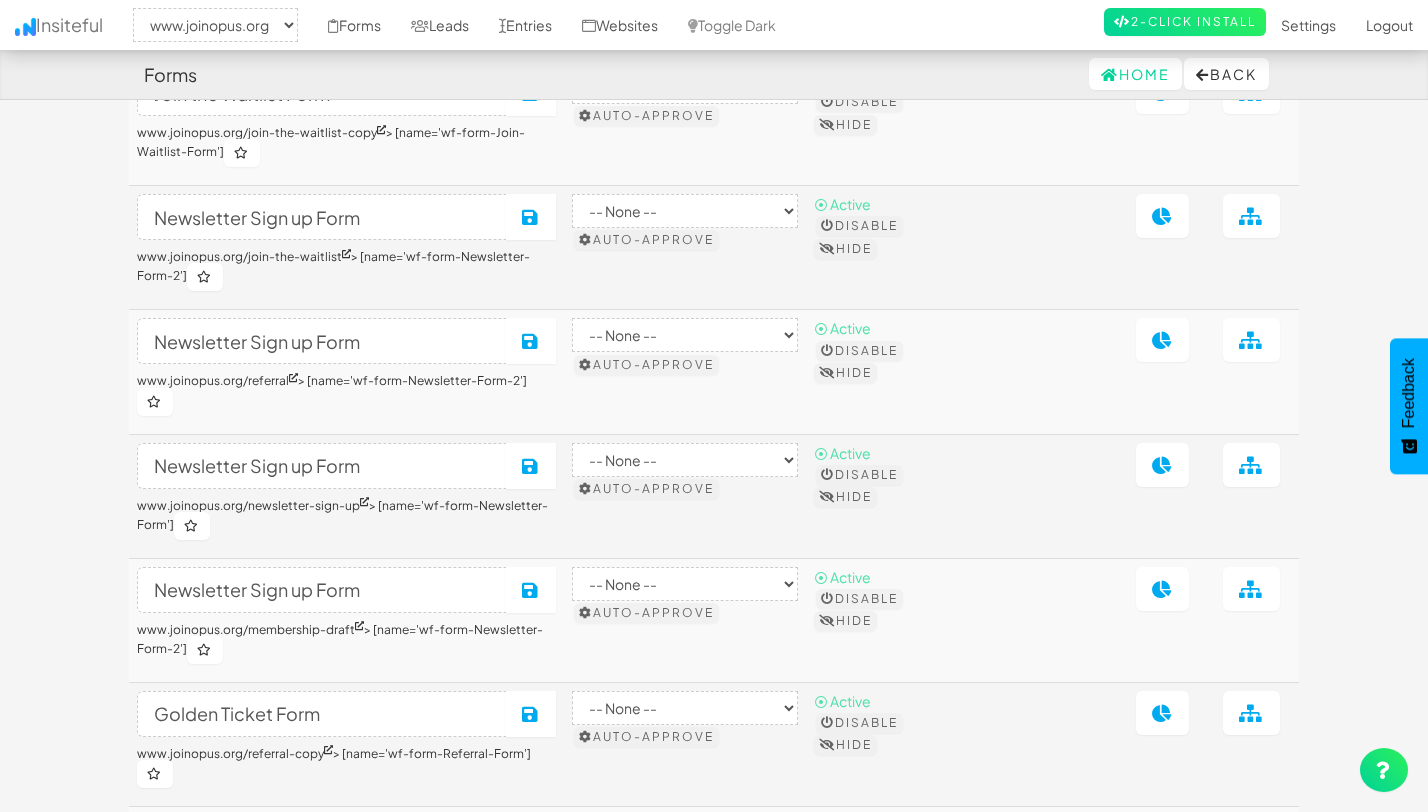 scroll, scrollTop: 188, scrollLeft: 0, axis: vertical 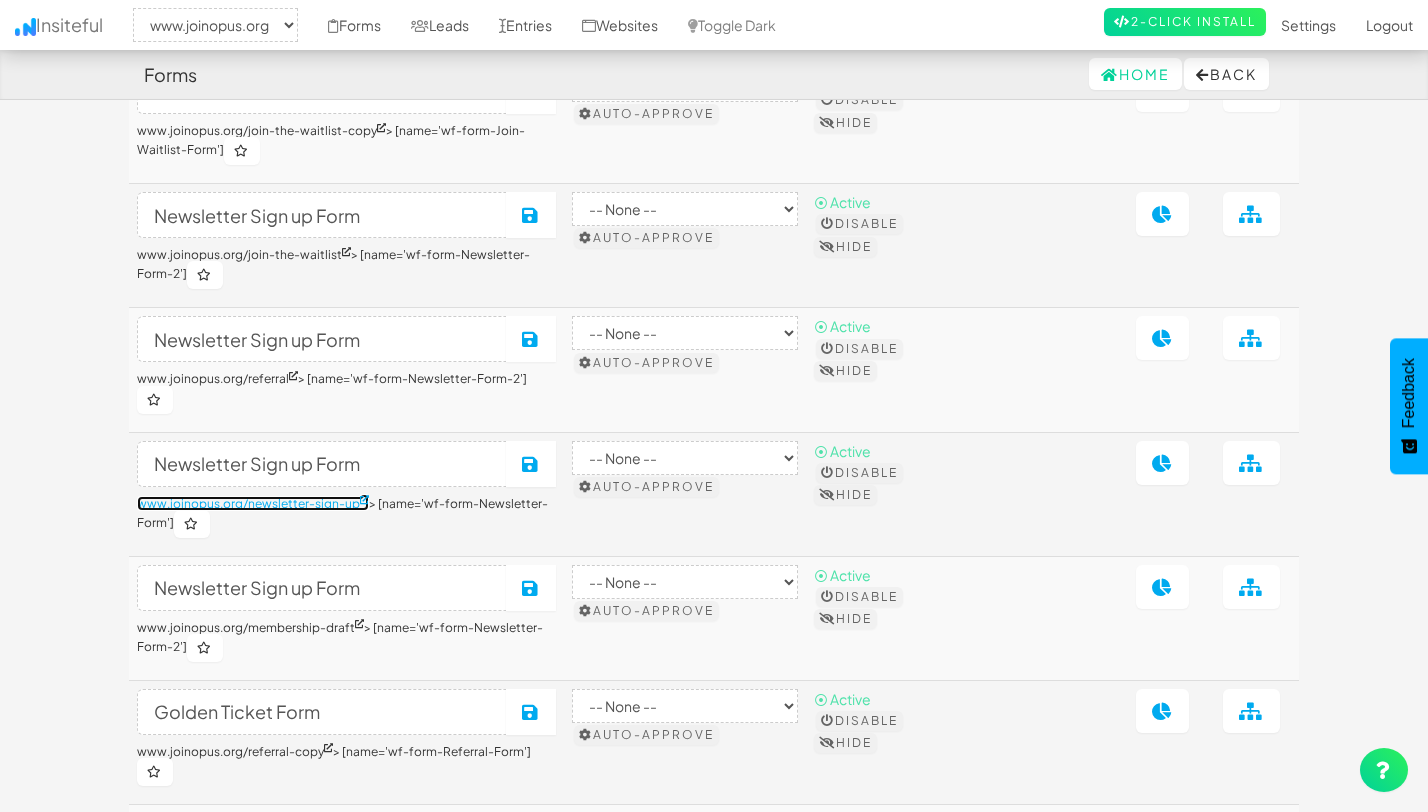 click at bounding box center [364, 499] 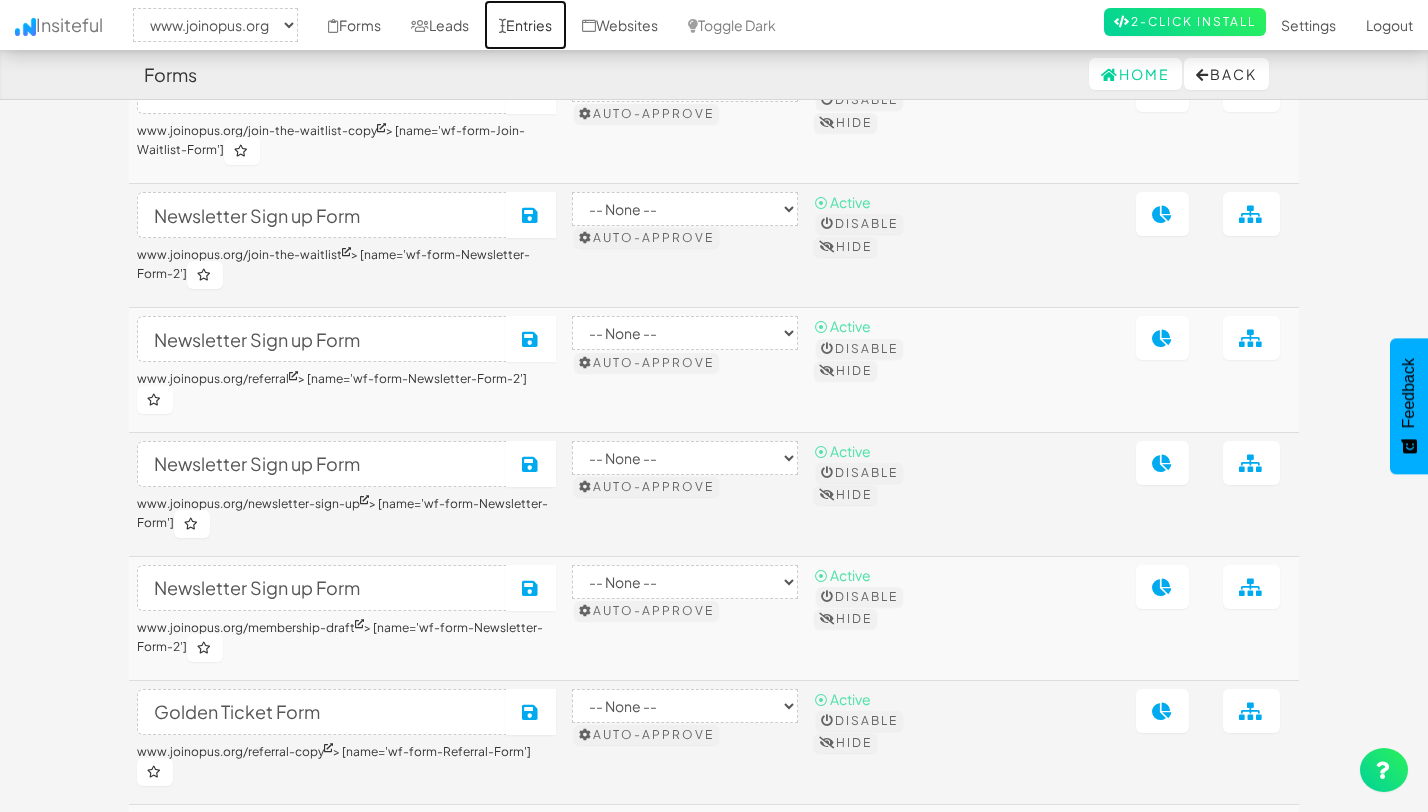 click on "Entries" at bounding box center (525, 25) 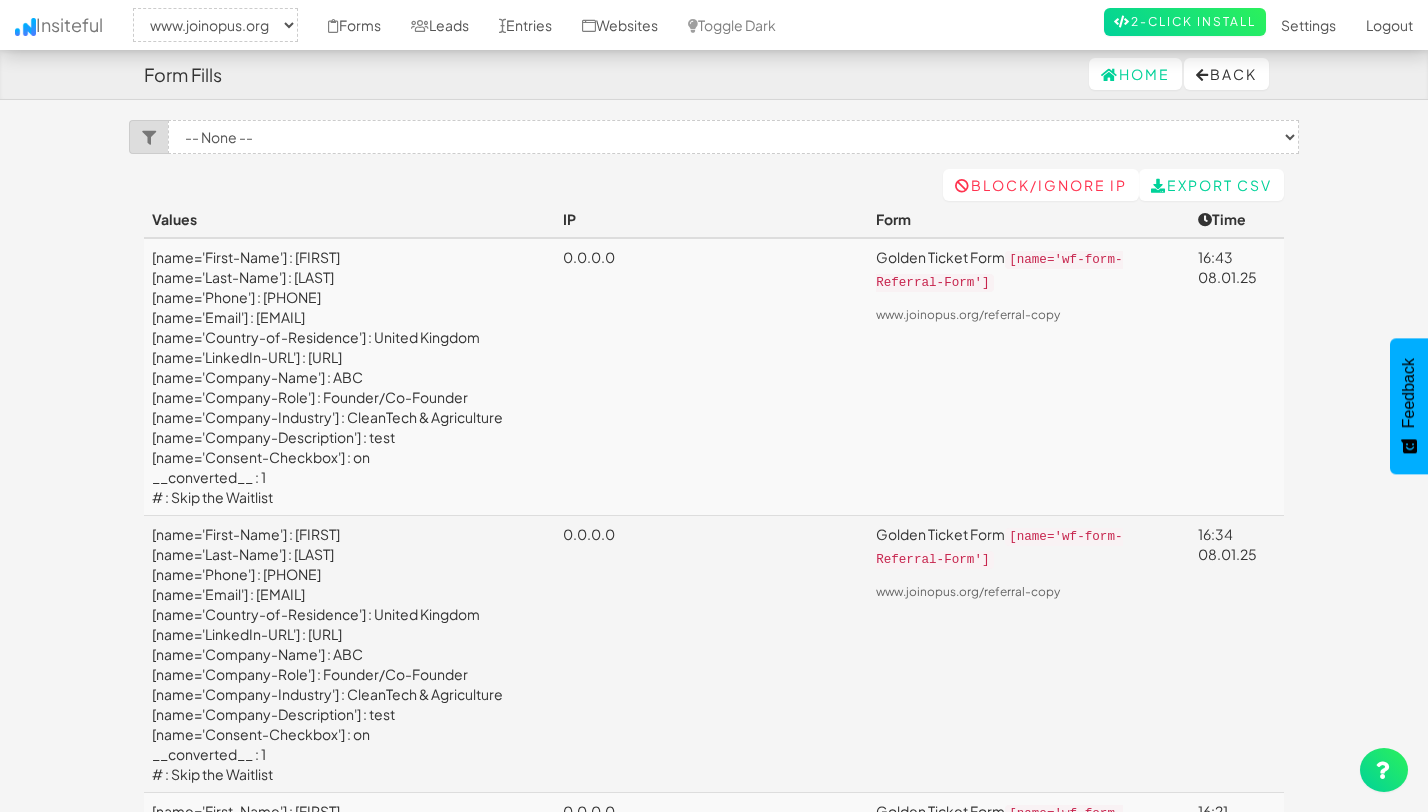 select on "2352" 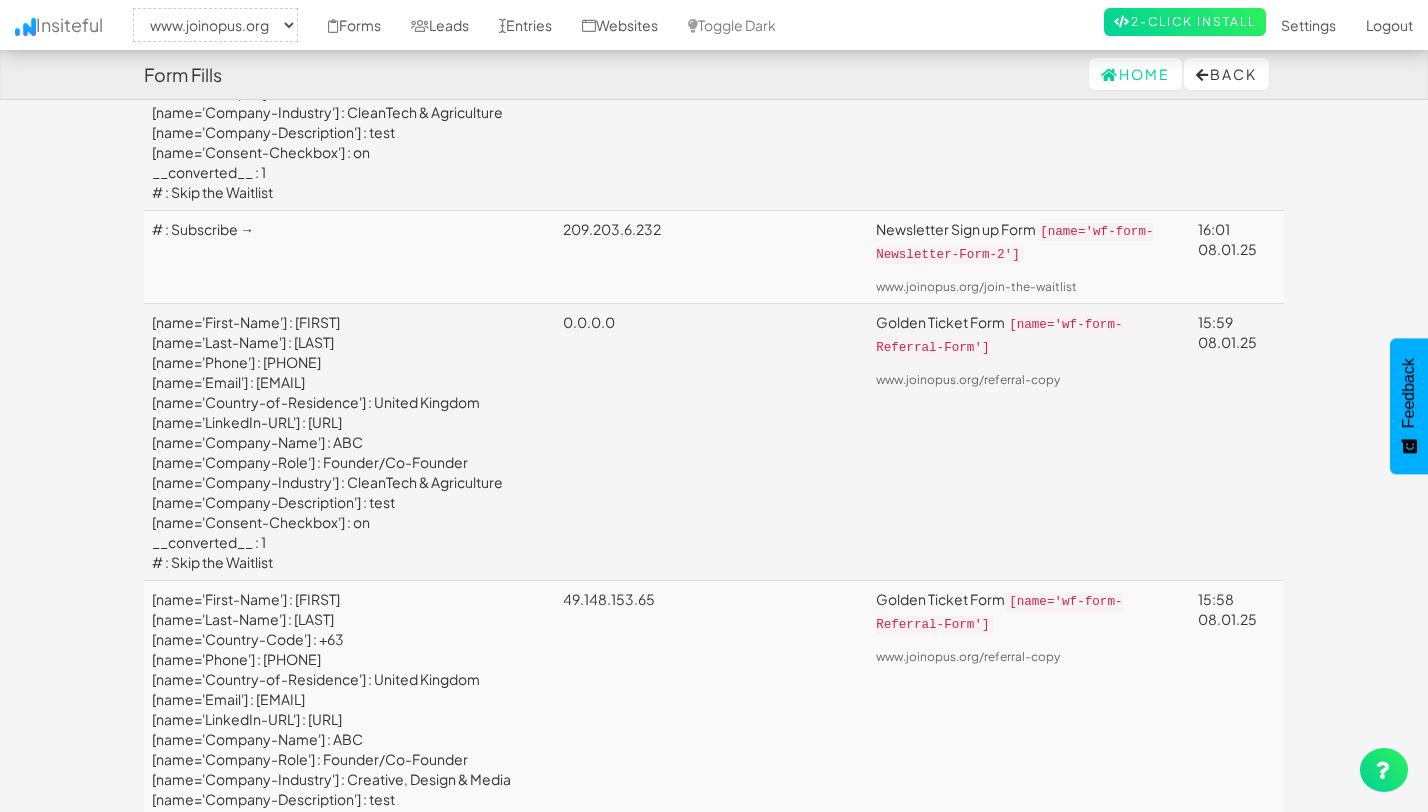 scroll, scrollTop: 1135, scrollLeft: 0, axis: vertical 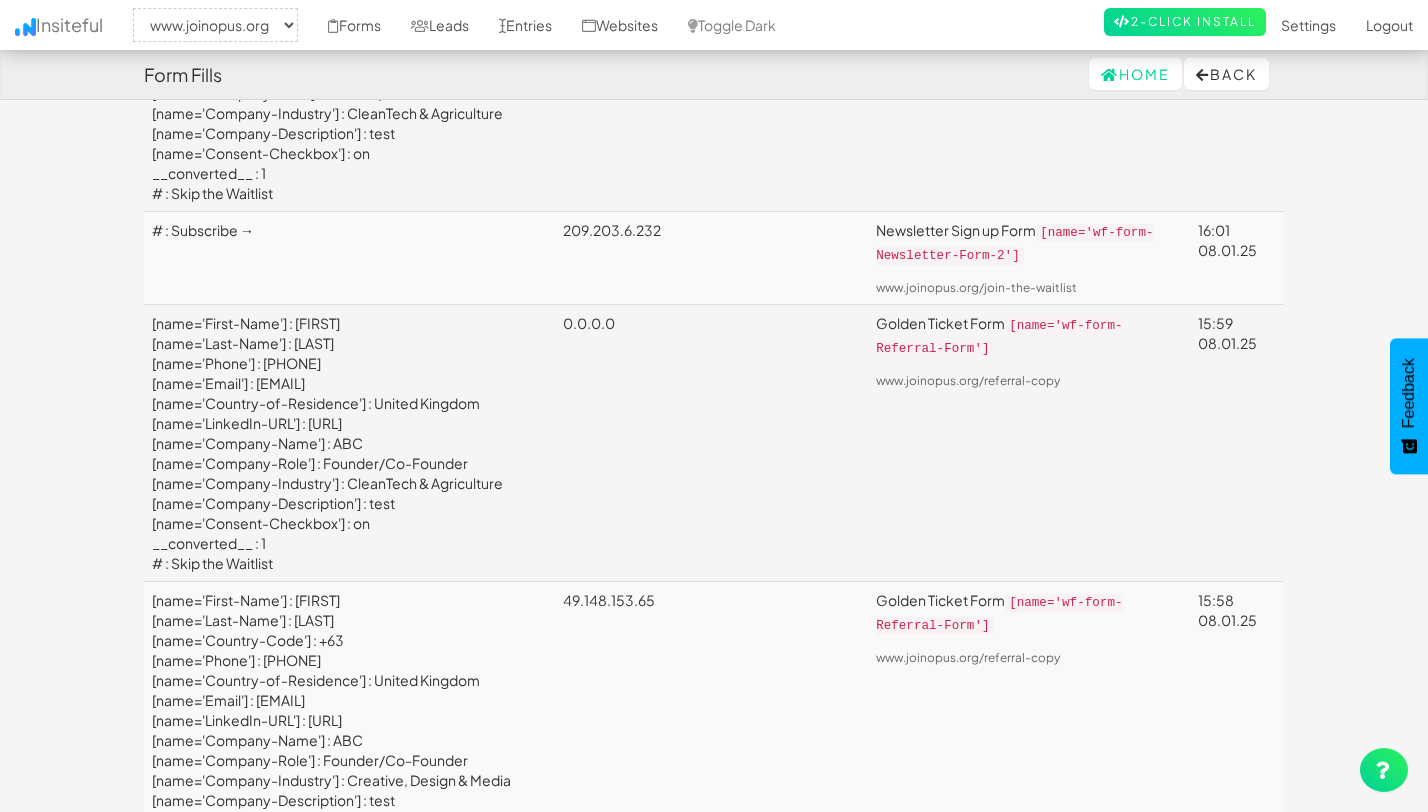 click on "# : Subscribe →" at bounding box center (349, 258) 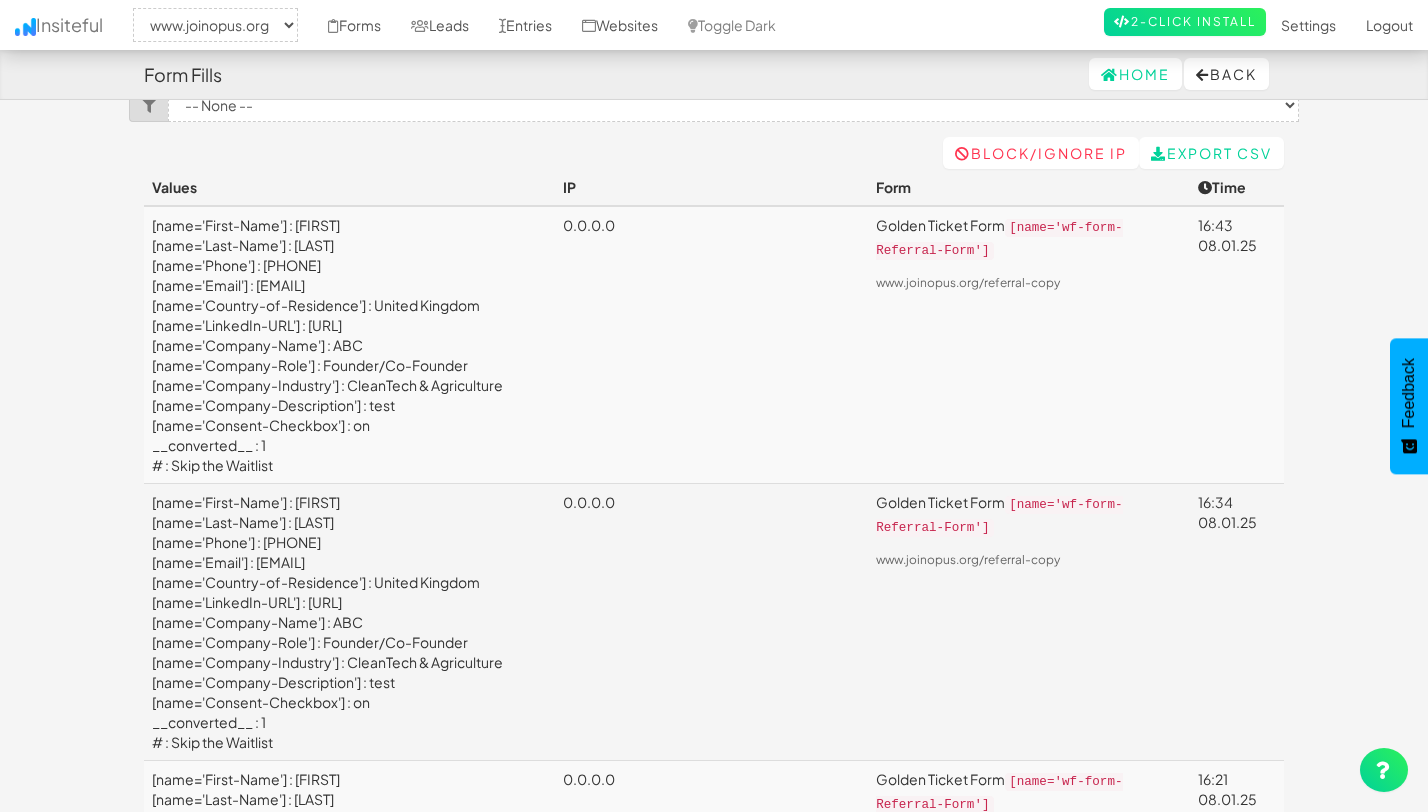 scroll, scrollTop: 0, scrollLeft: 0, axis: both 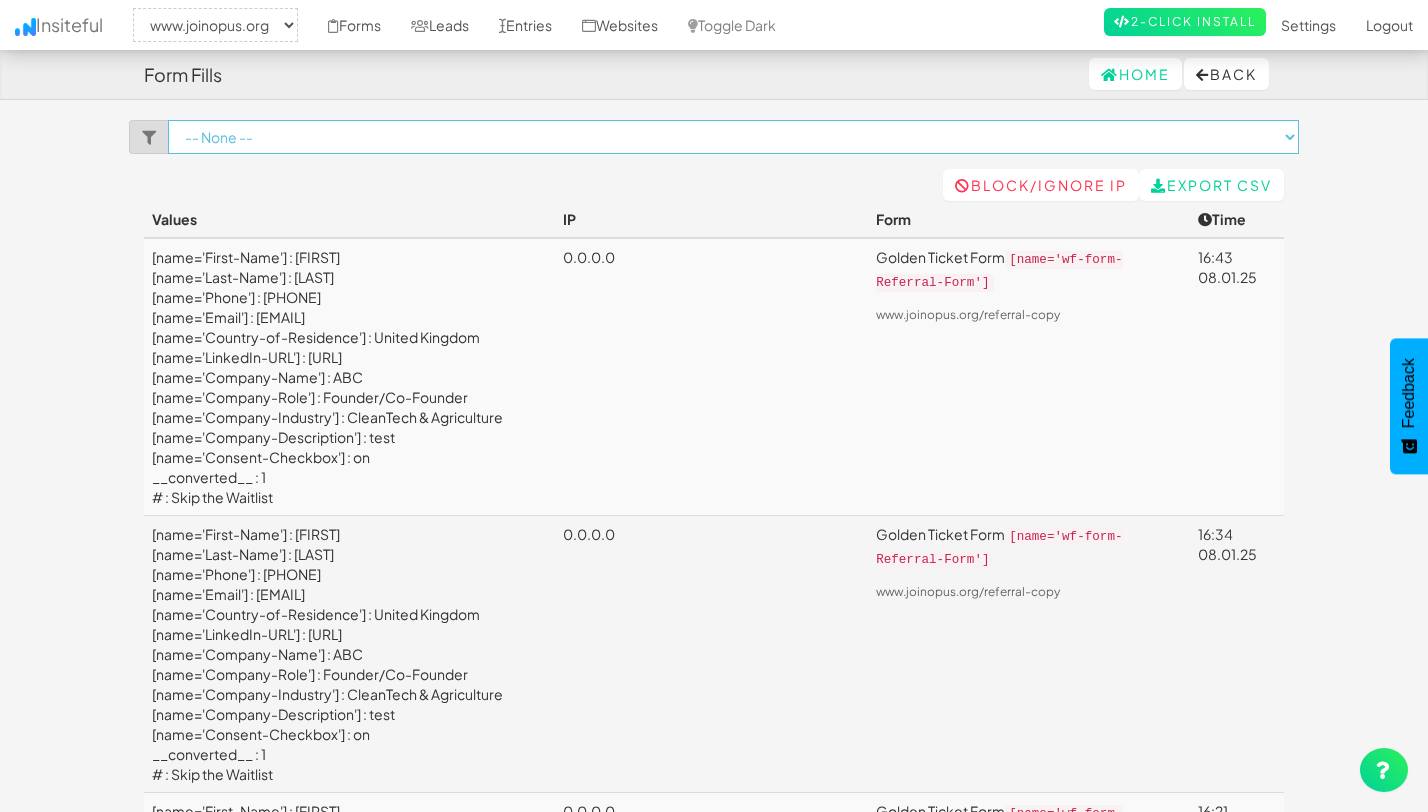click on "-- None --  Golden Ticket Form (www.joinopus.org/referral-copy[name='wf-form-Referral-Form']) Newsletter Sign up Form (www.joinopus.org/join-the-waitlist[name='wf-form-Newsletter-Form-2']) Join the Waitlist Form (www.joinopus.org/join-the-waitlist-copy[name='wf-form-Join-Waitlist-Form']) Newsletter Sign up Form (www.joinopus.org/join-the-waitlist-copy[name='wf-form-Newsletter-Form-2']) Membership Brochure Form (www.joinopus.org/membership-draft-copy[name='wf-form-Membership-Form'])" at bounding box center (733, 137) 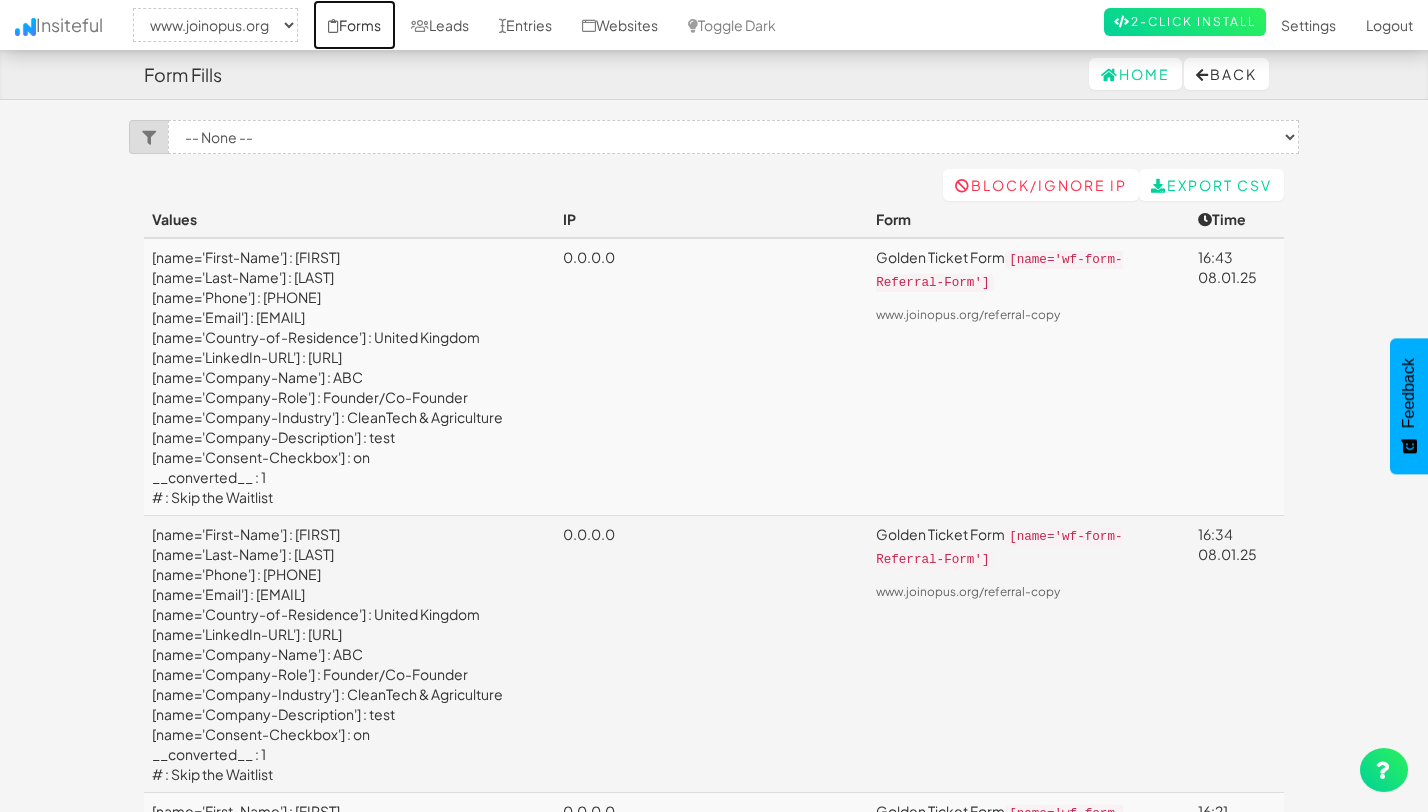 click on "Forms" at bounding box center [354, 25] 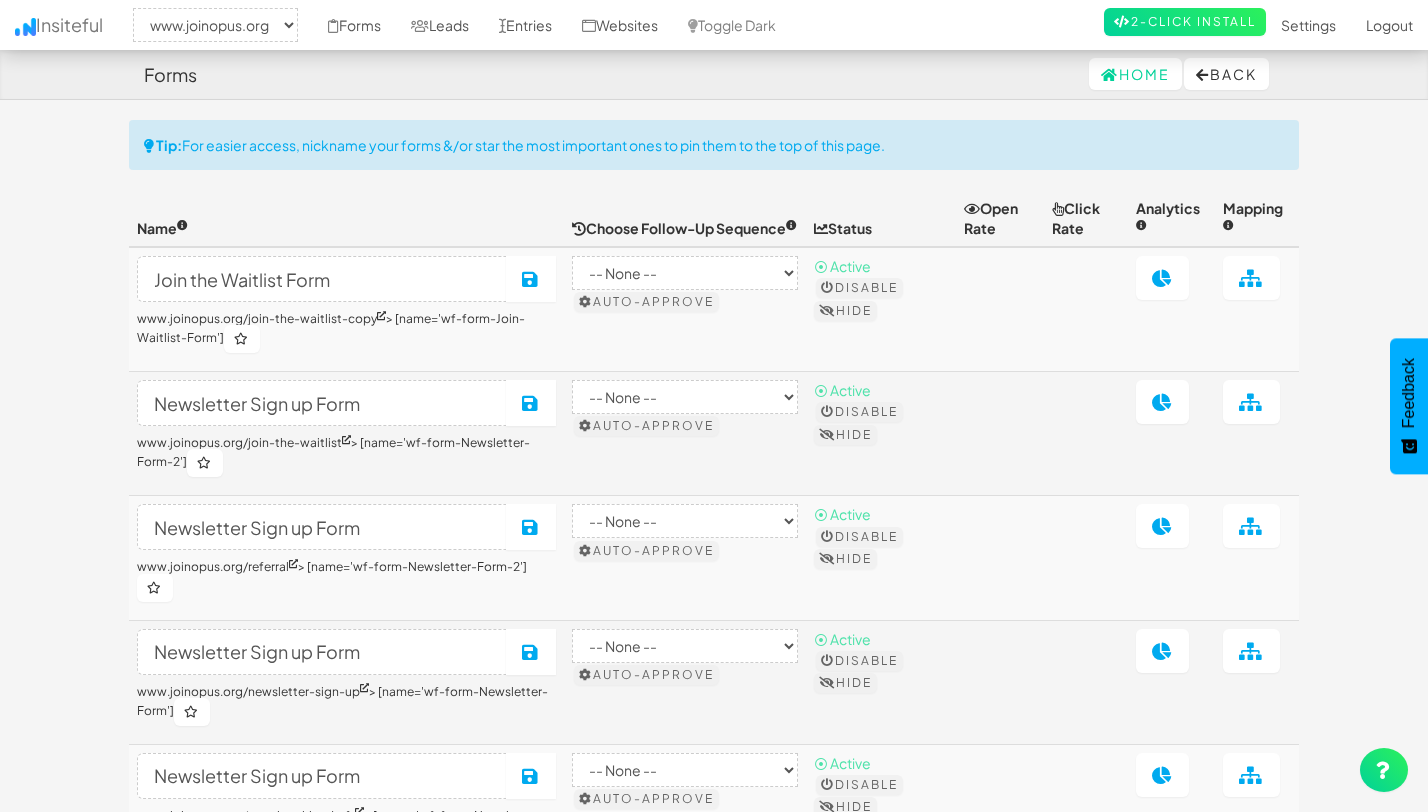 select on "2352" 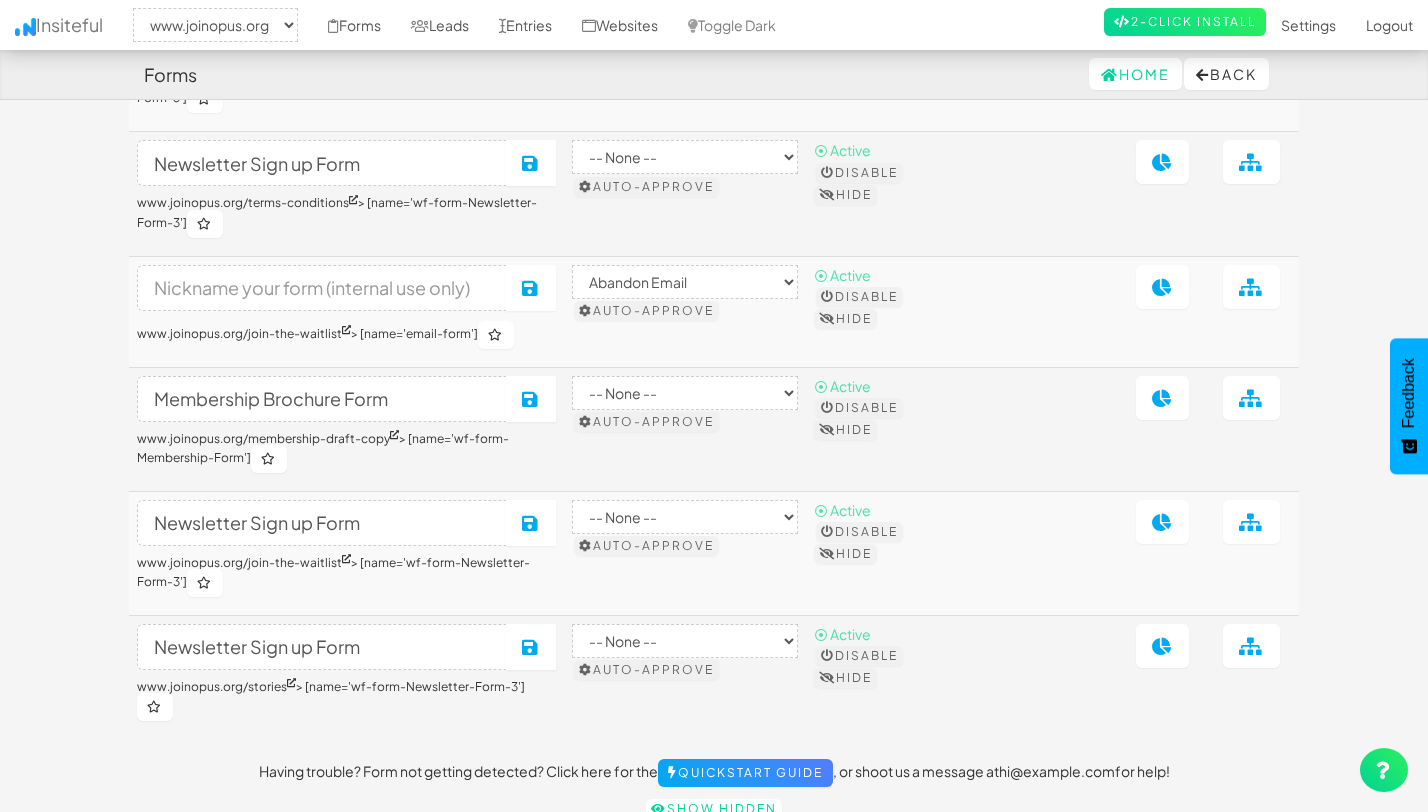 scroll, scrollTop: 0, scrollLeft: 0, axis: both 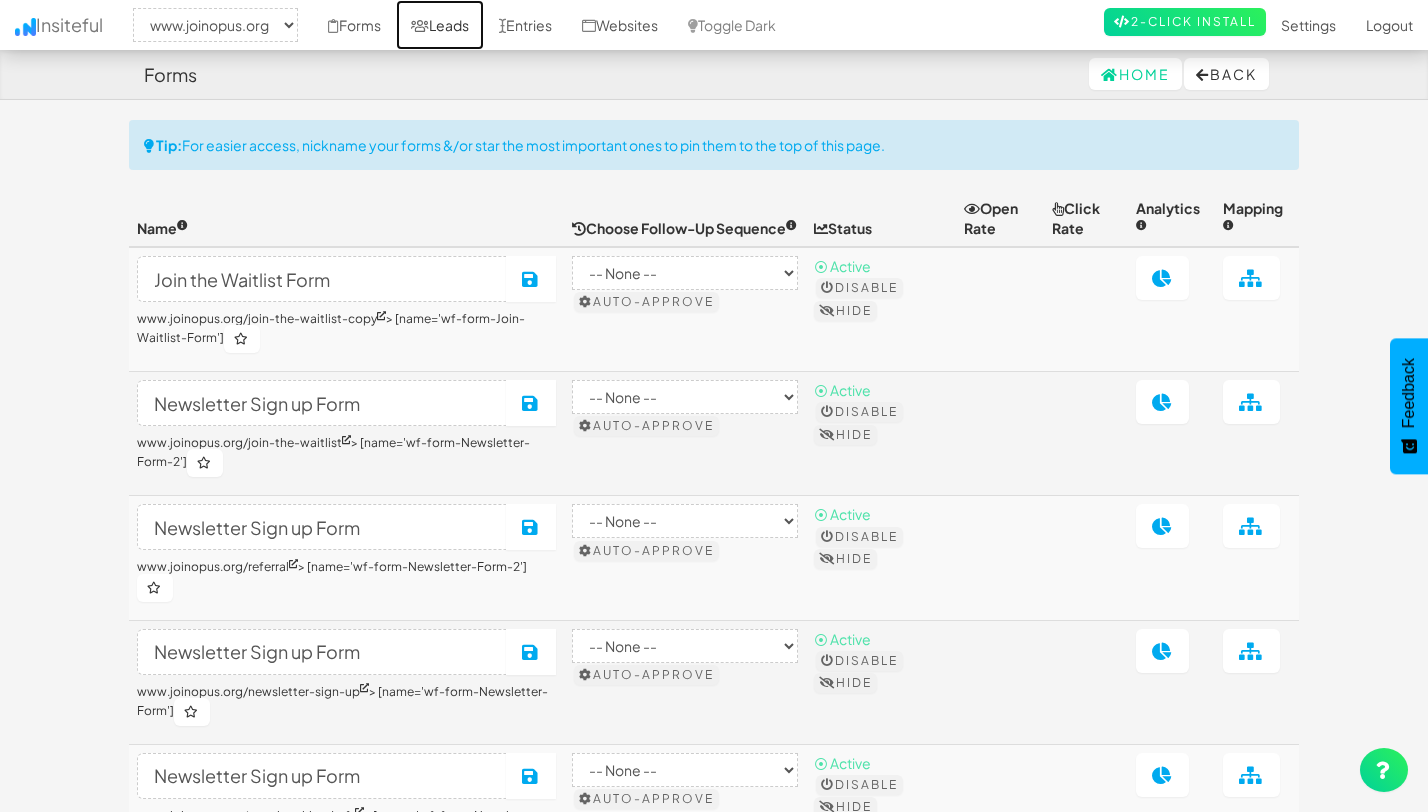 click on "Leads" at bounding box center (440, 25) 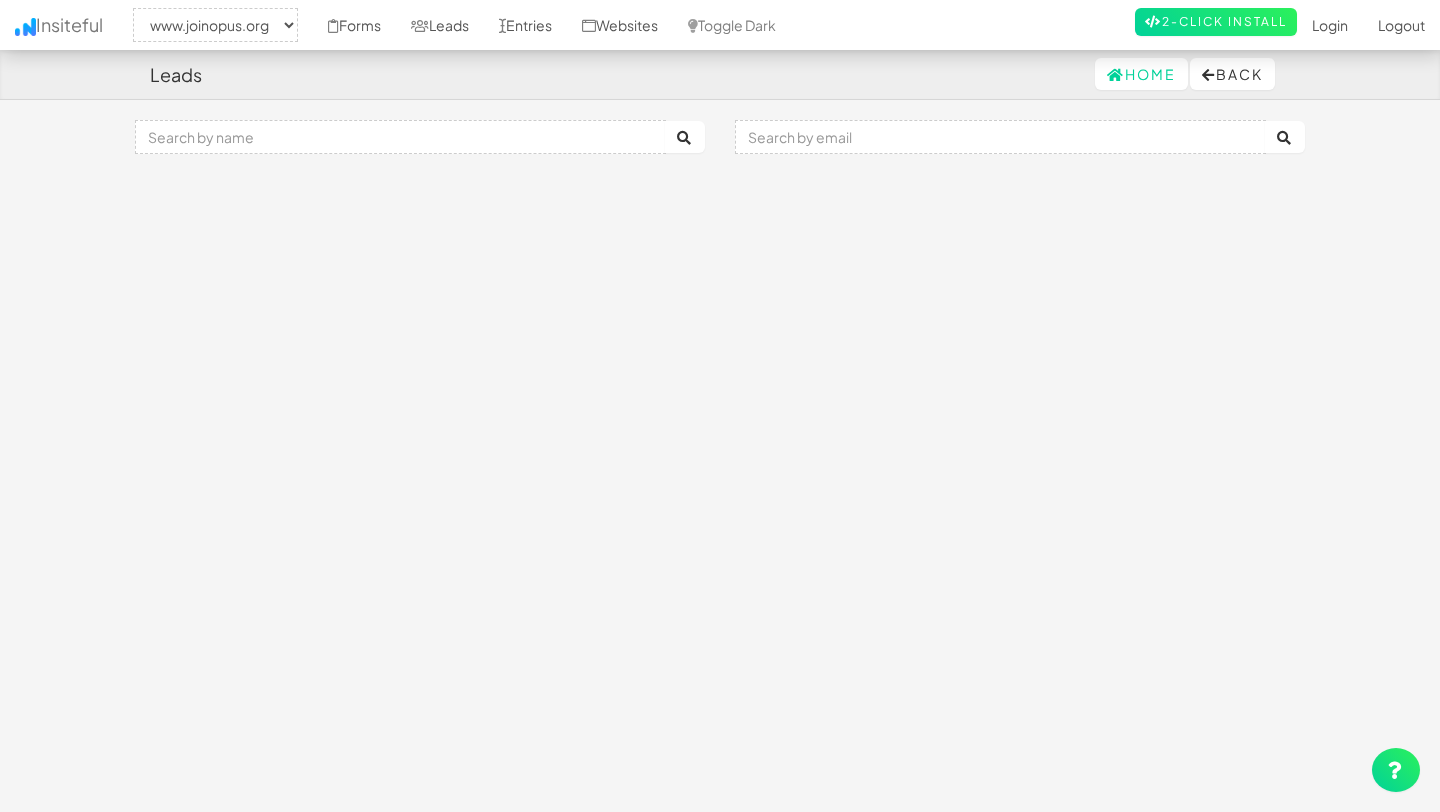 select on "2352" 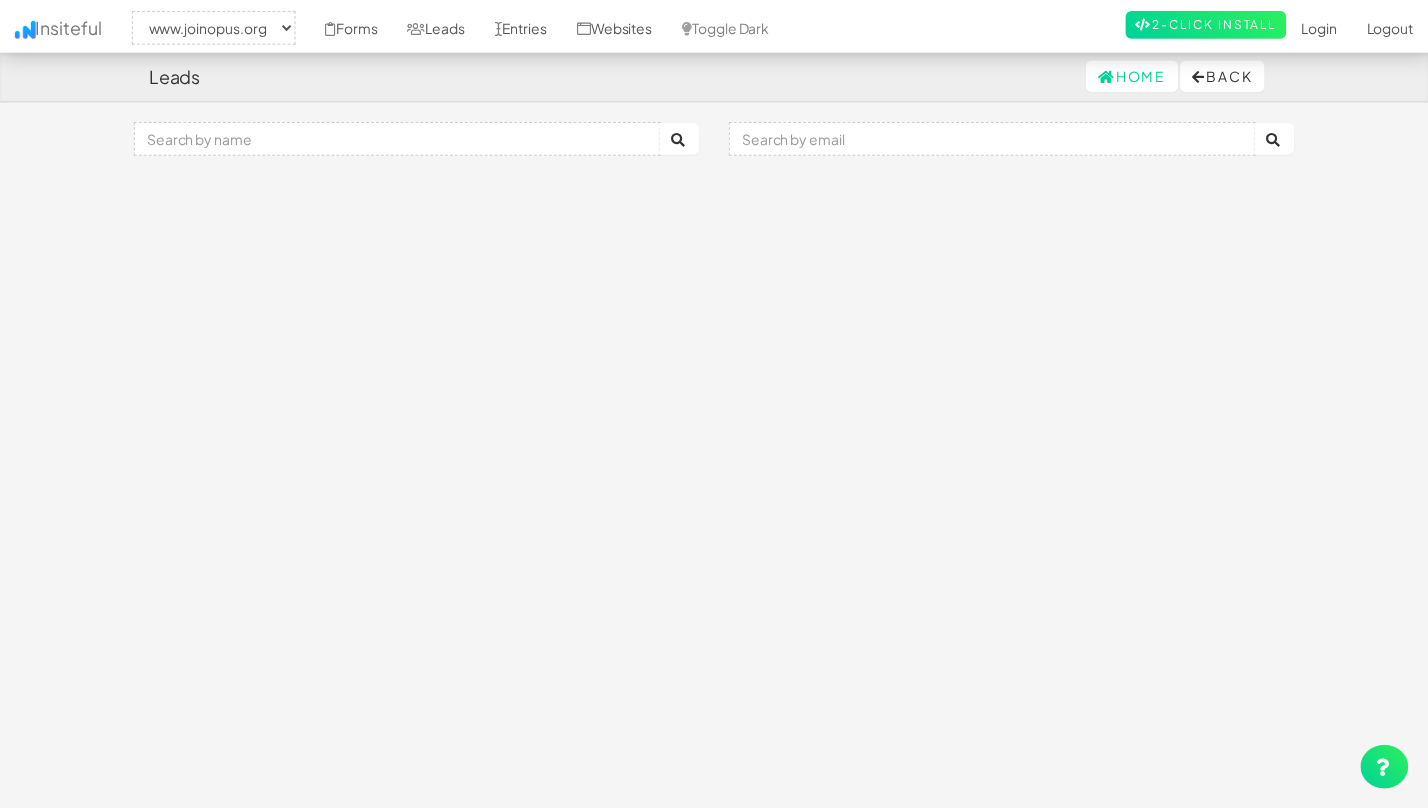 scroll, scrollTop: 0, scrollLeft: 0, axis: both 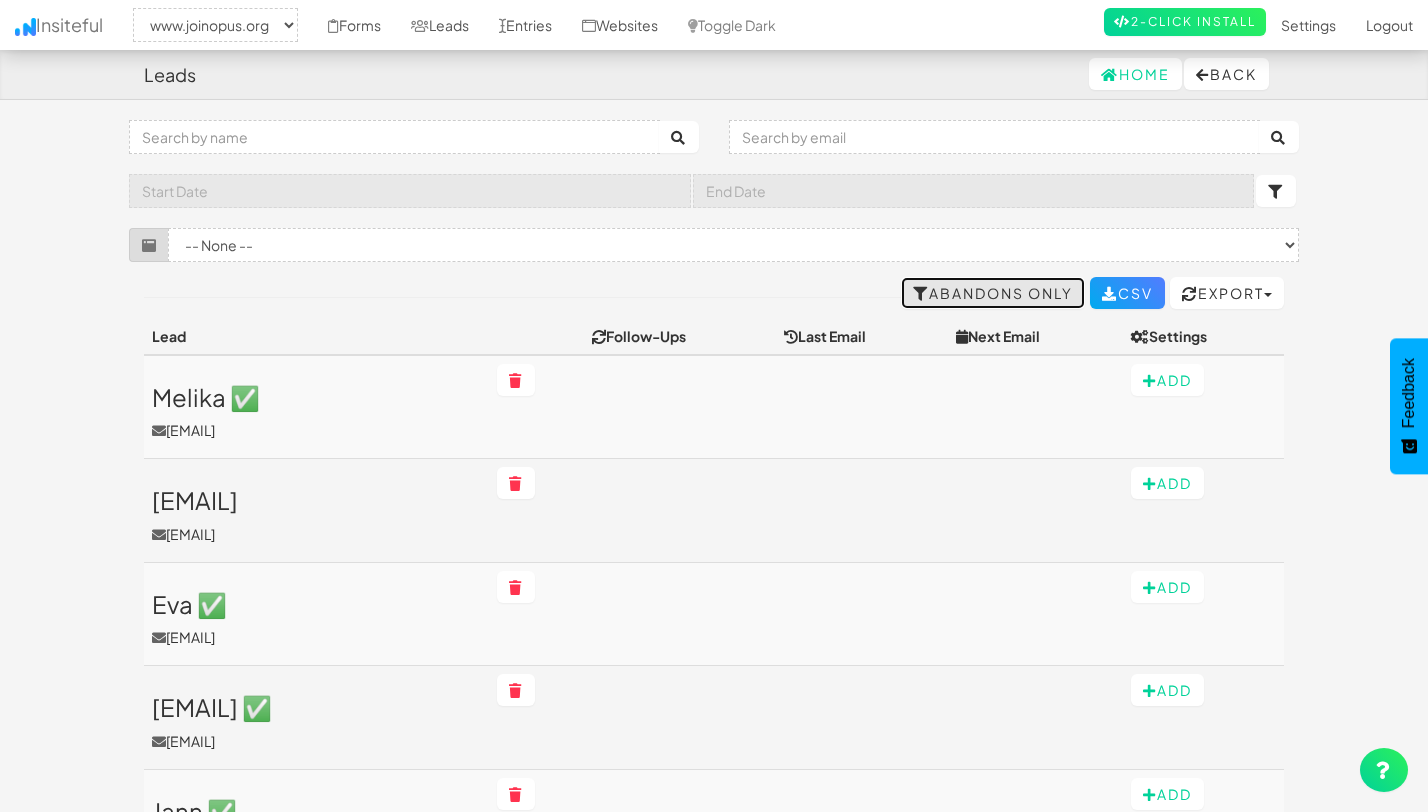 click on "Abandons Only" at bounding box center (993, 293) 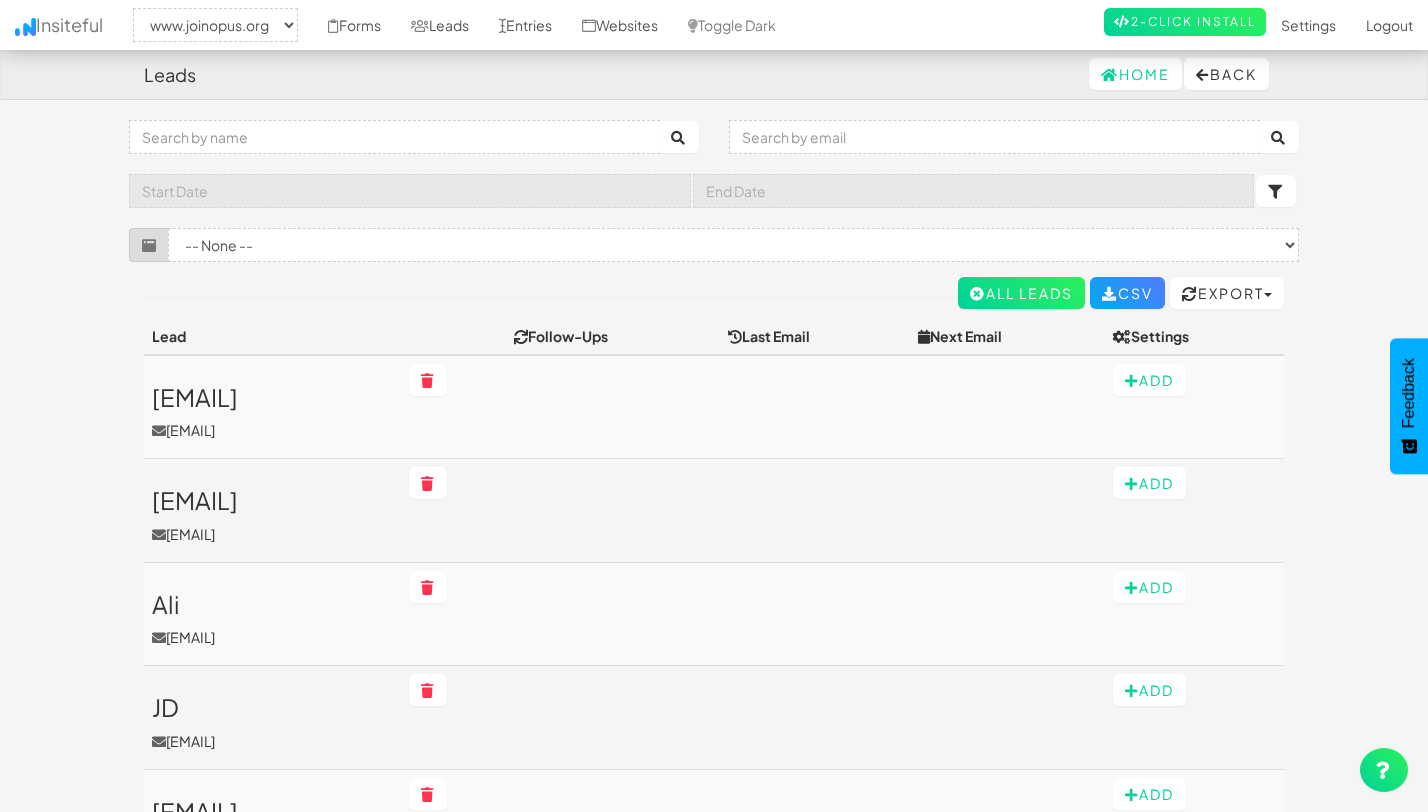 select on "2352" 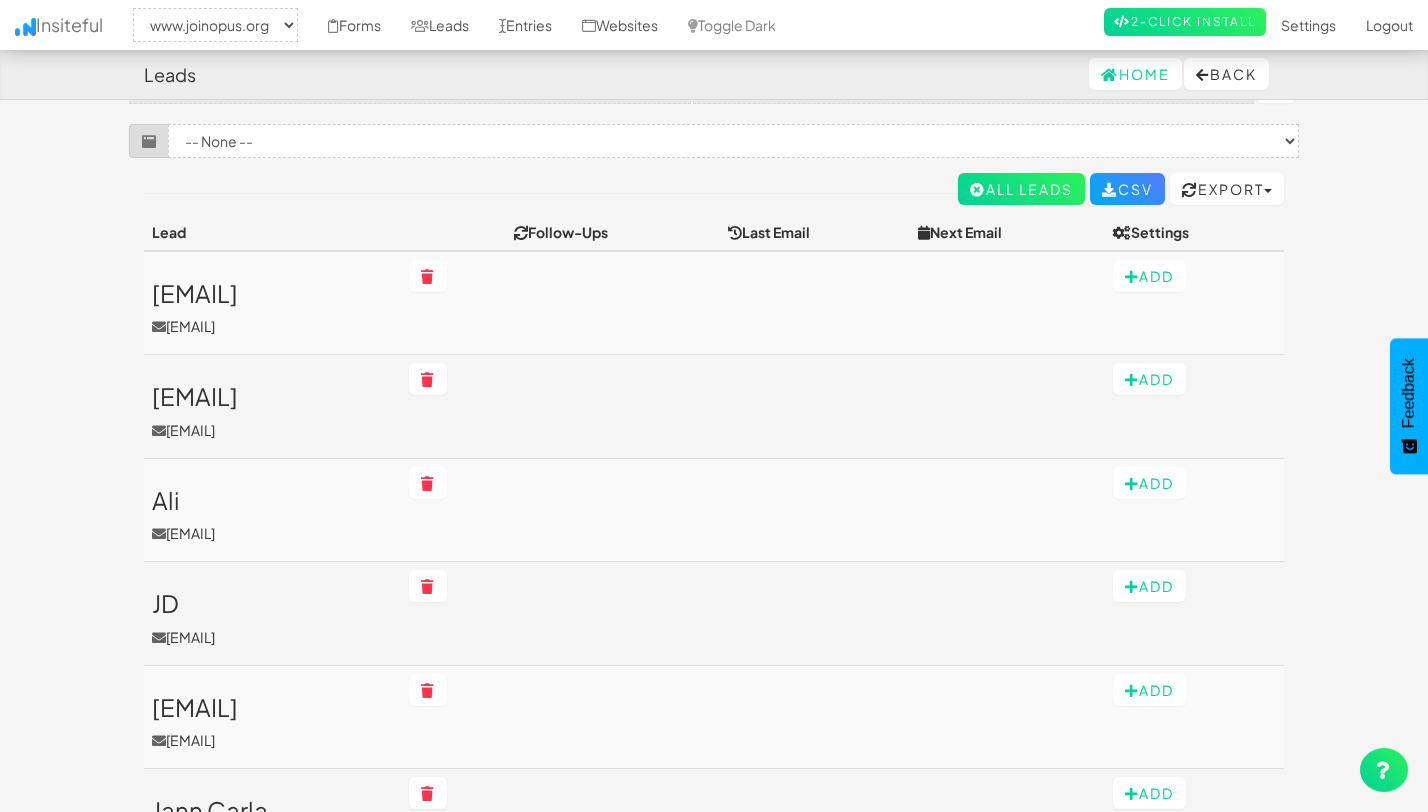 scroll, scrollTop: 0, scrollLeft: 0, axis: both 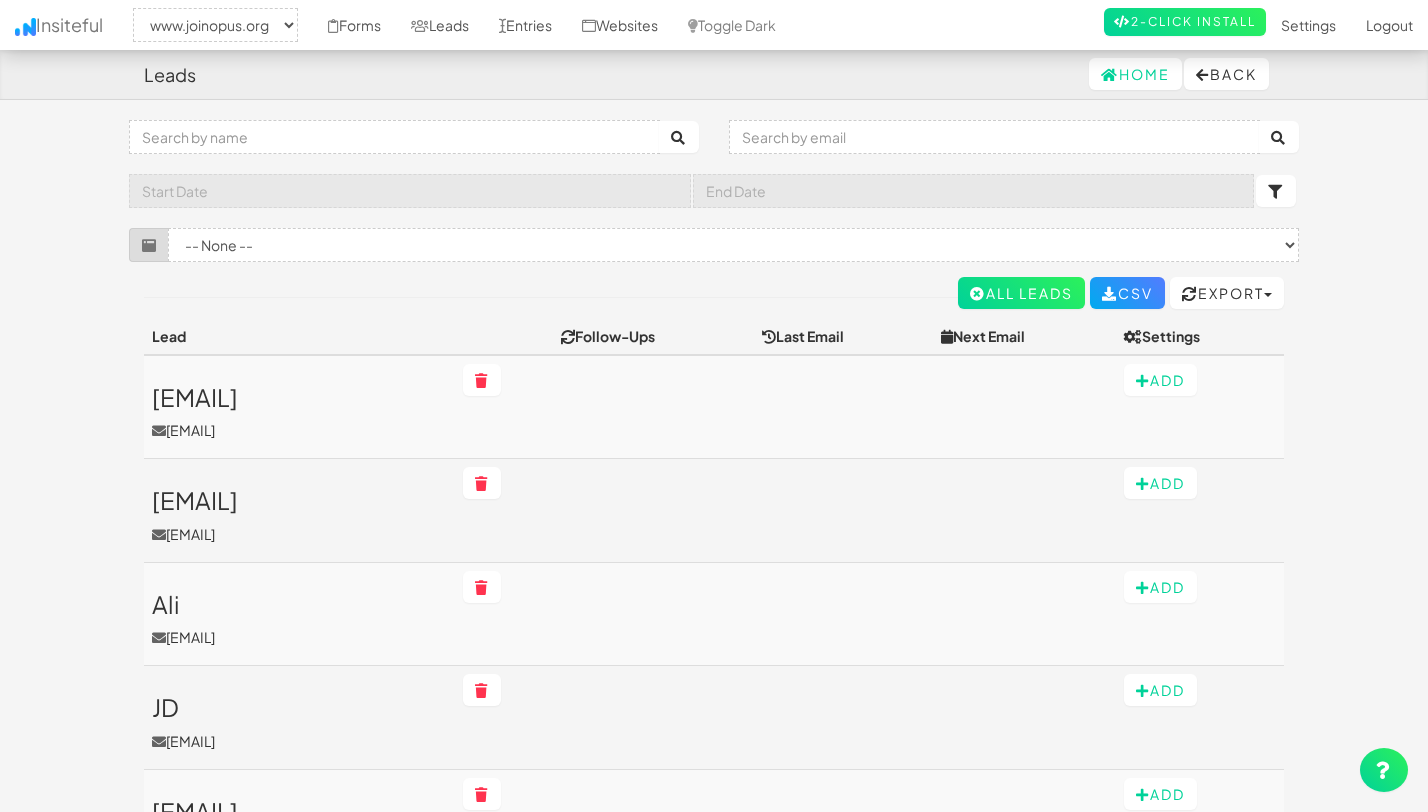select on "2352" 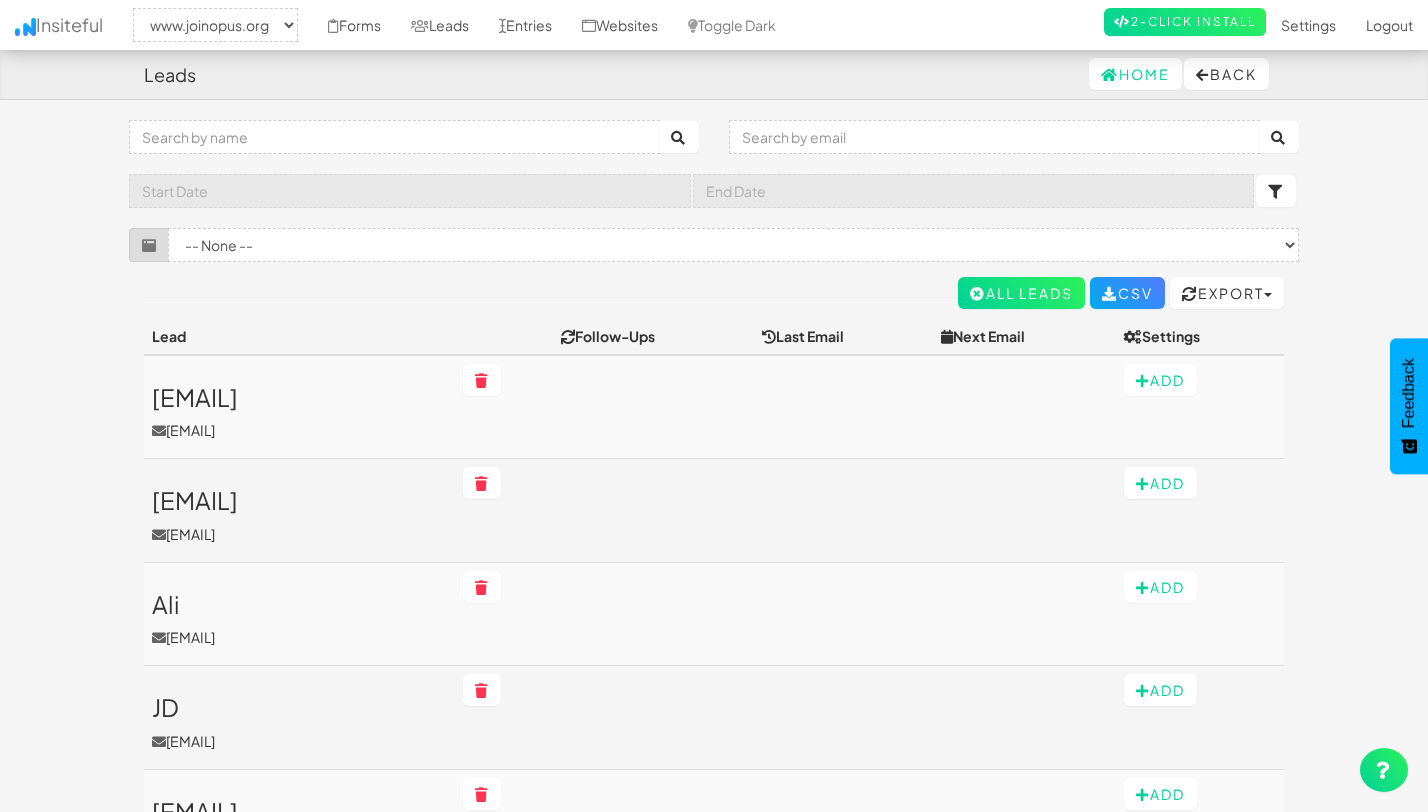 scroll, scrollTop: 78, scrollLeft: 0, axis: vertical 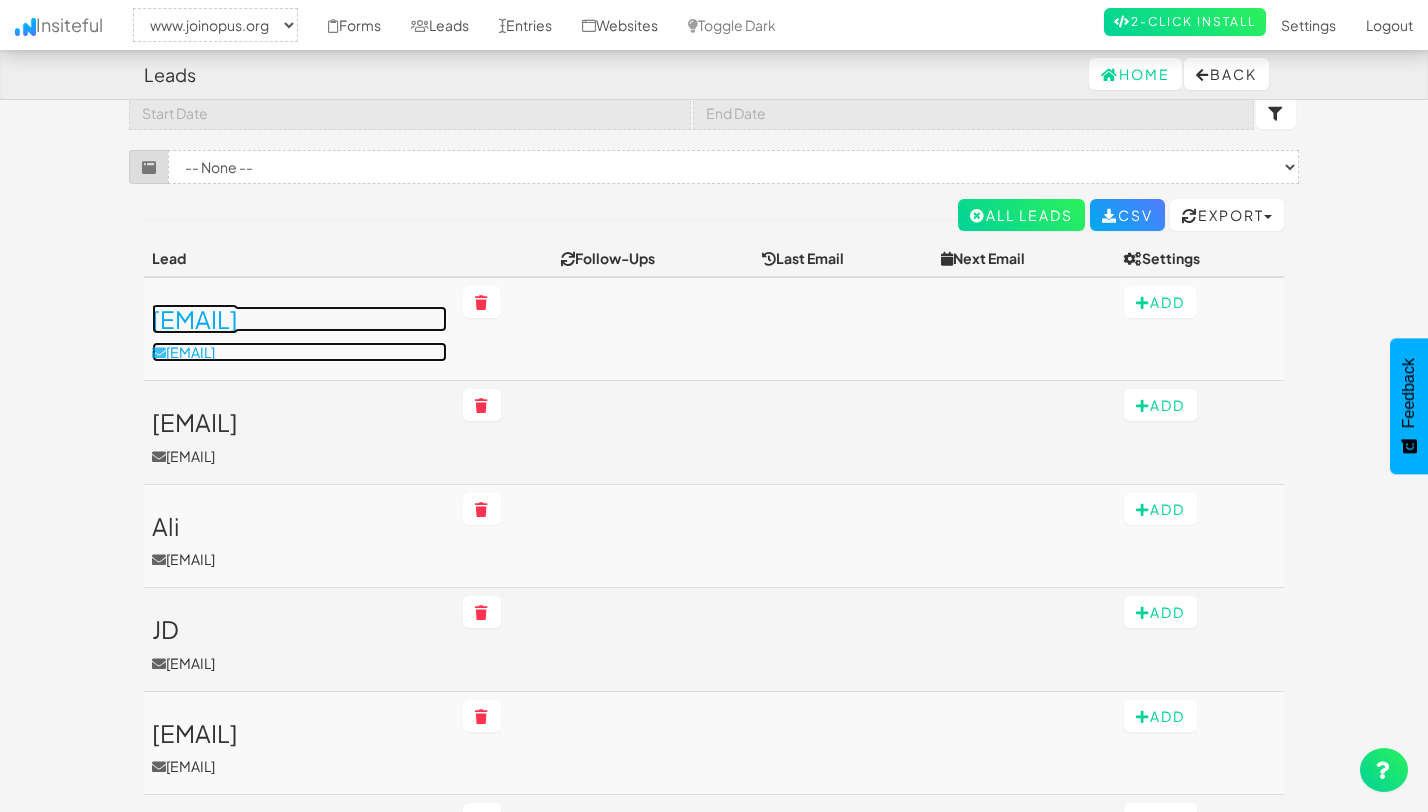 click on "[EMAIL]" at bounding box center [299, 319] 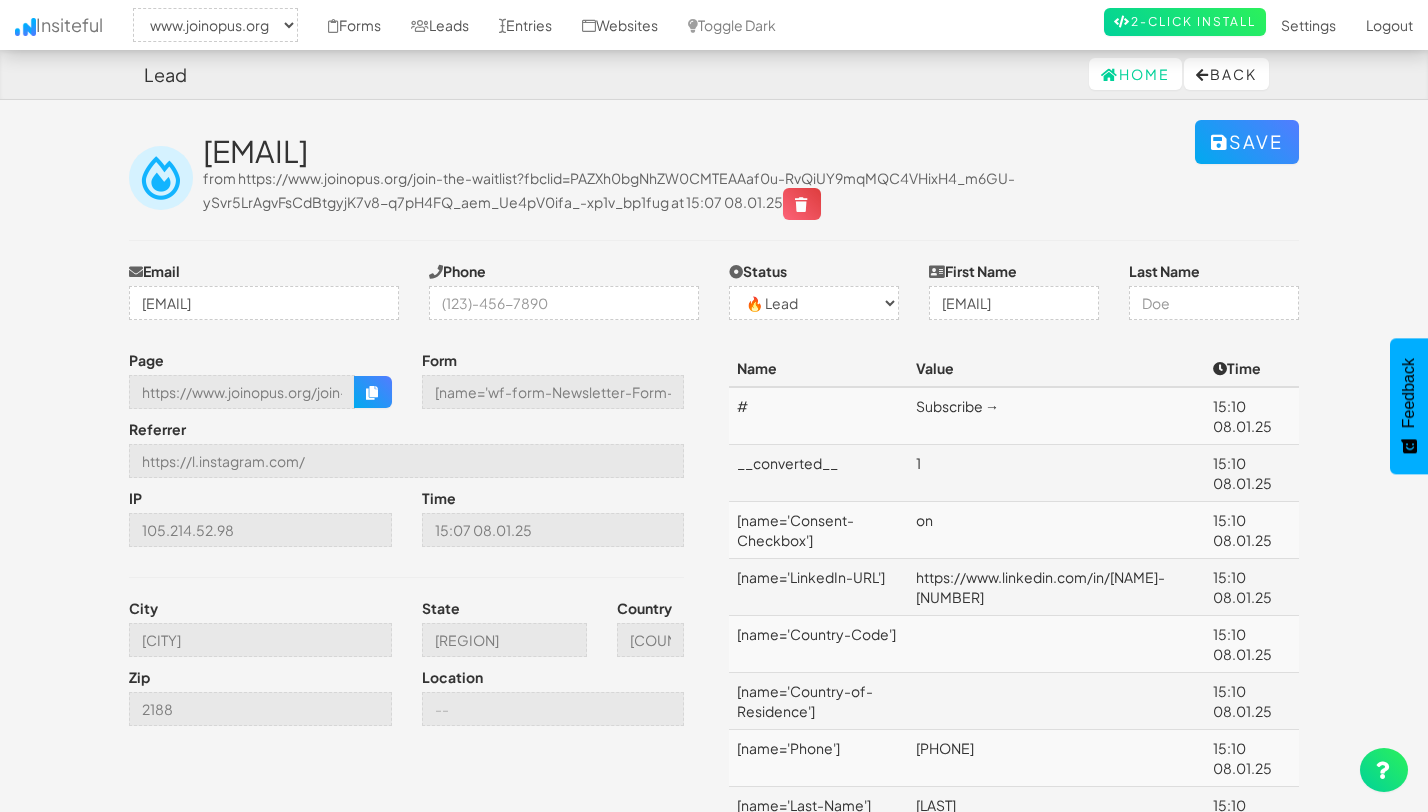 select on "2352" 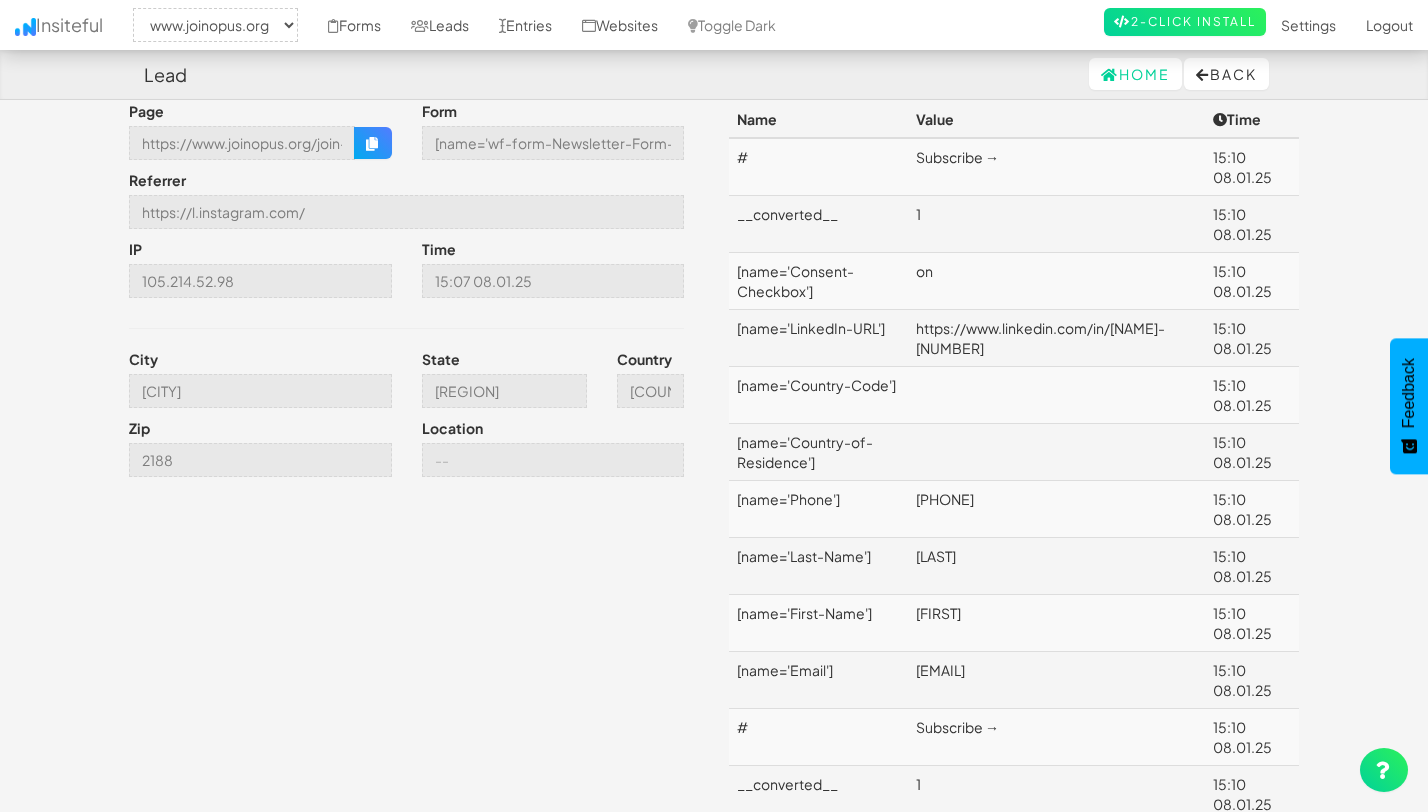 scroll, scrollTop: 0, scrollLeft: 0, axis: both 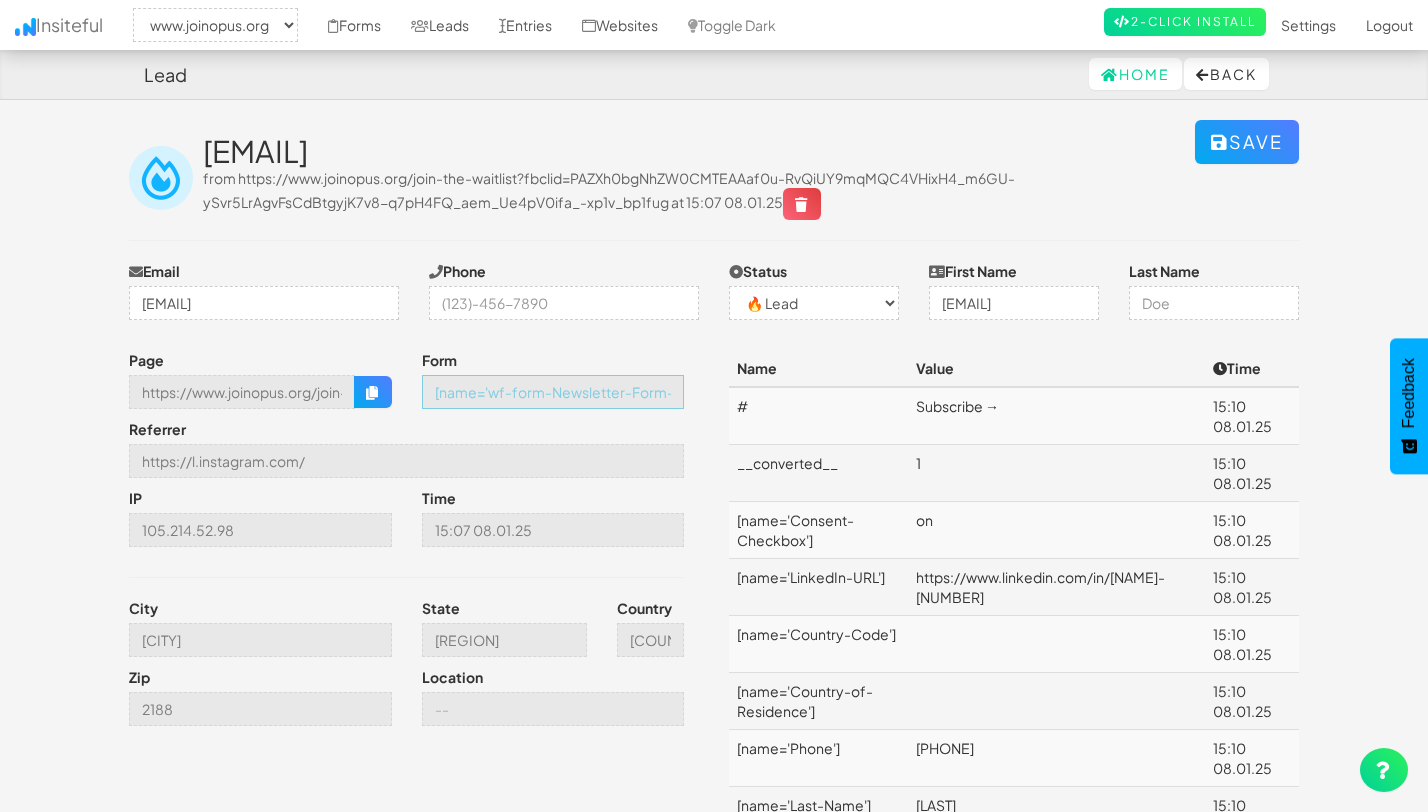 click on "[name='wf-form-Newsletter-Form-2']" at bounding box center (553, 392) 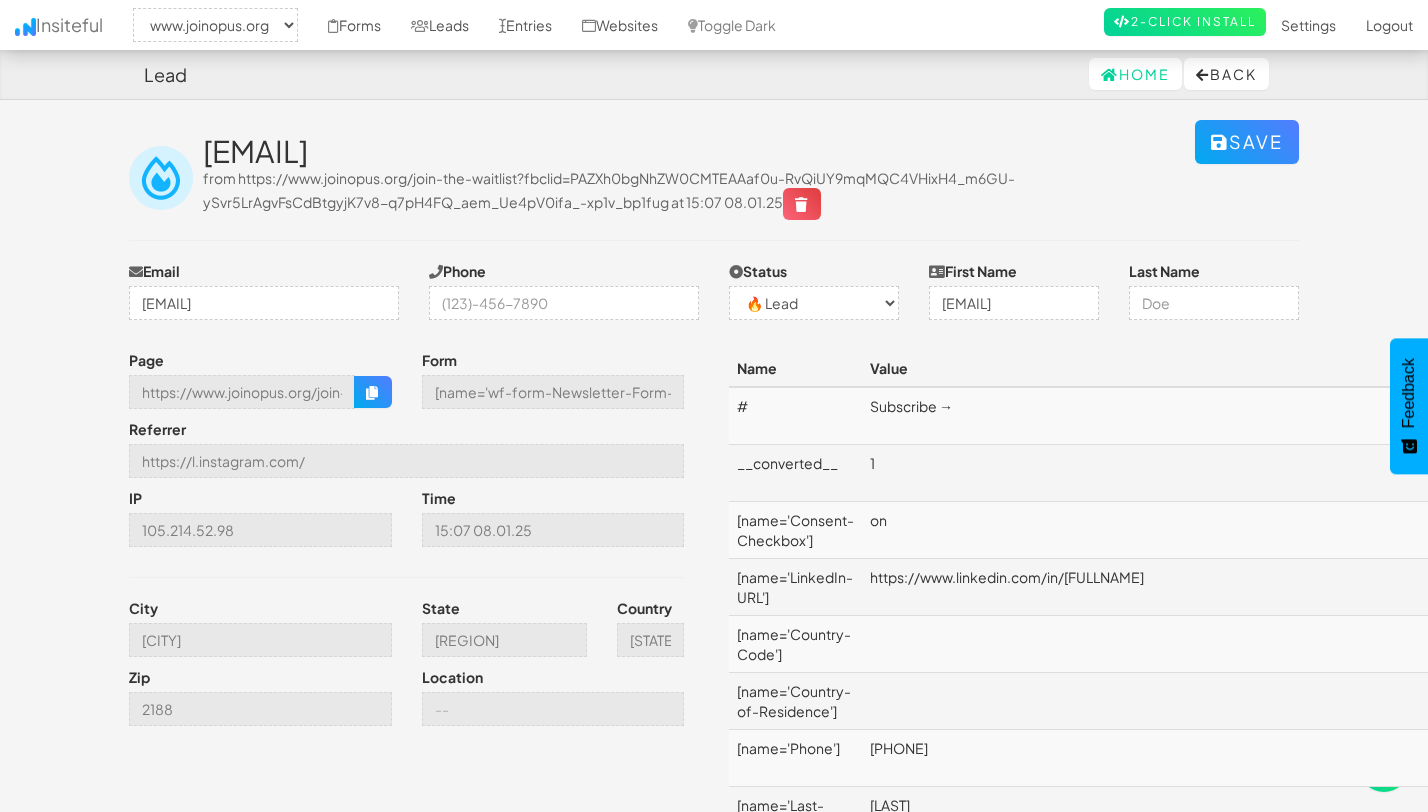 select on "2352" 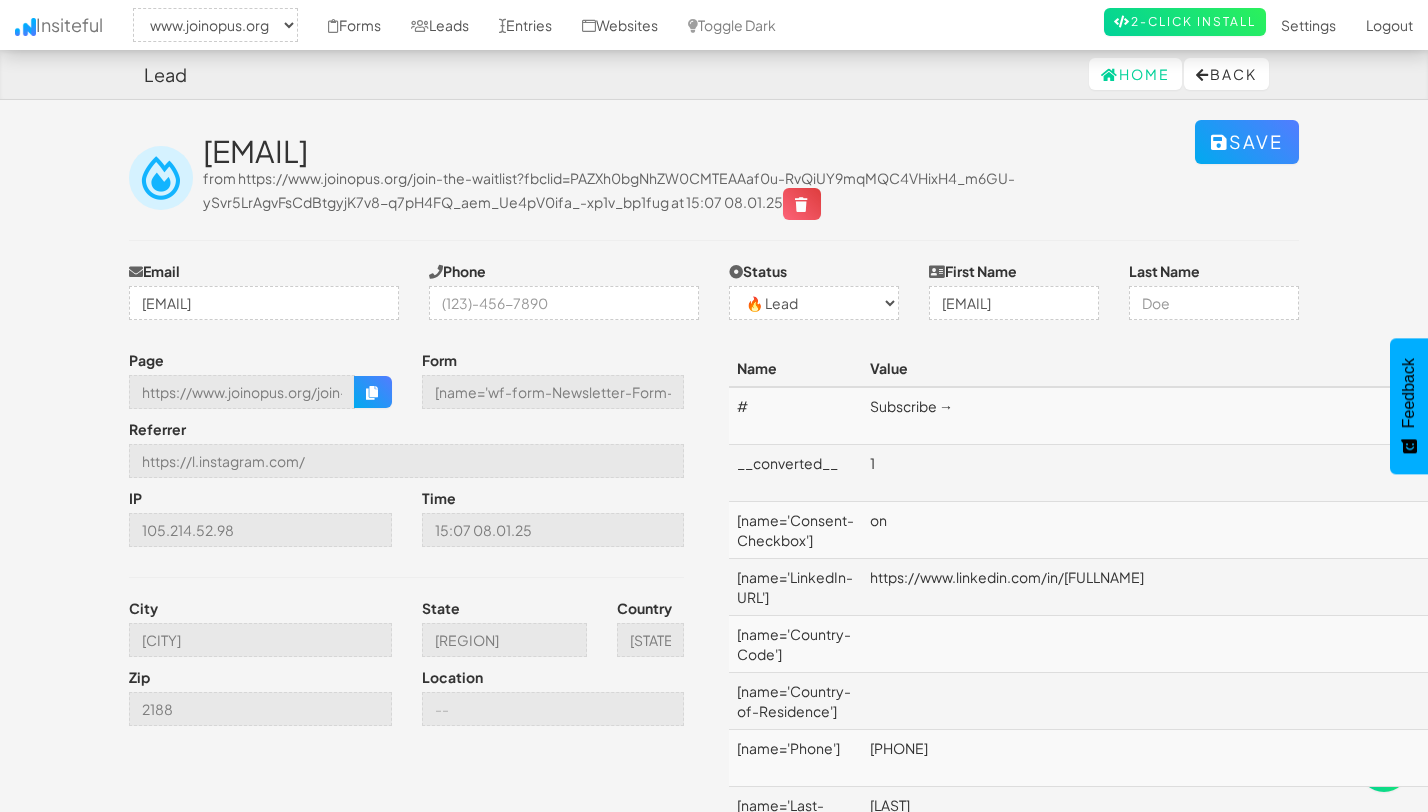 scroll, scrollTop: 0, scrollLeft: 0, axis: both 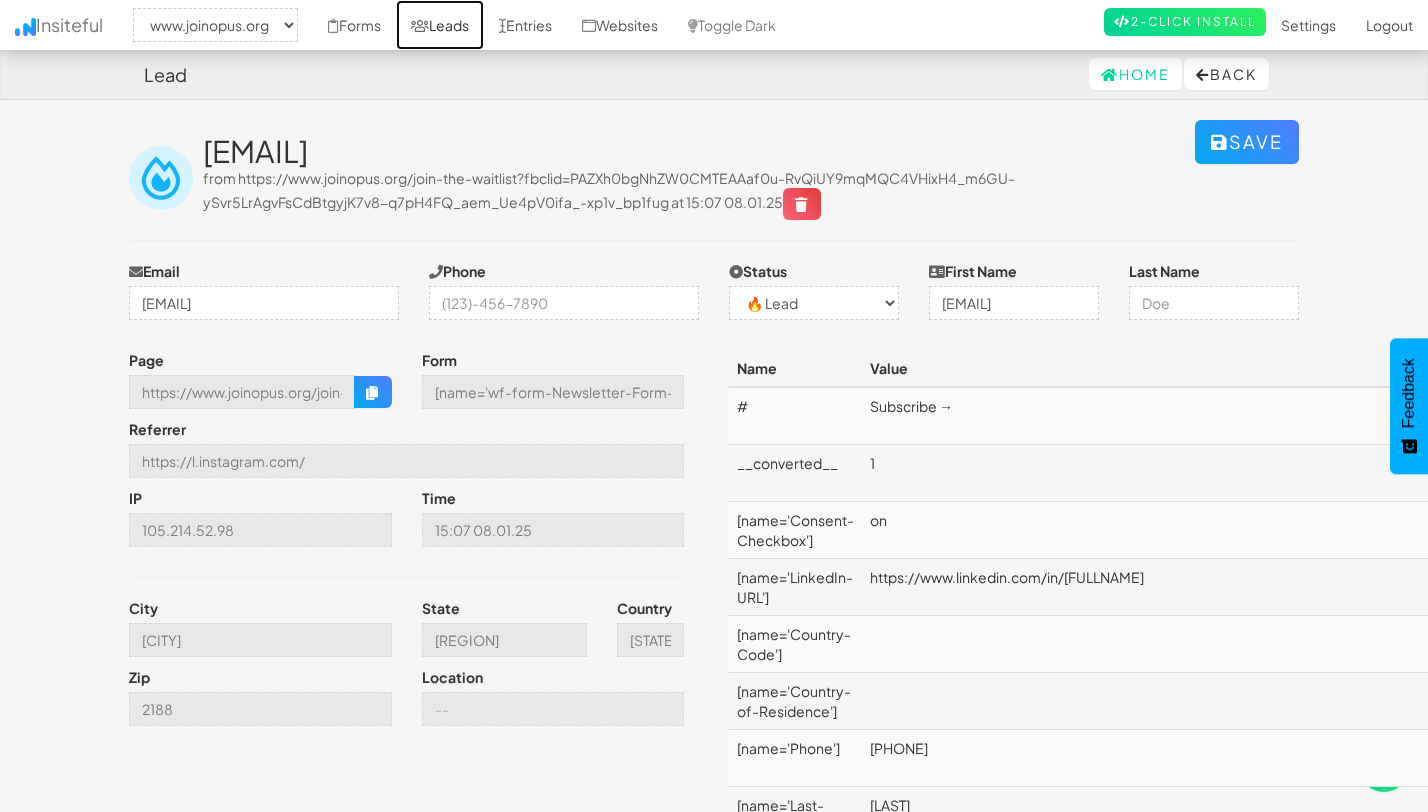 click on "Leads" at bounding box center (440, 25) 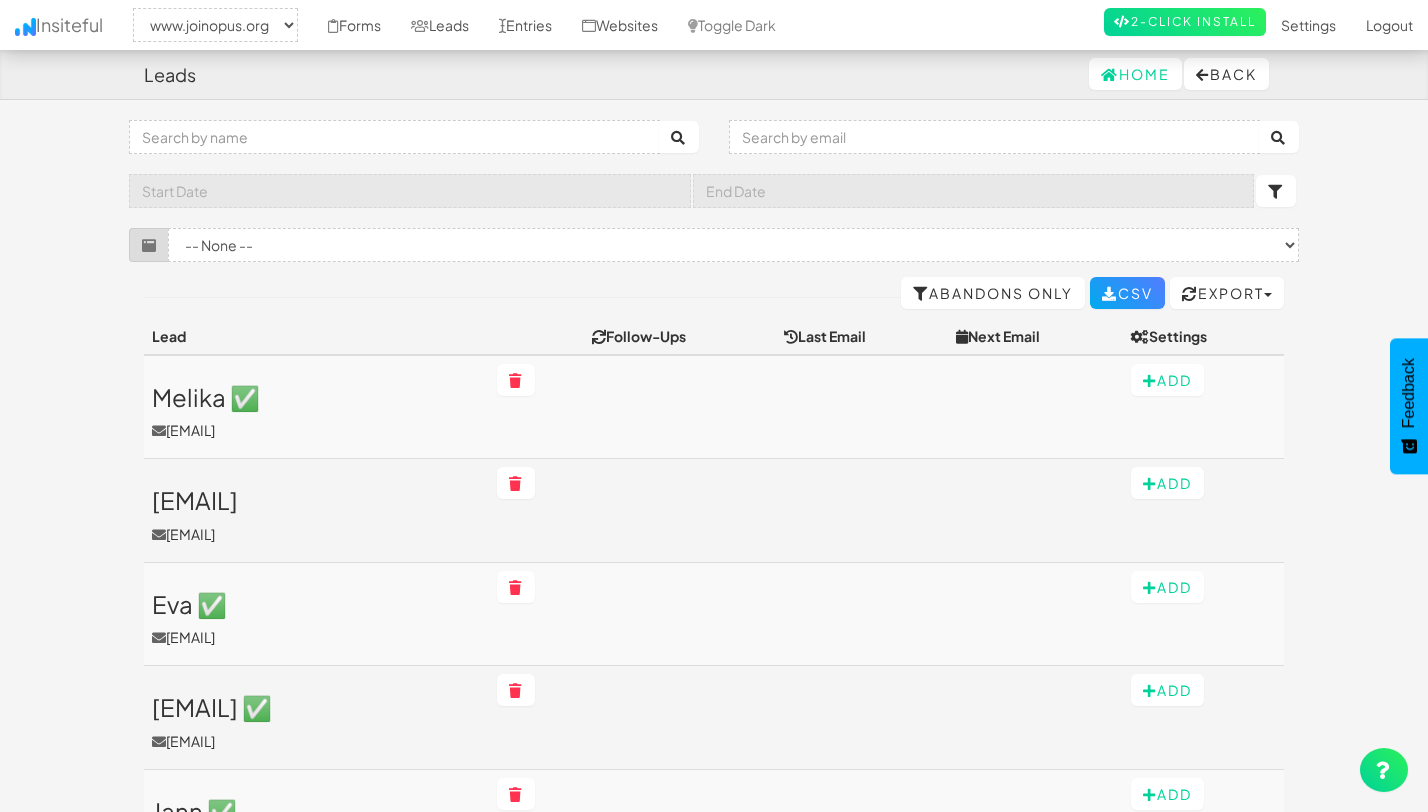select on "2352" 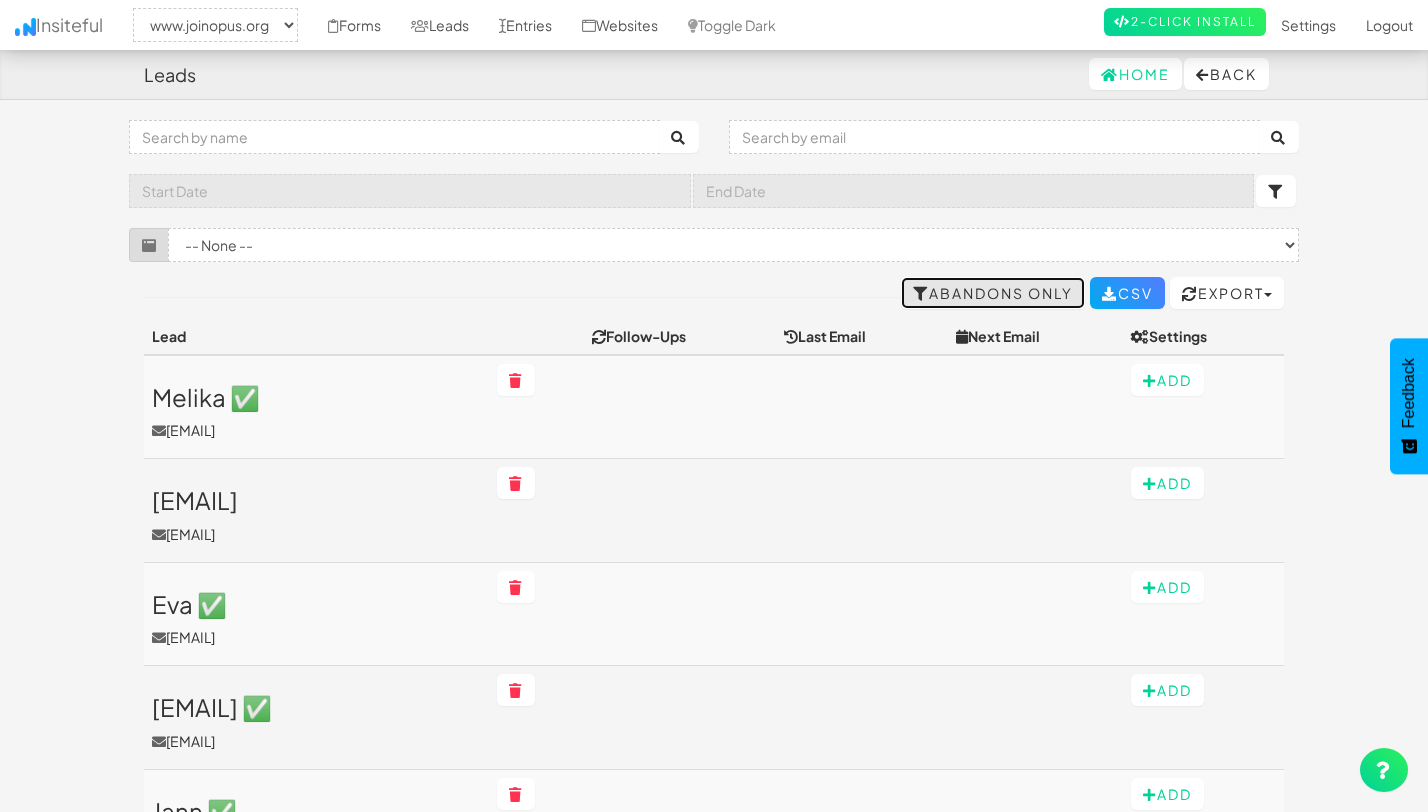click on "Abandons Only" at bounding box center [993, 293] 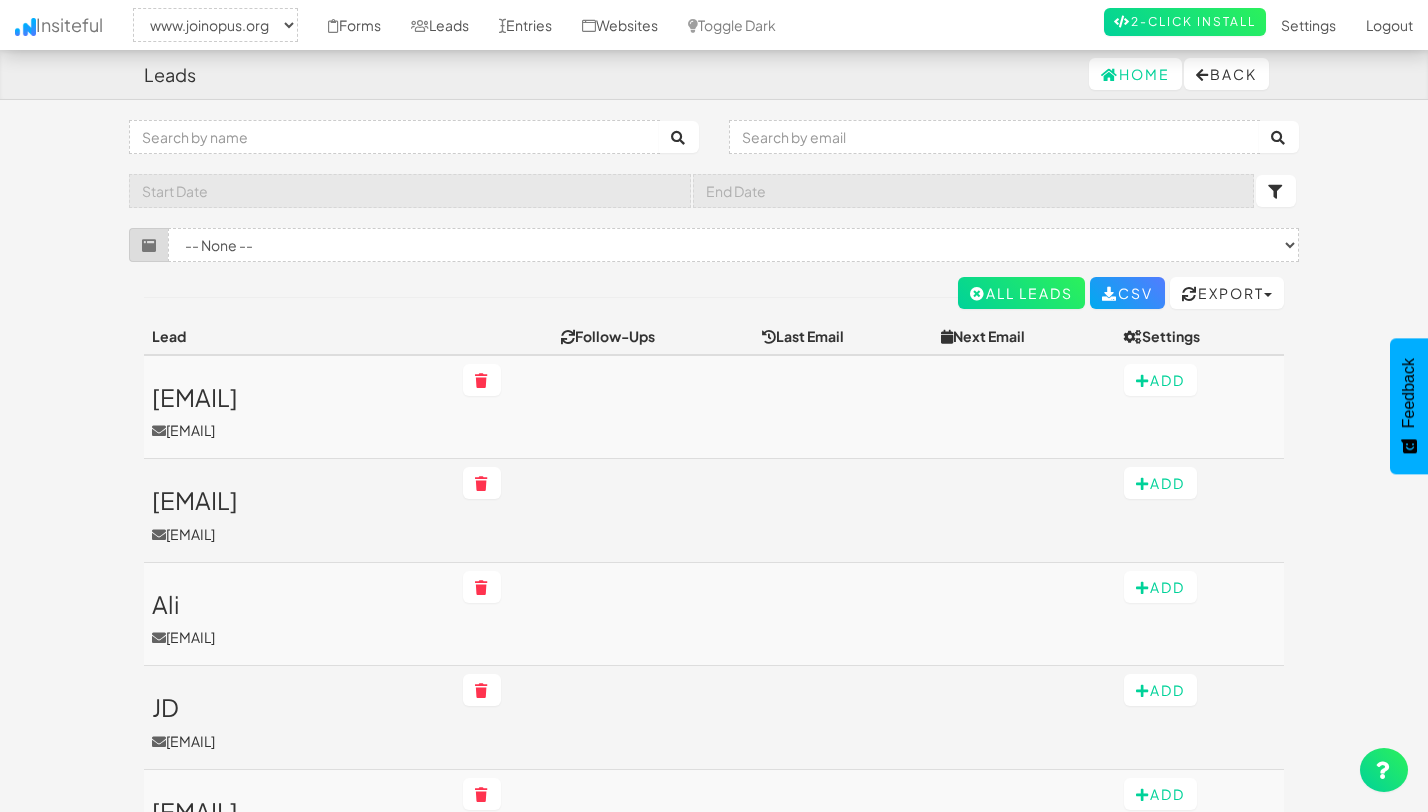 select on "2352" 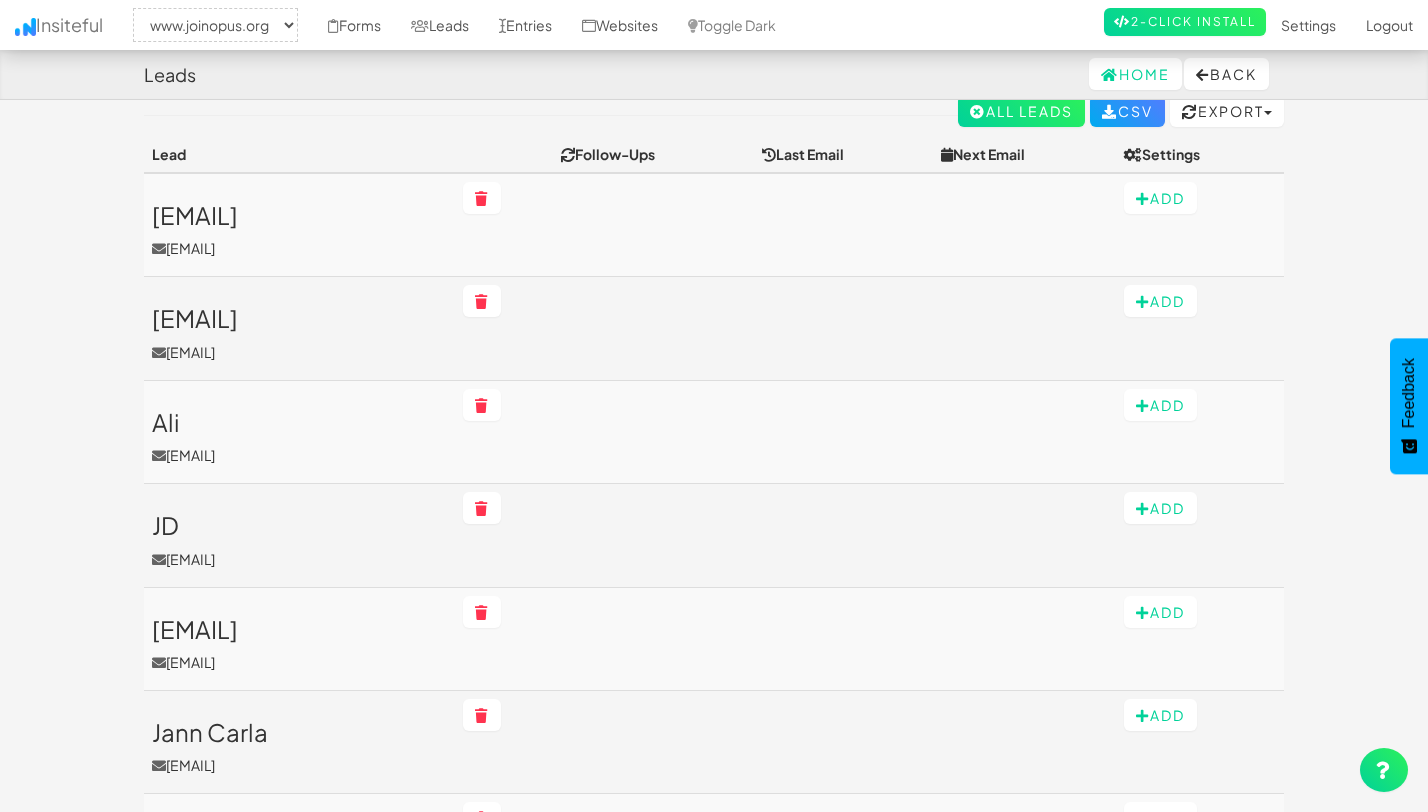 scroll, scrollTop: 0, scrollLeft: 0, axis: both 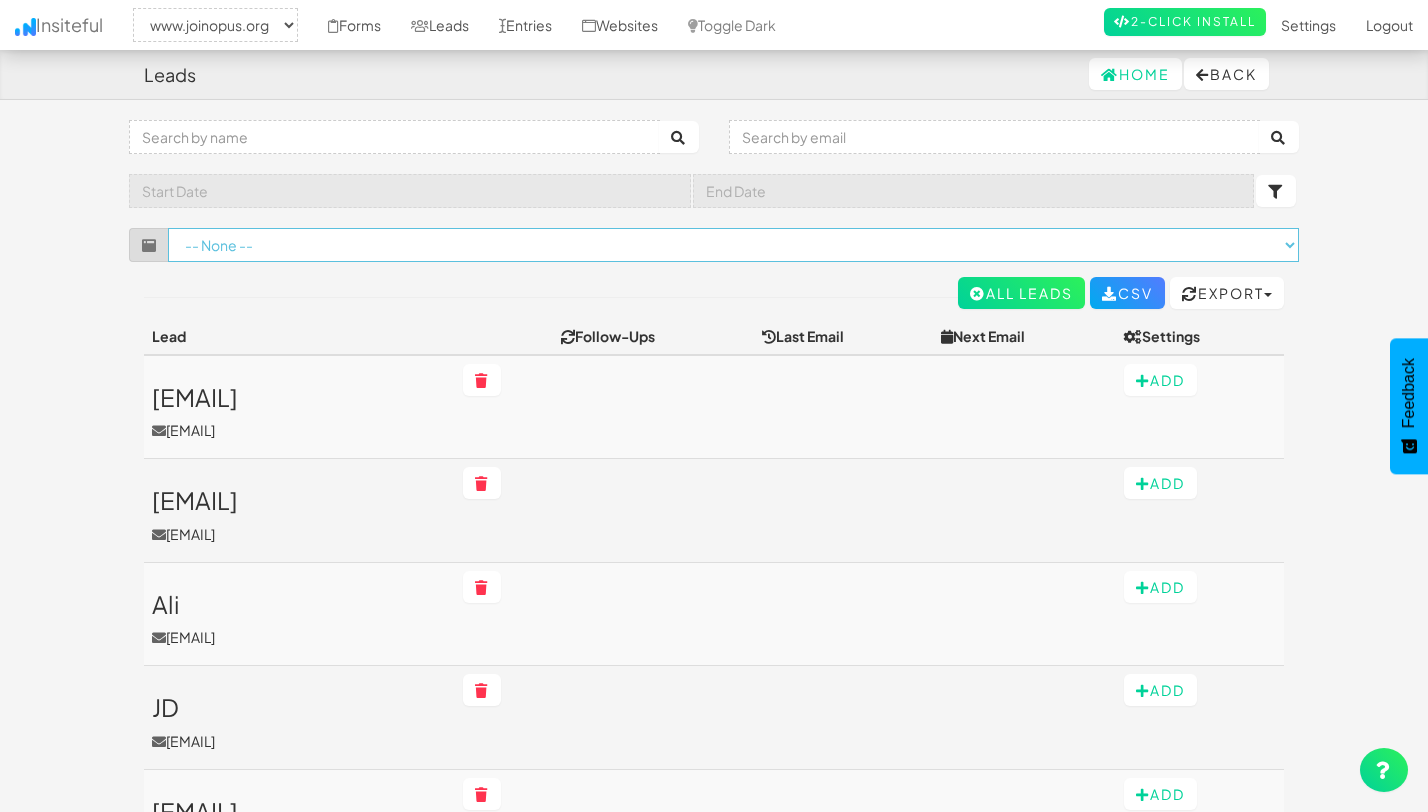 click on "Newsletter Sign up Form (www.joinopus.org/join-the-waitlist[name='wf-form-Newsletter-Form-3']) Newsletter Sign up Form (www.joinopus.org/terms-conditions[name='wf-form-Newsletter-Form-3'])  (www.joinopus.org/join-the-waitlist[name='email-form']) Membership Brochure Form (www.joinopus.org/membership-draft-copy[name='wf-form-Membership-Form']) Newsletter Sign up Form (www.joinopus.org/join-the-waitlist[name='wf-form-Newsletter-Form-3'])" at bounding box center (733, 245) 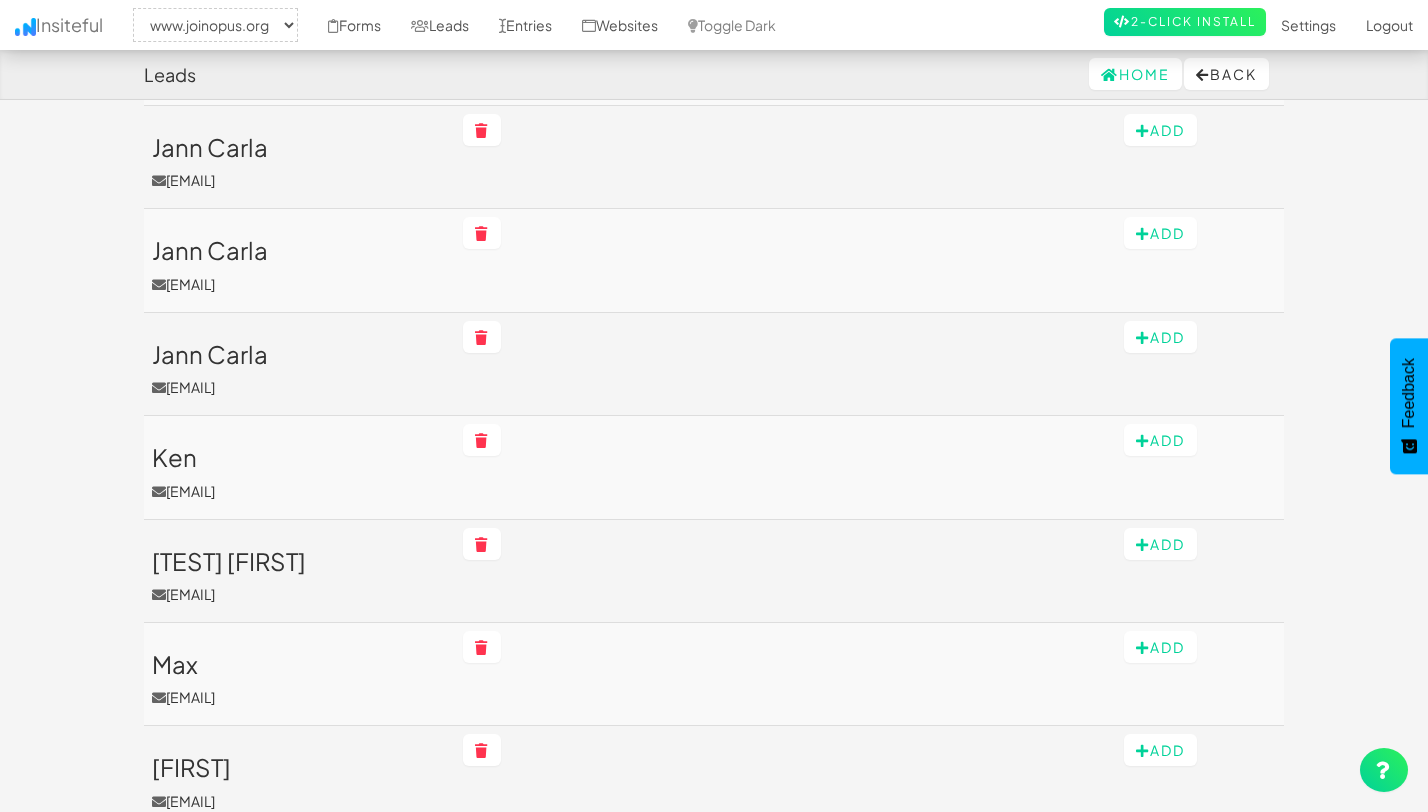 scroll, scrollTop: 937, scrollLeft: 0, axis: vertical 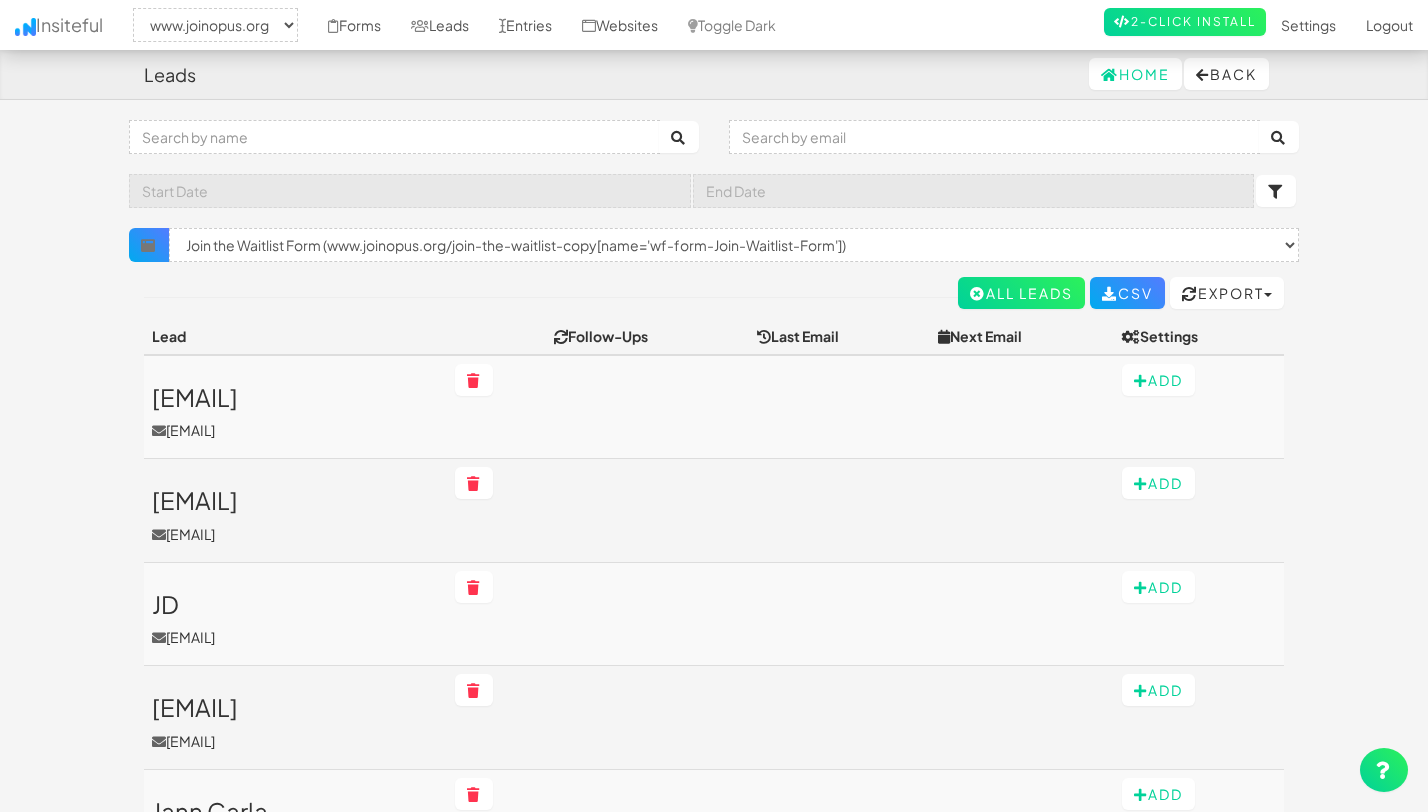 select on "2352" 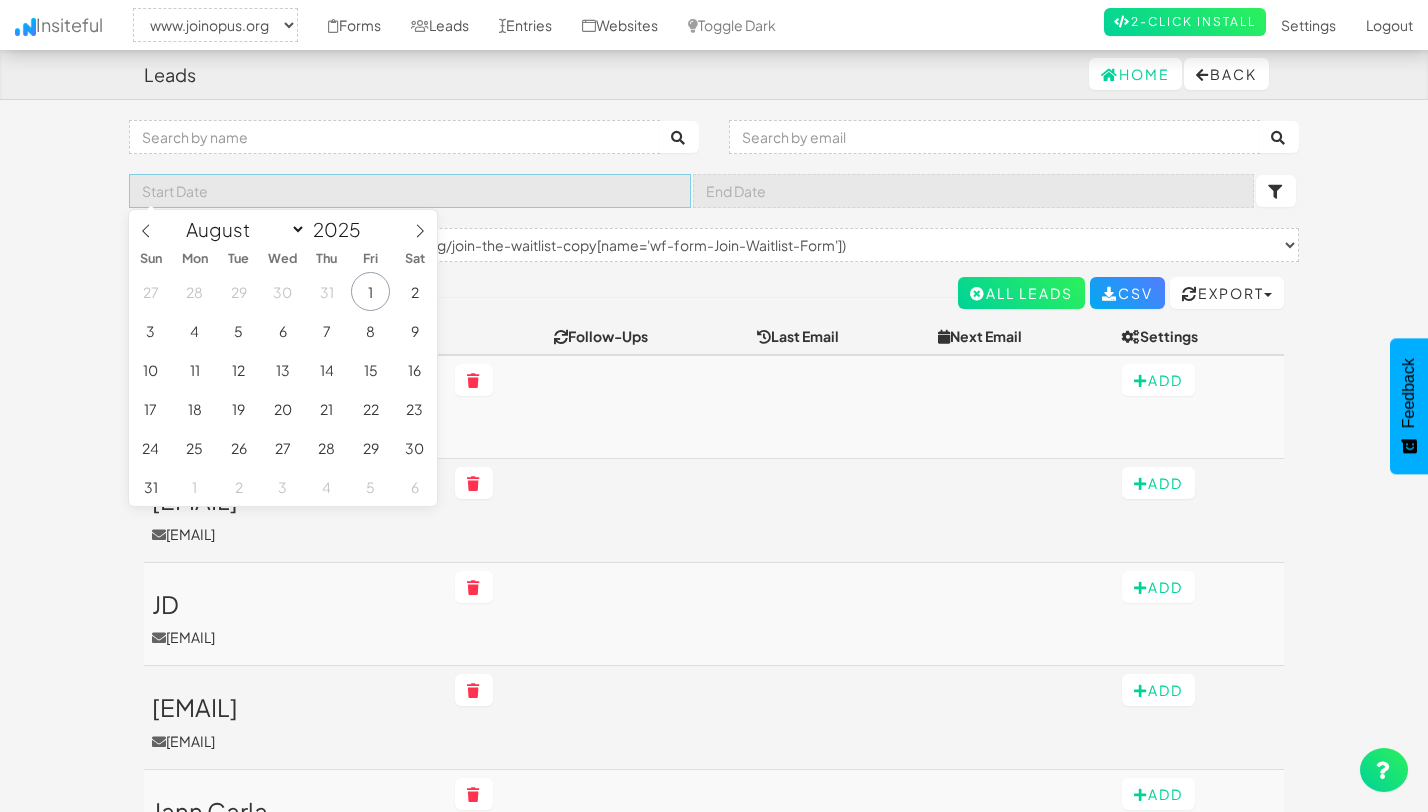 click at bounding box center [410, 191] 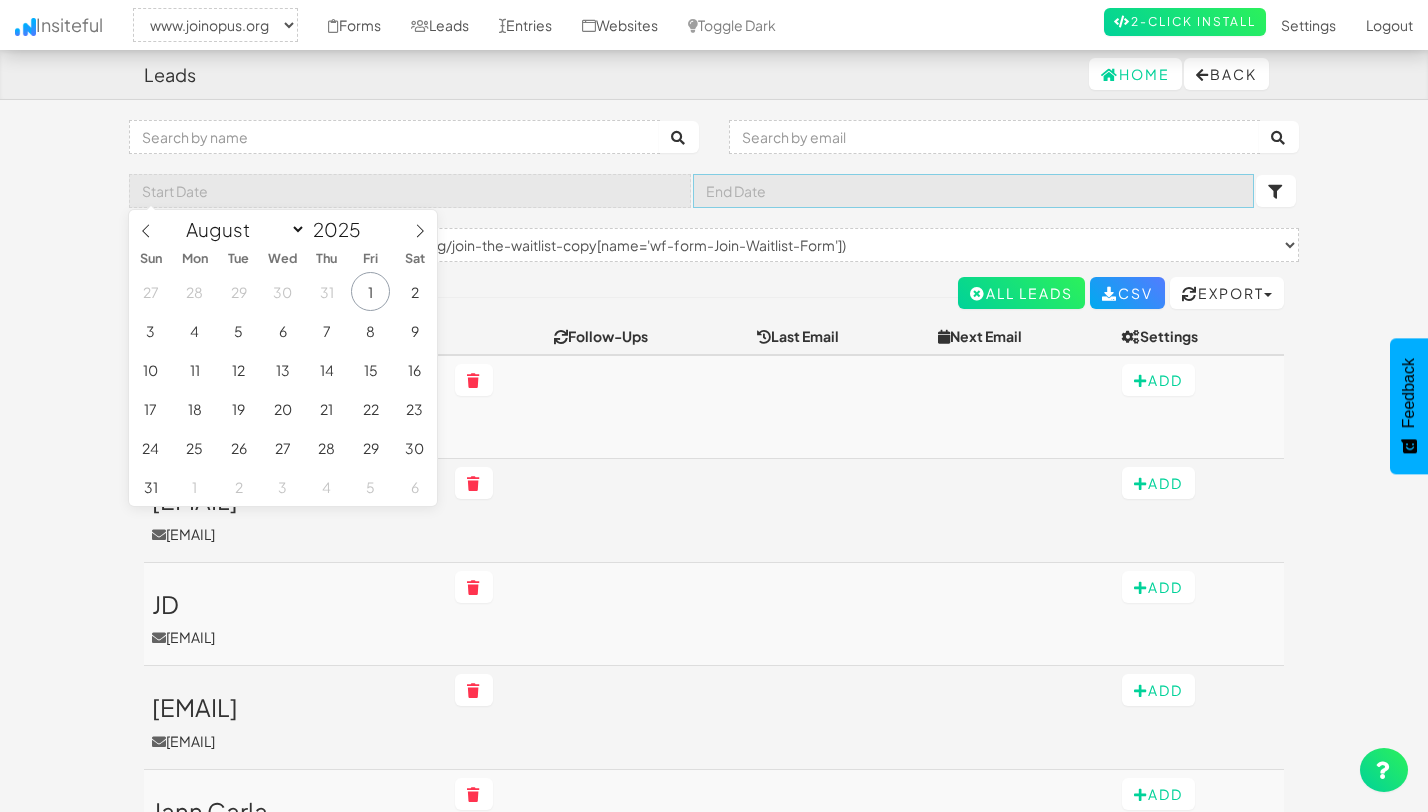 click at bounding box center [974, 191] 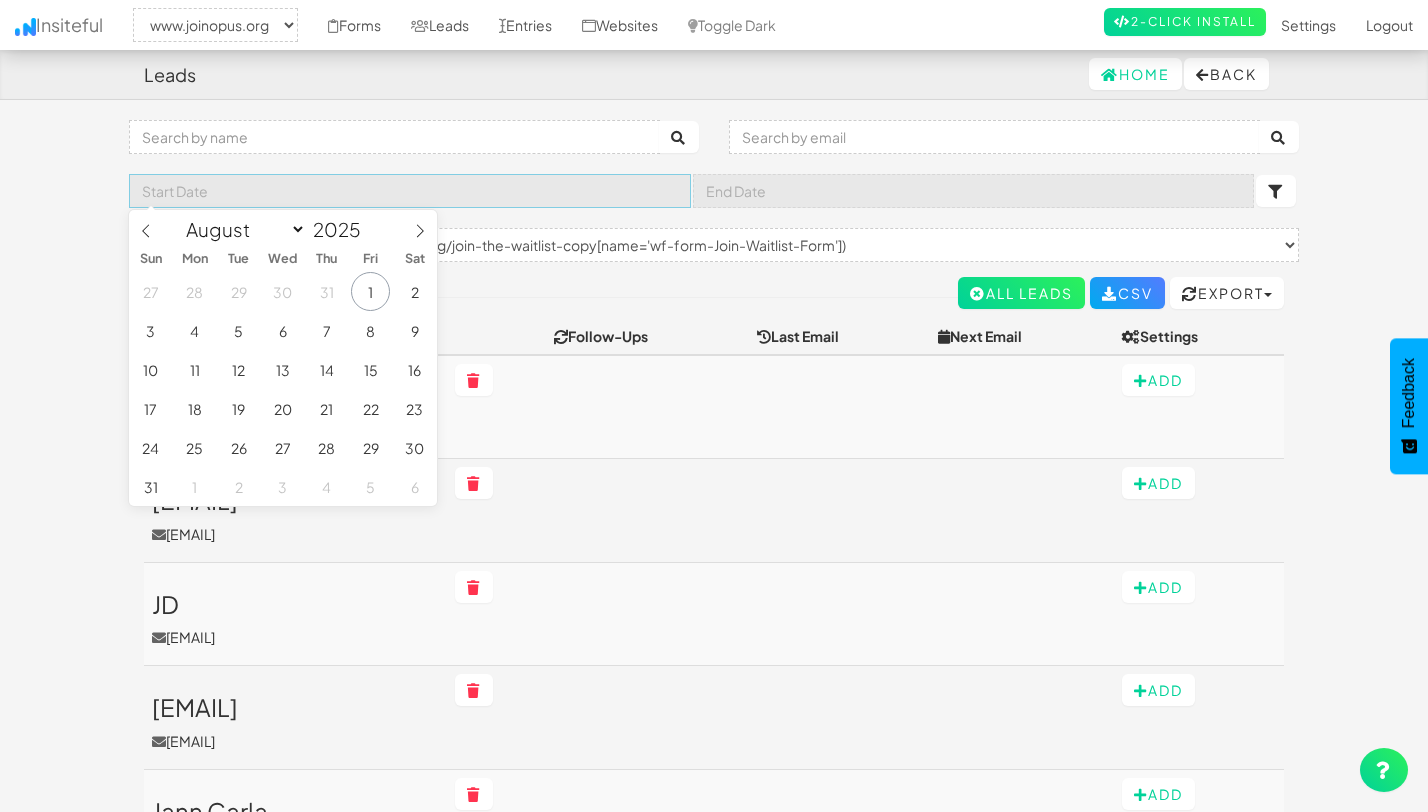 click at bounding box center [410, 191] 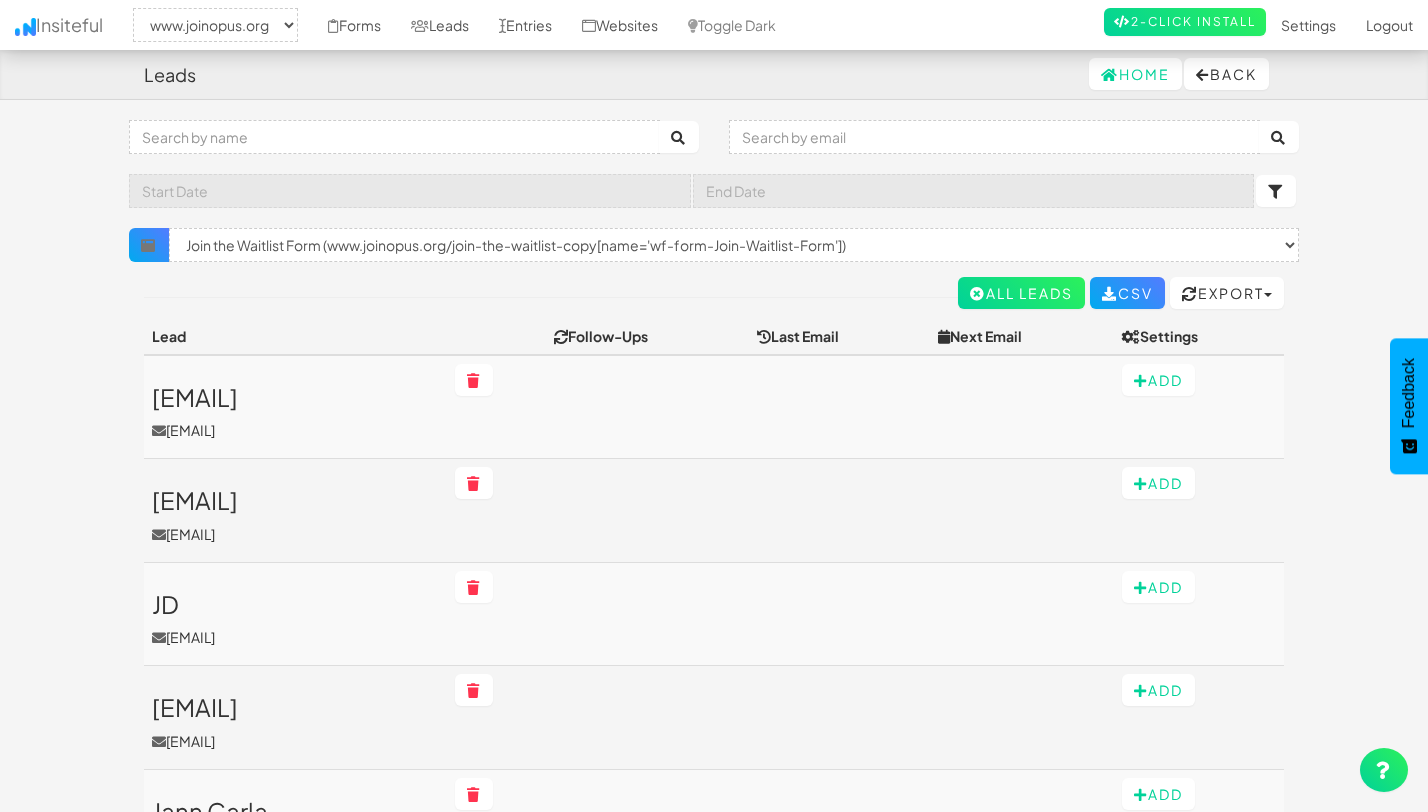 click on "Toggle navigation
Insiteful
-- None --  www.joinopus.org
Forms
Leads
Entries
Websites
Toggle Dark
2-Click Install
Settings
Sign Up
Logout
Filter by Form
× Clear Filter Newsletter Sign up Form (www.joinopus.org/stories[name='wf-form-Newsletter-Form-3']) Membership Brochure Form (www.joinopus.org/membership-draft-copy[name='wf-form-Membership-Form']) Newsletter Sign up Form (www.joinopus.org/join-the-waitlist[name='wf-form-Newsletter-Form-3']) Join the Waitlist Form (www.joinopus.org/join-the-waitlist-copy[name='wf-form-Join-Waitlist-Form']) Newsletter Sign up Form (www.joinopus.org/referral[name='wf-form-Newsletter-Form-2'])" at bounding box center (714, 849) 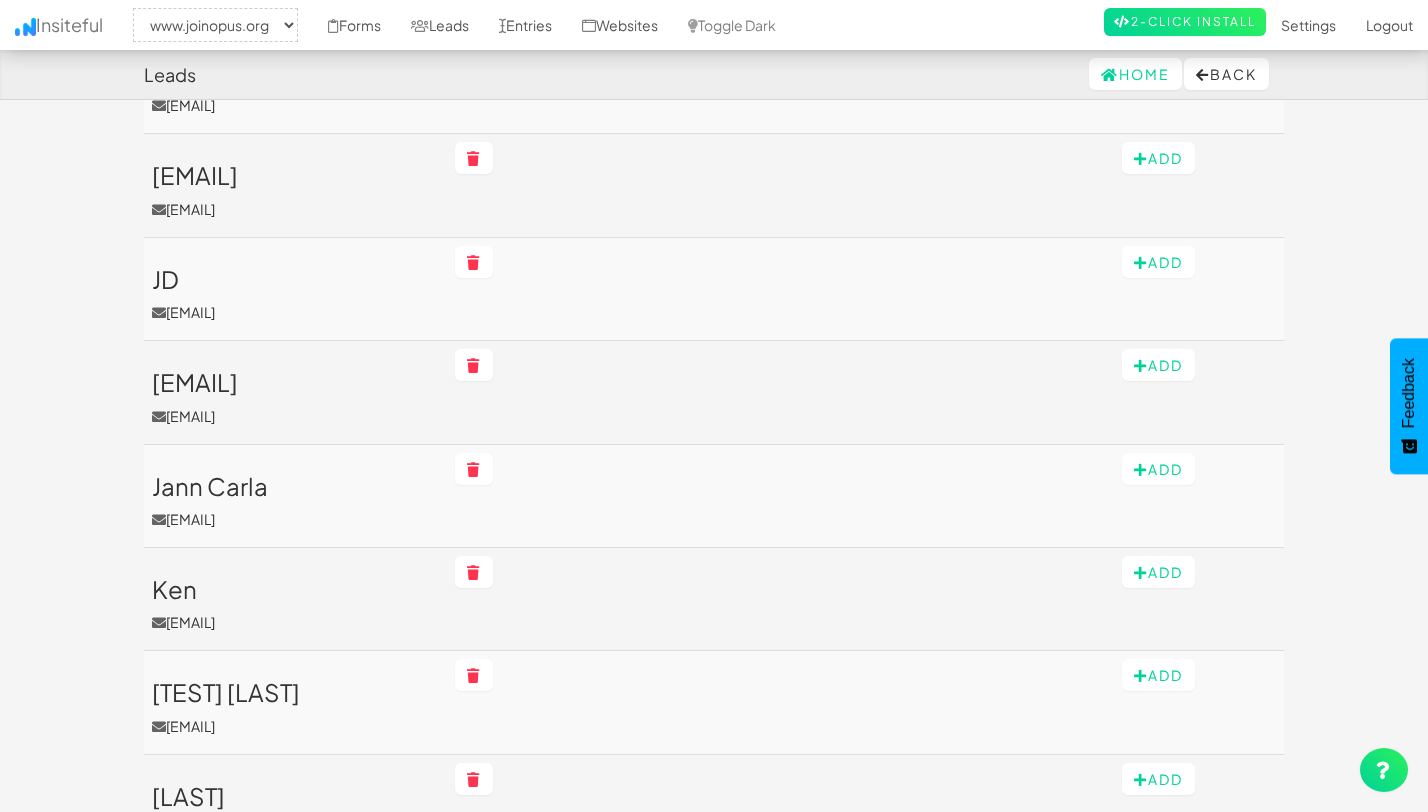 scroll, scrollTop: 816, scrollLeft: 0, axis: vertical 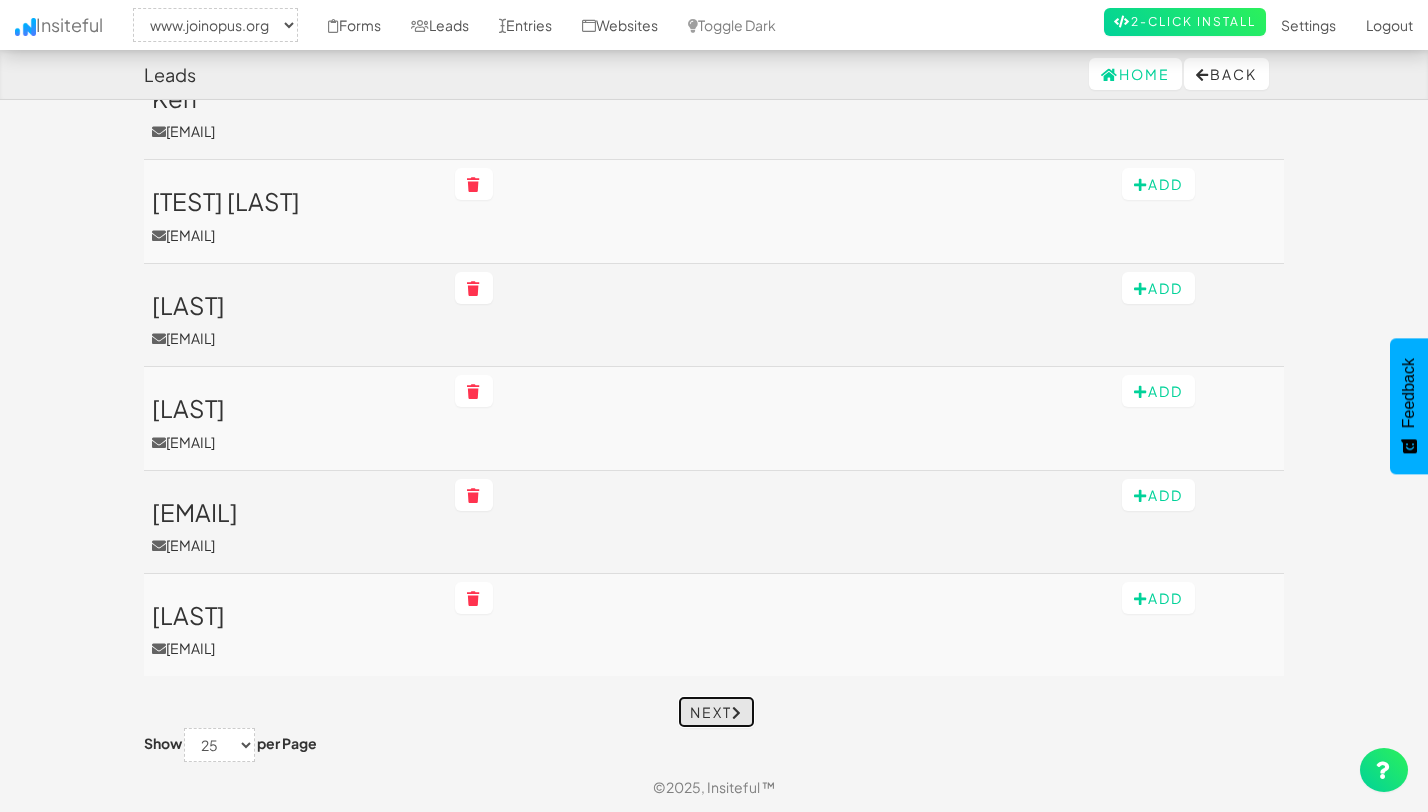 click at bounding box center [737, 713] 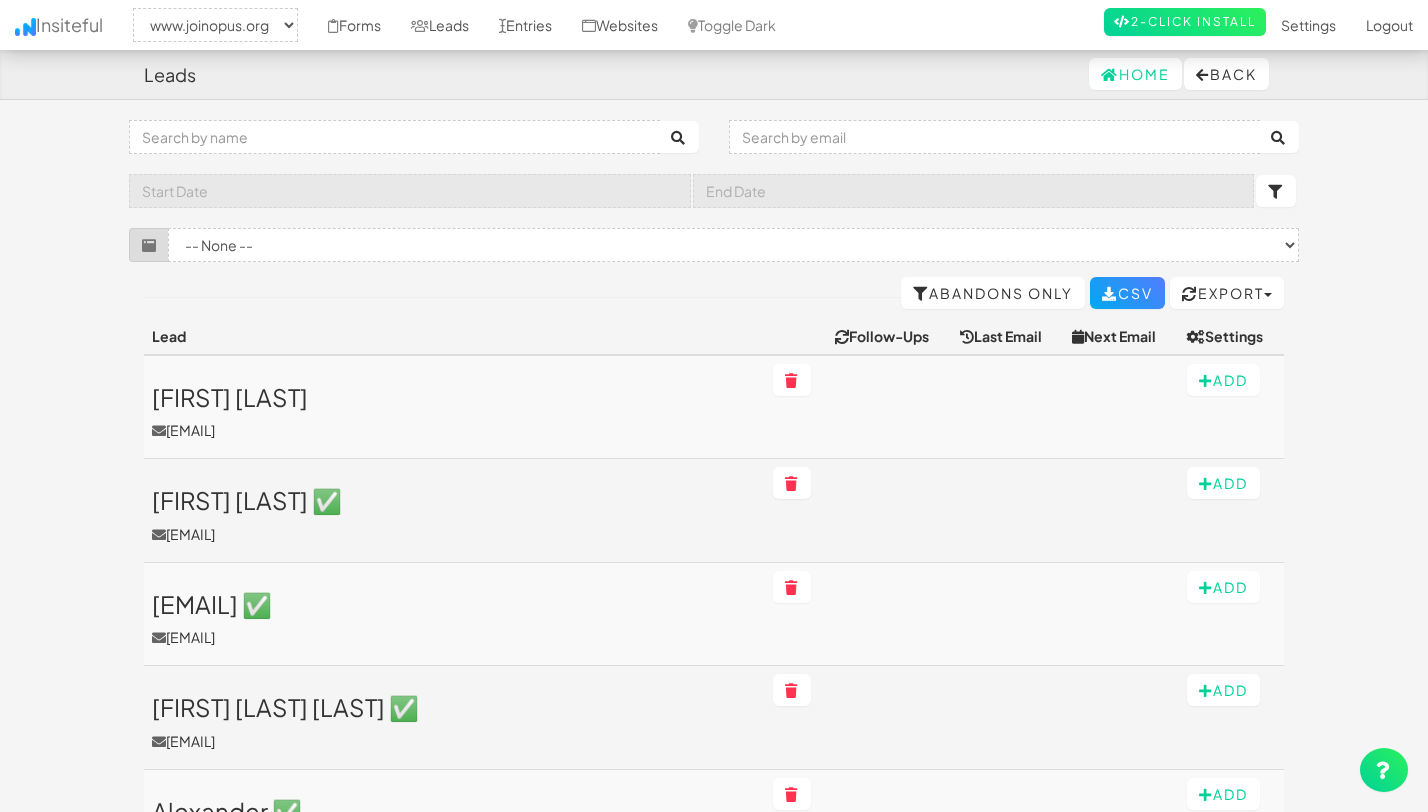 select on "2352" 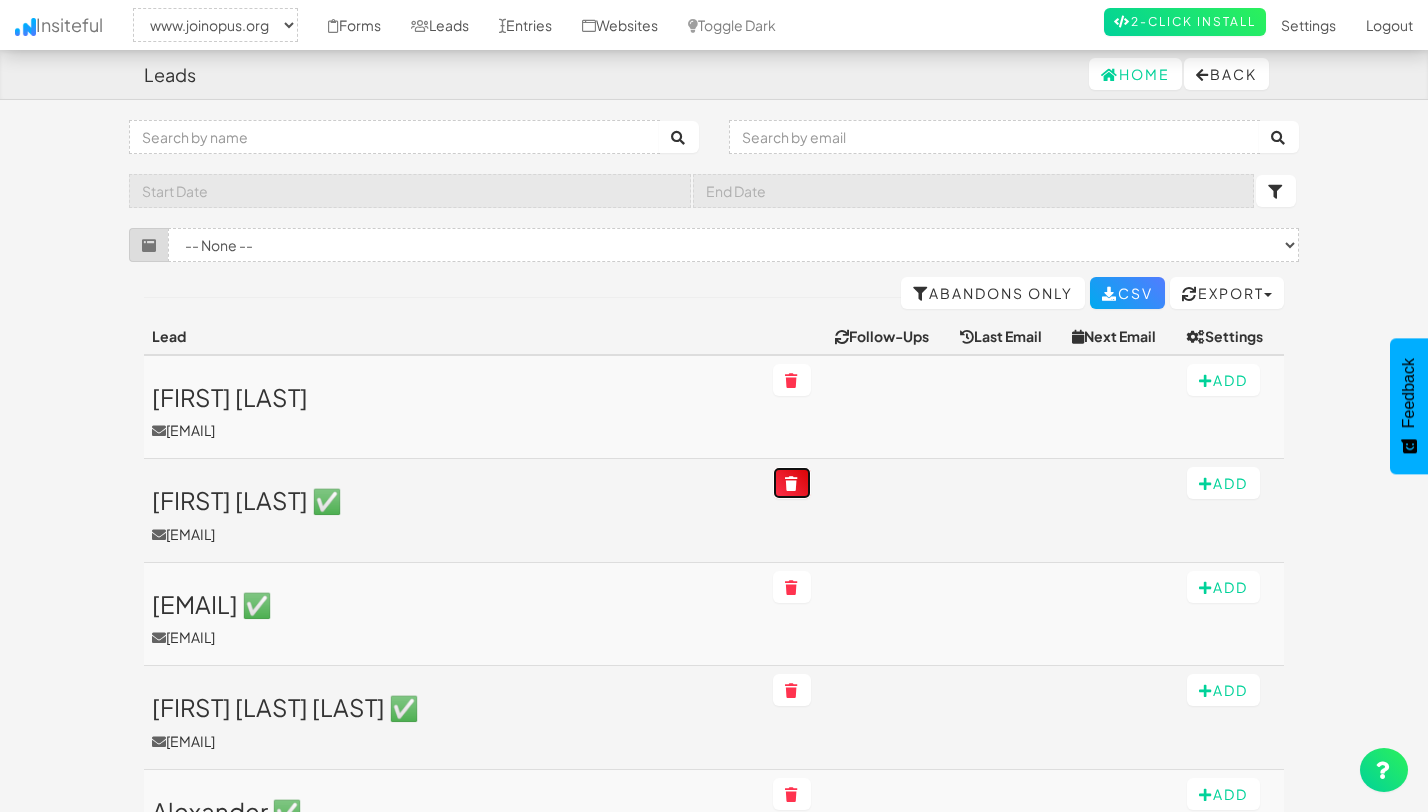 click at bounding box center [792, 484] 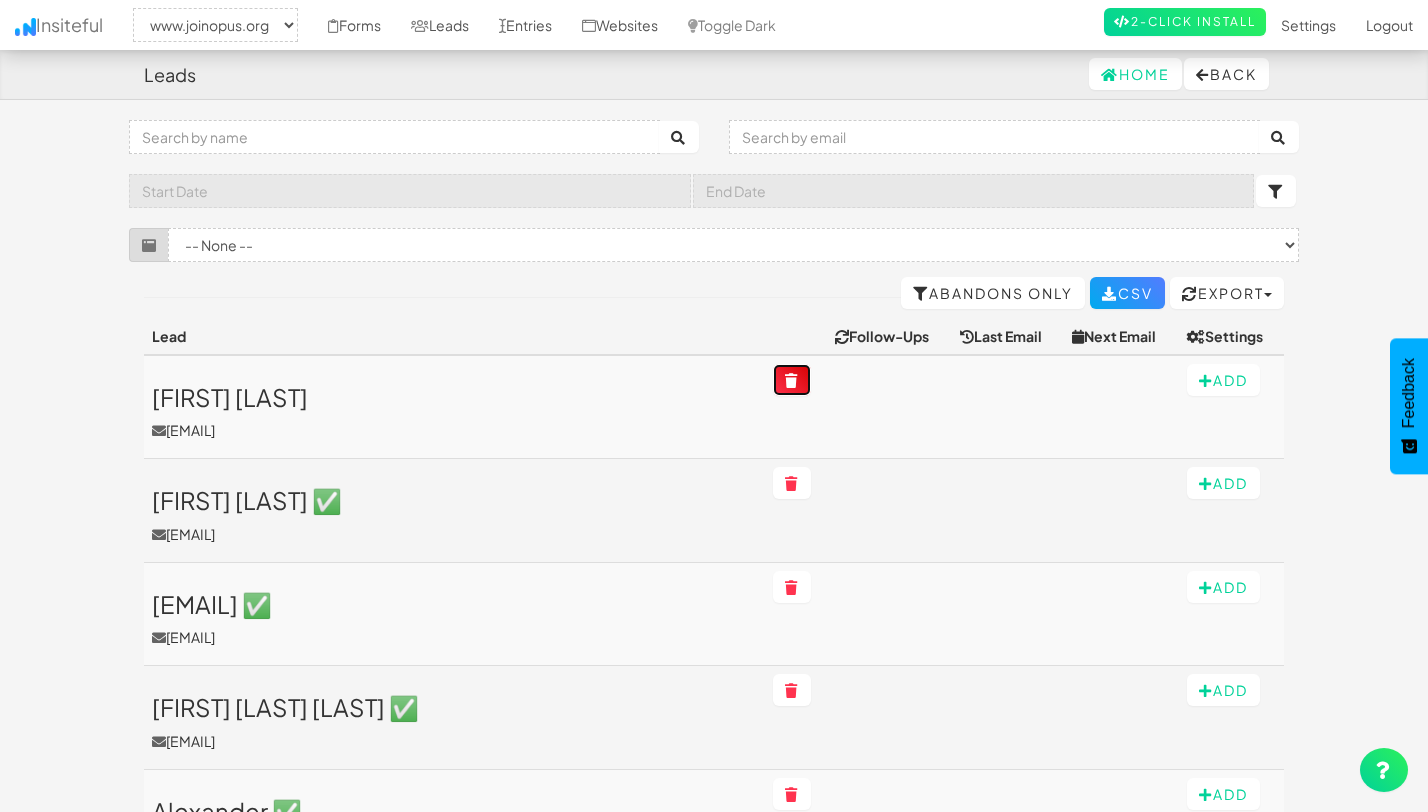 click at bounding box center [792, 381] 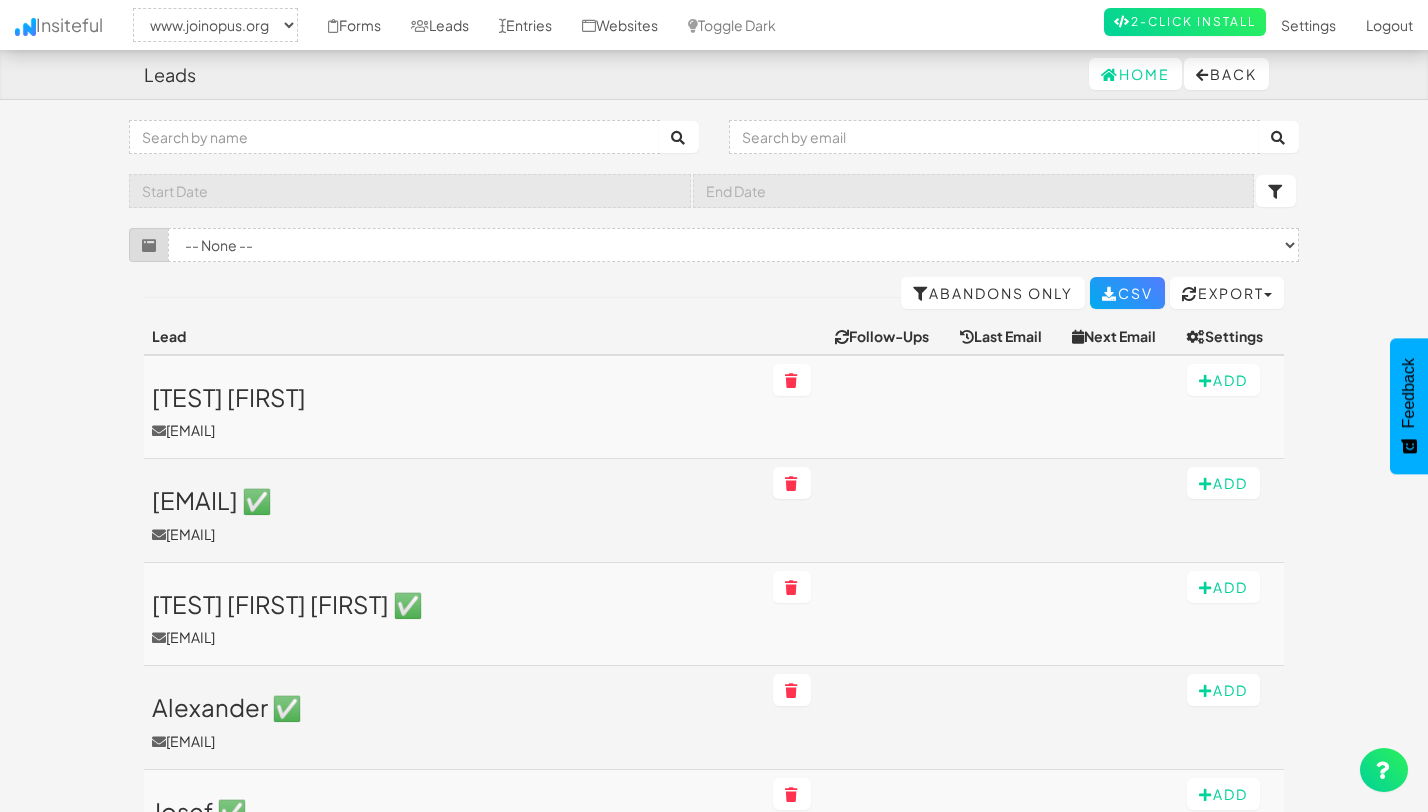select on "2352" 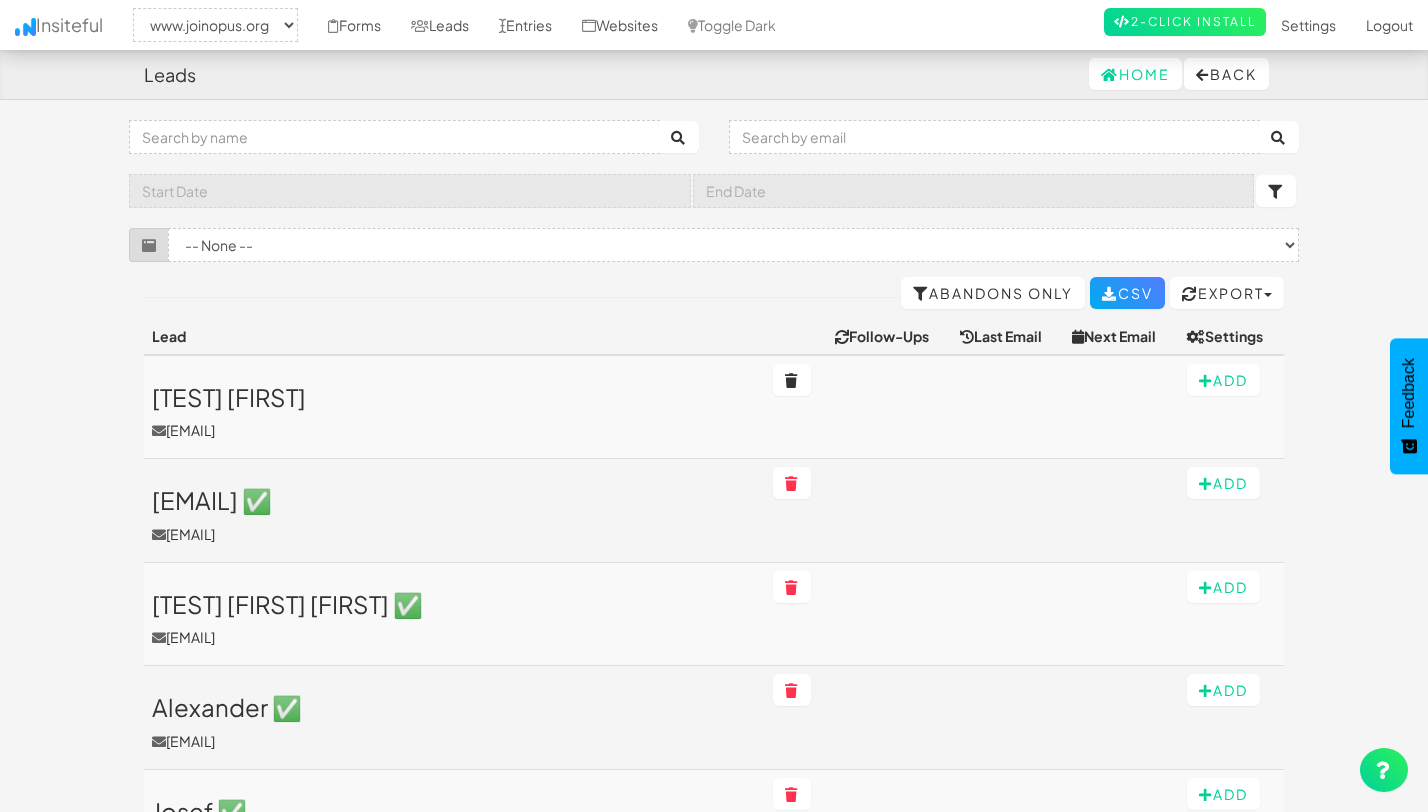 scroll, scrollTop: 0, scrollLeft: 0, axis: both 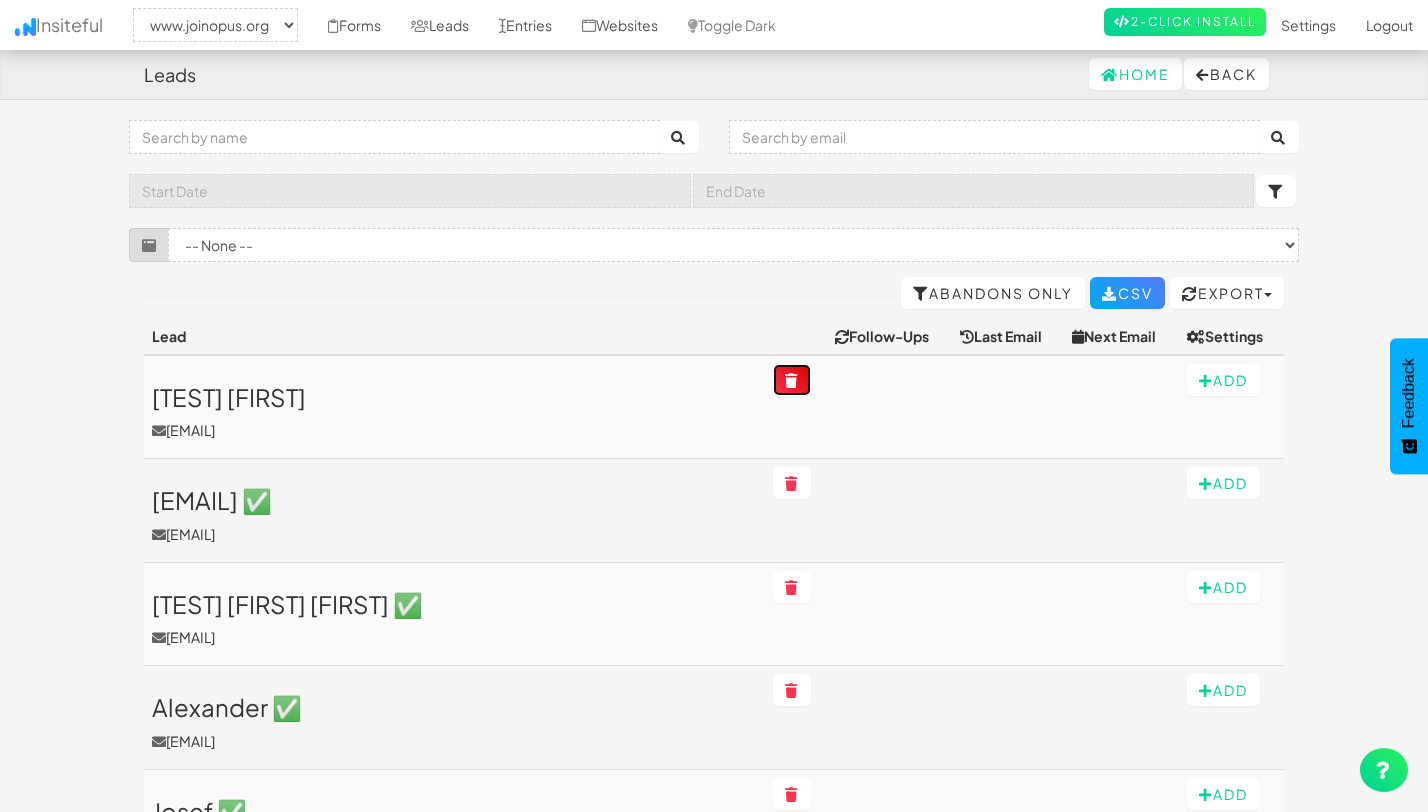 click at bounding box center (792, 381) 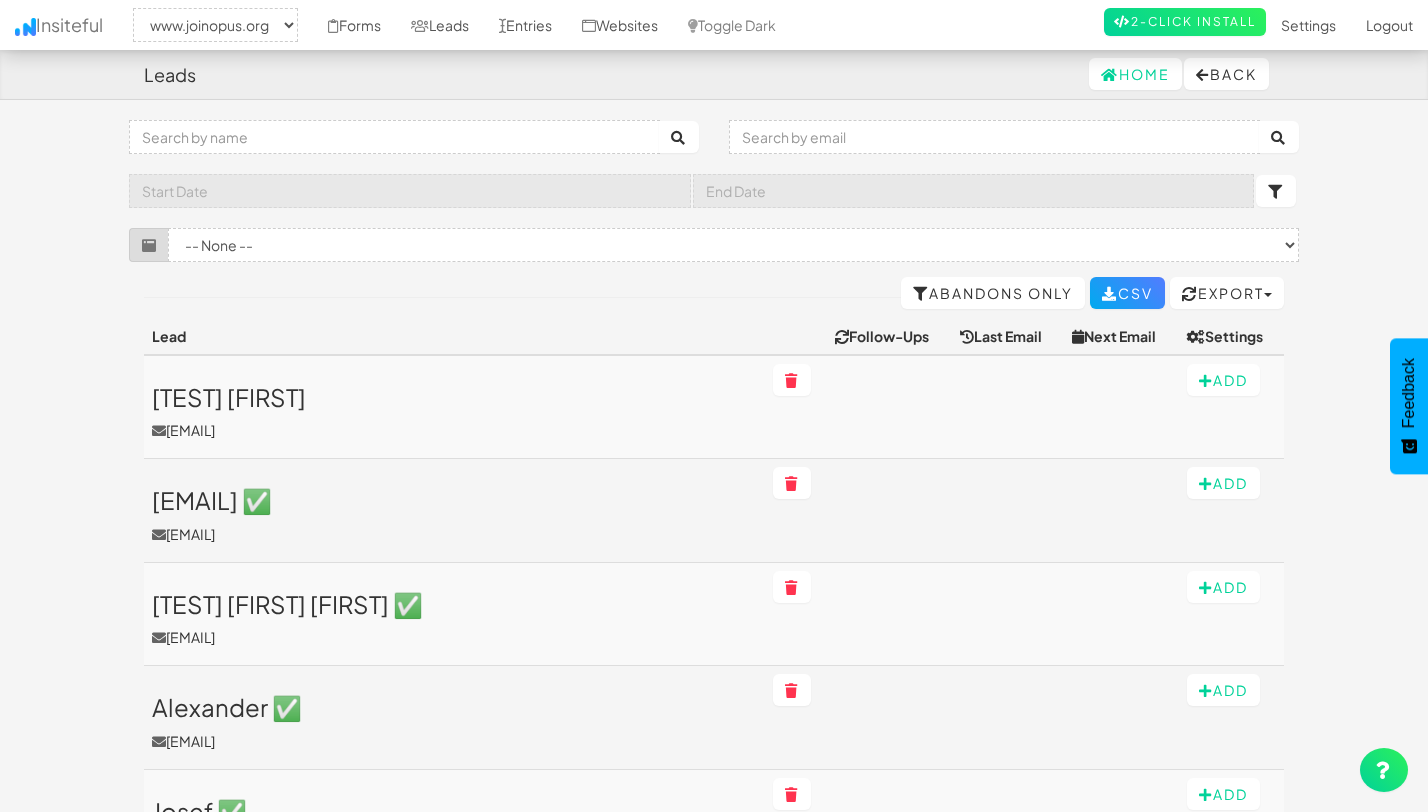 click at bounding box center (890, 407) 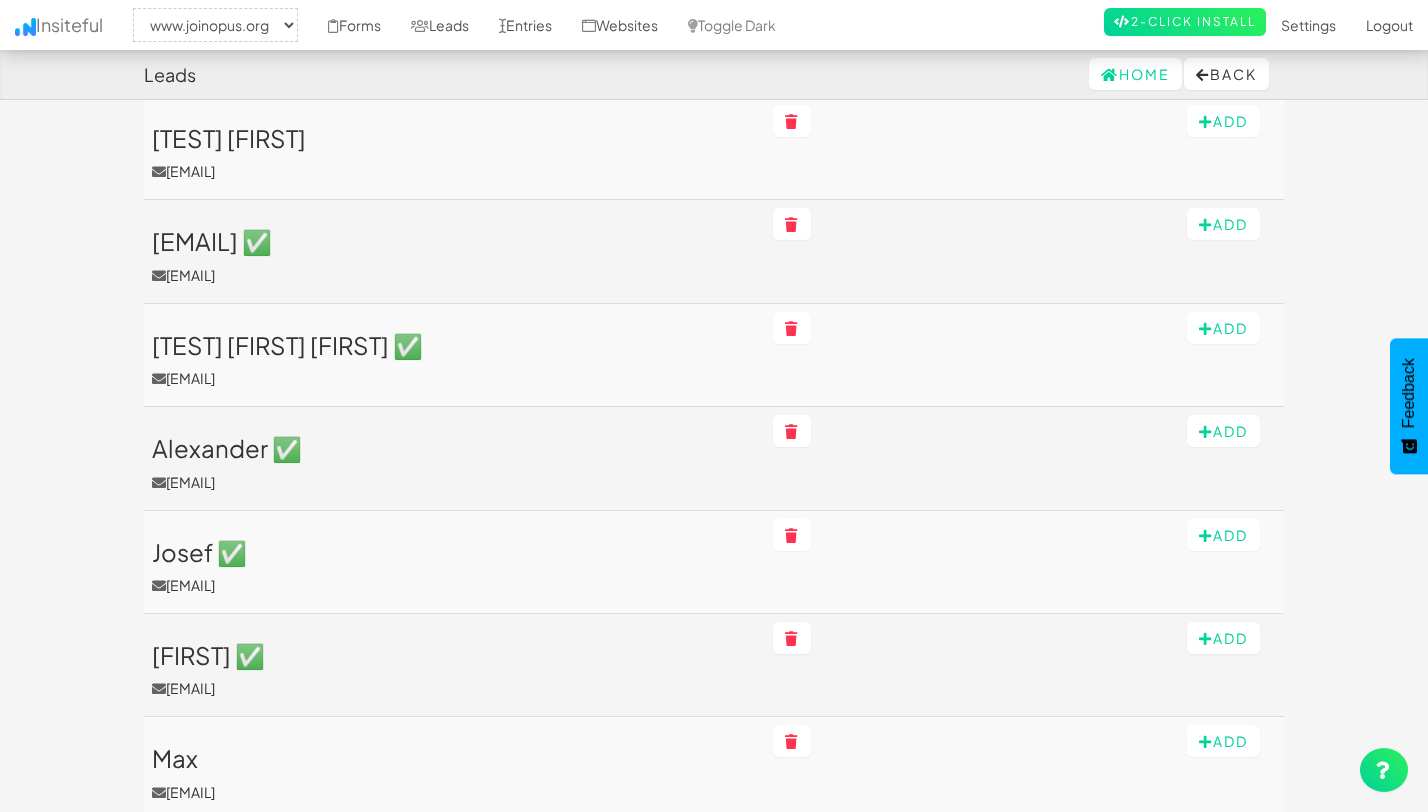 scroll, scrollTop: 262, scrollLeft: 0, axis: vertical 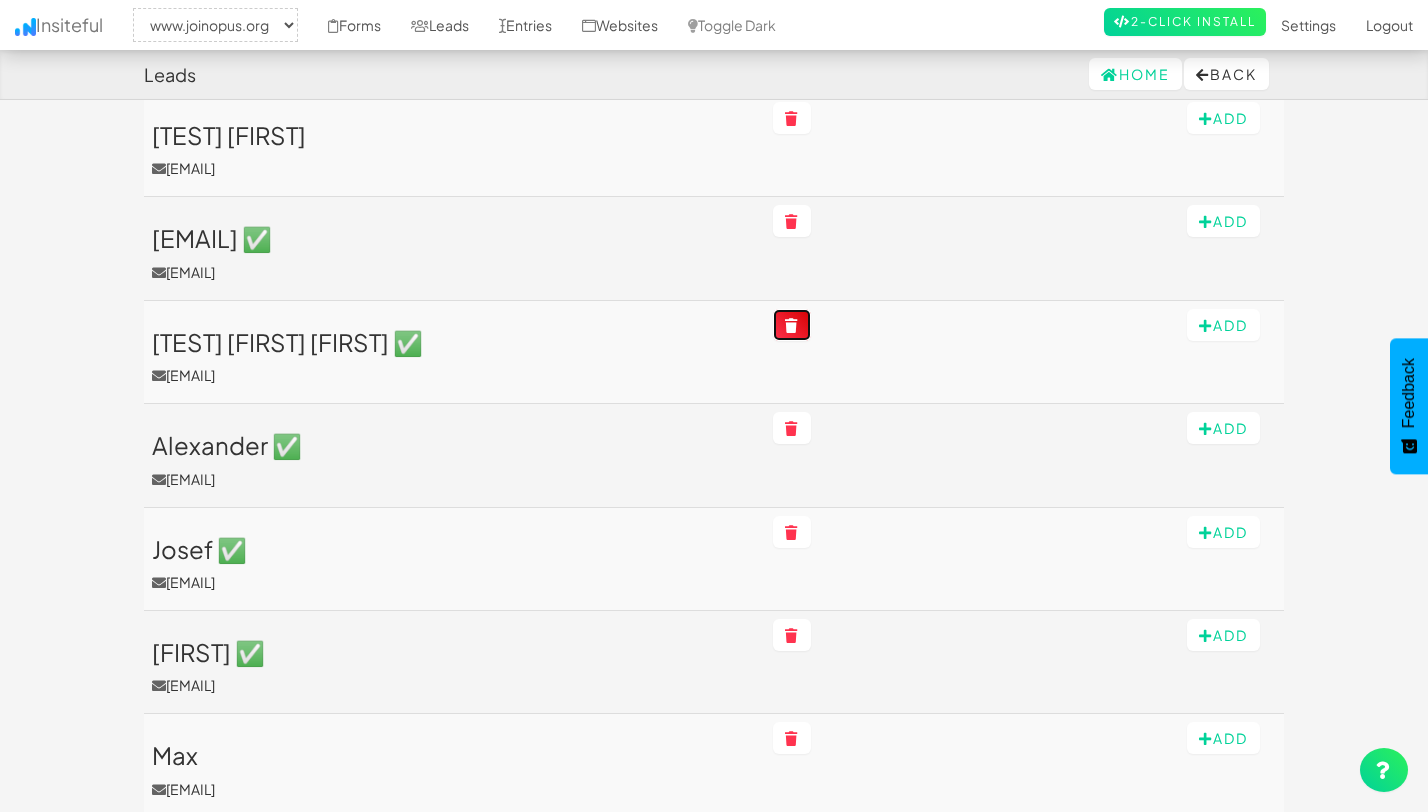 click at bounding box center (792, 326) 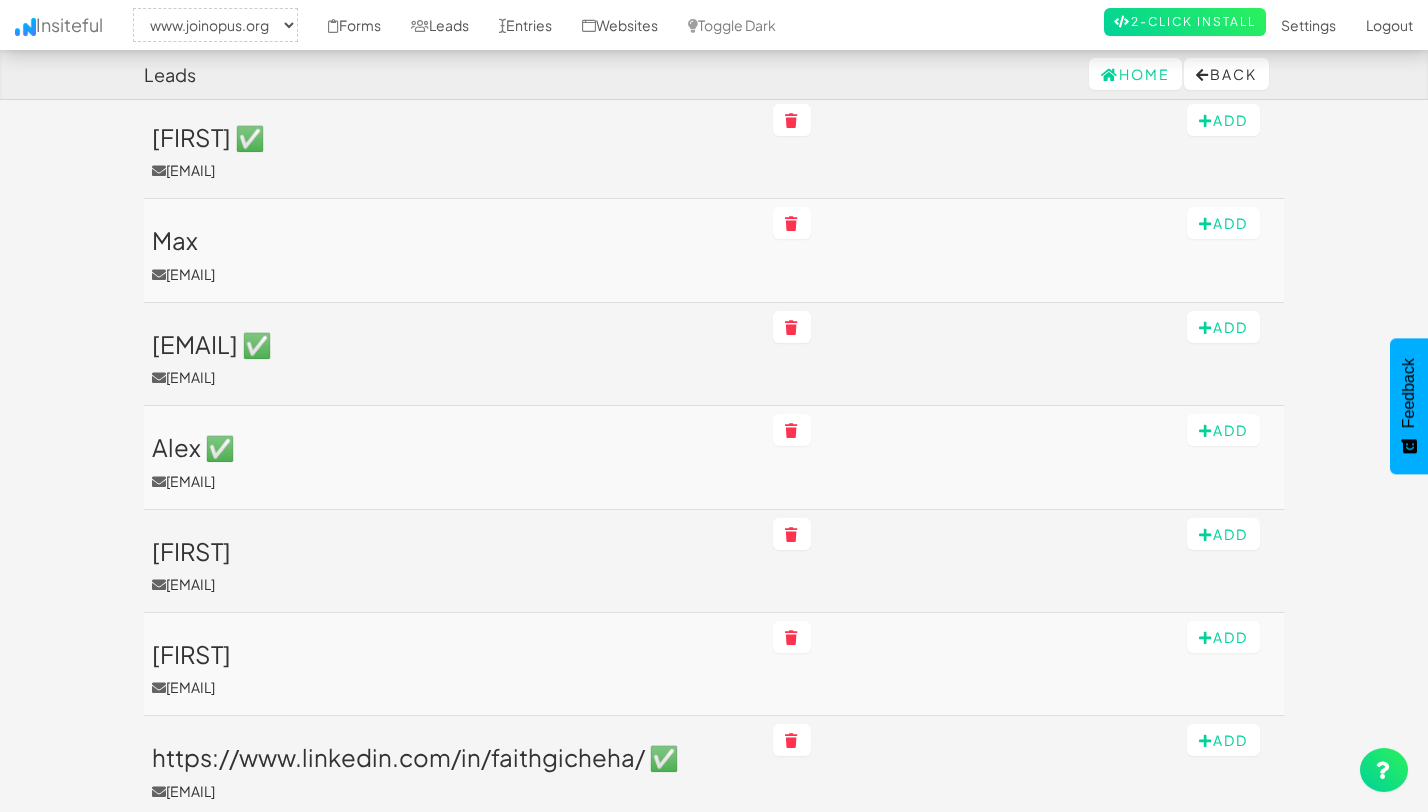 scroll, scrollTop: 895, scrollLeft: 0, axis: vertical 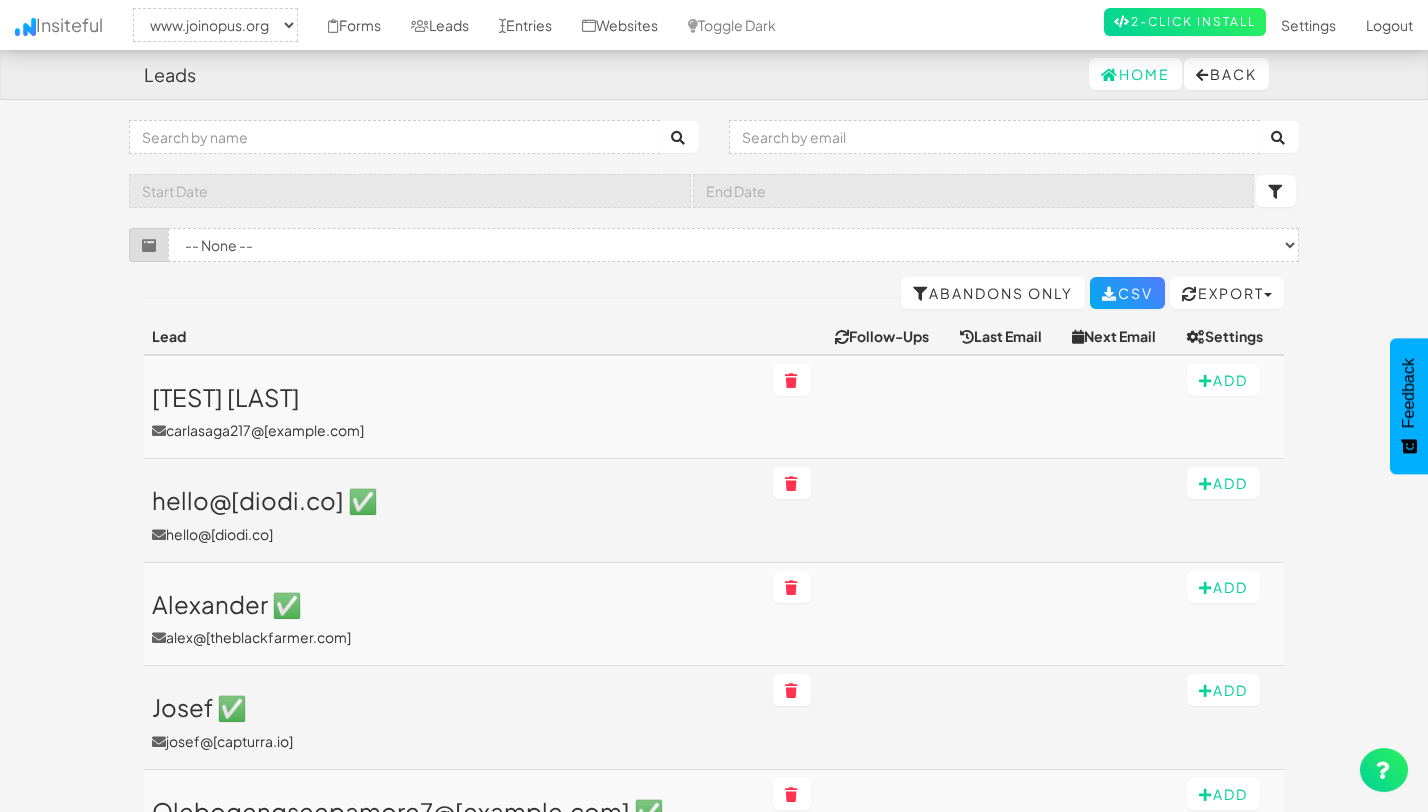 select on "2352" 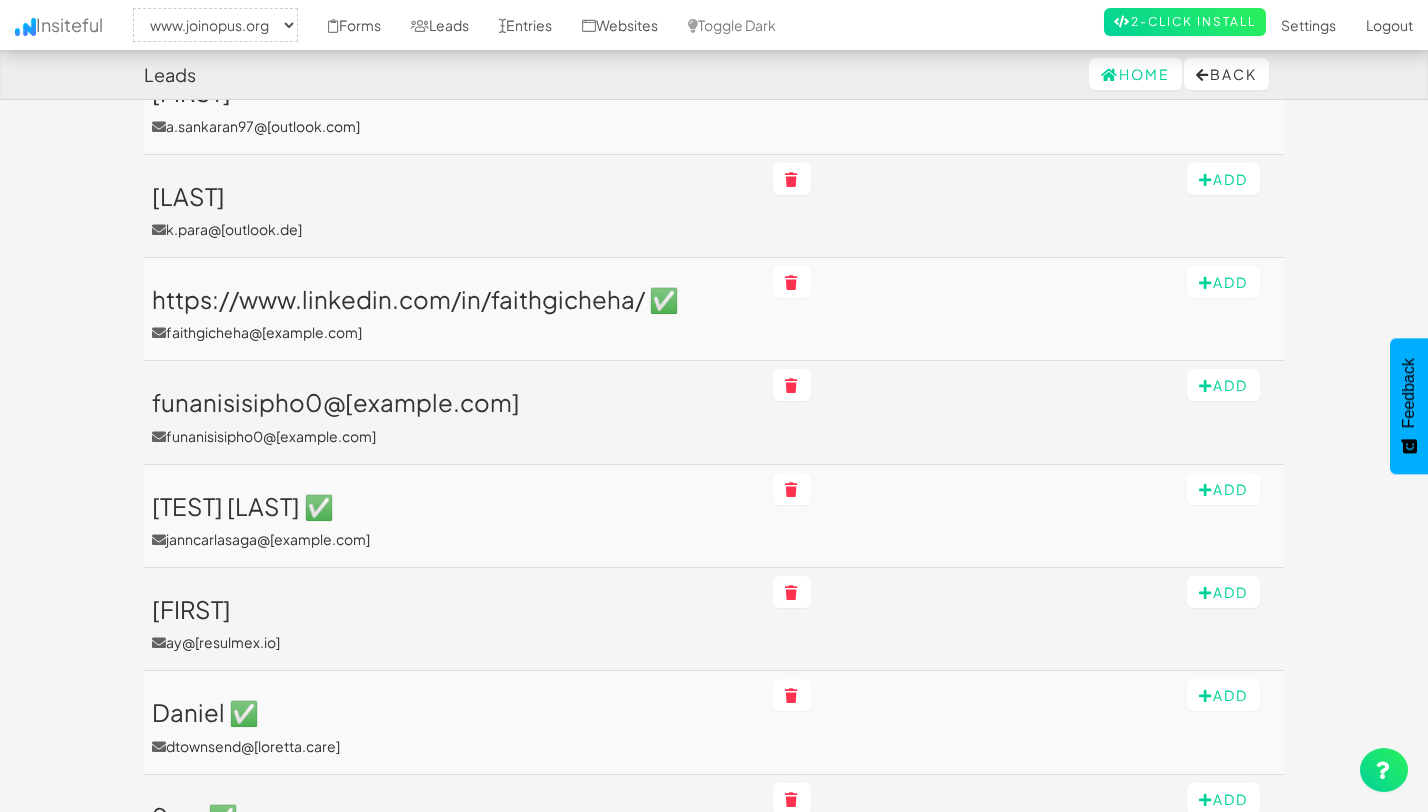 scroll, scrollTop: 1134, scrollLeft: 0, axis: vertical 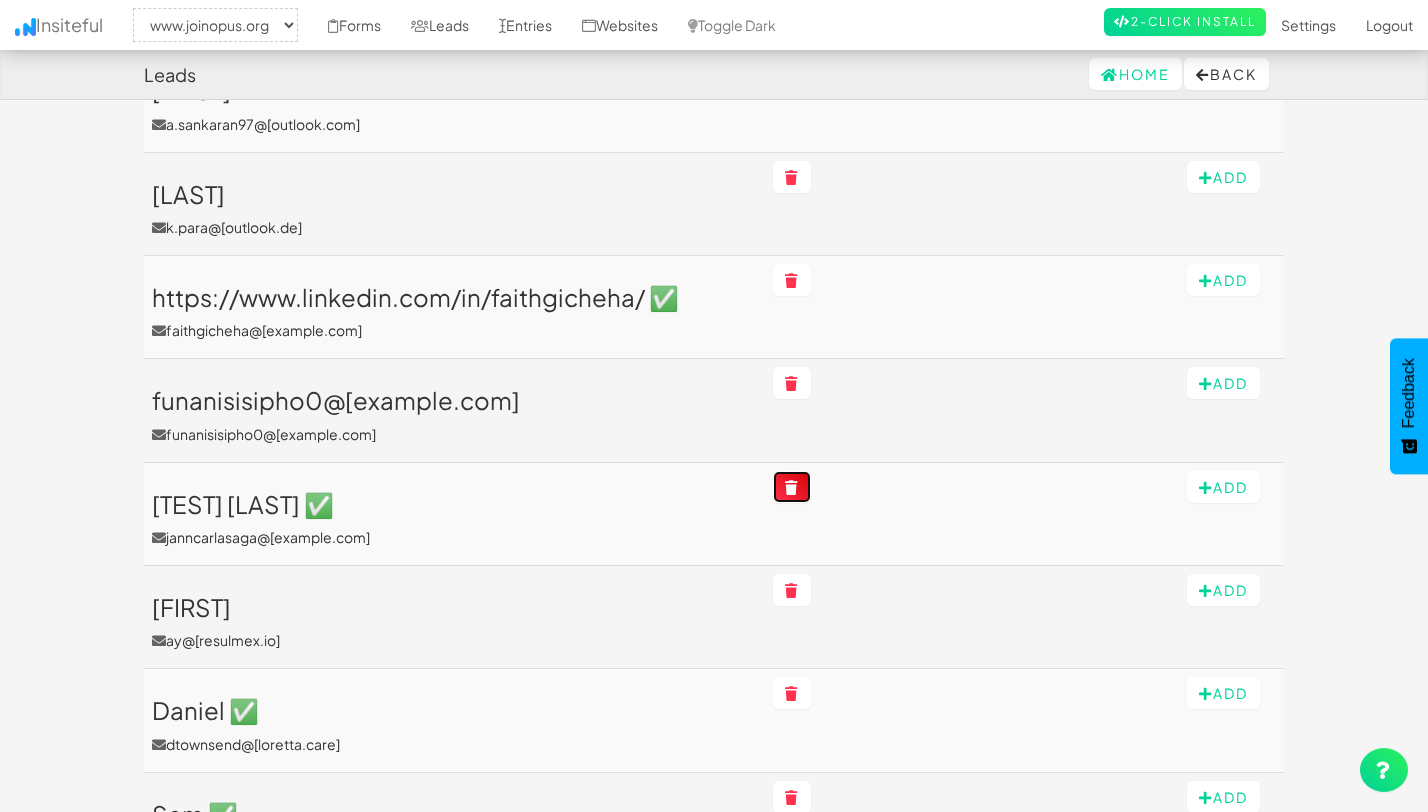 click at bounding box center [792, 487] 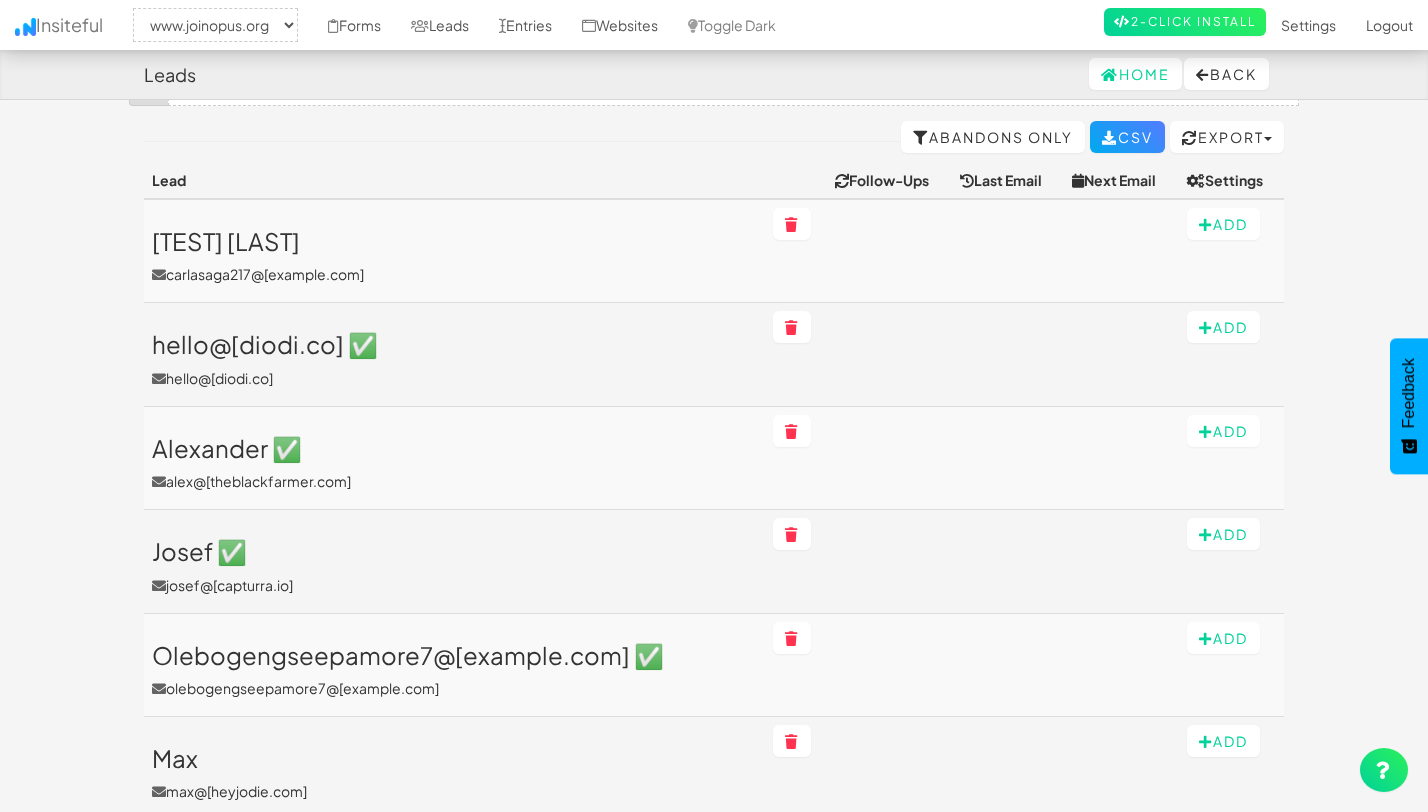 scroll, scrollTop: 0, scrollLeft: 0, axis: both 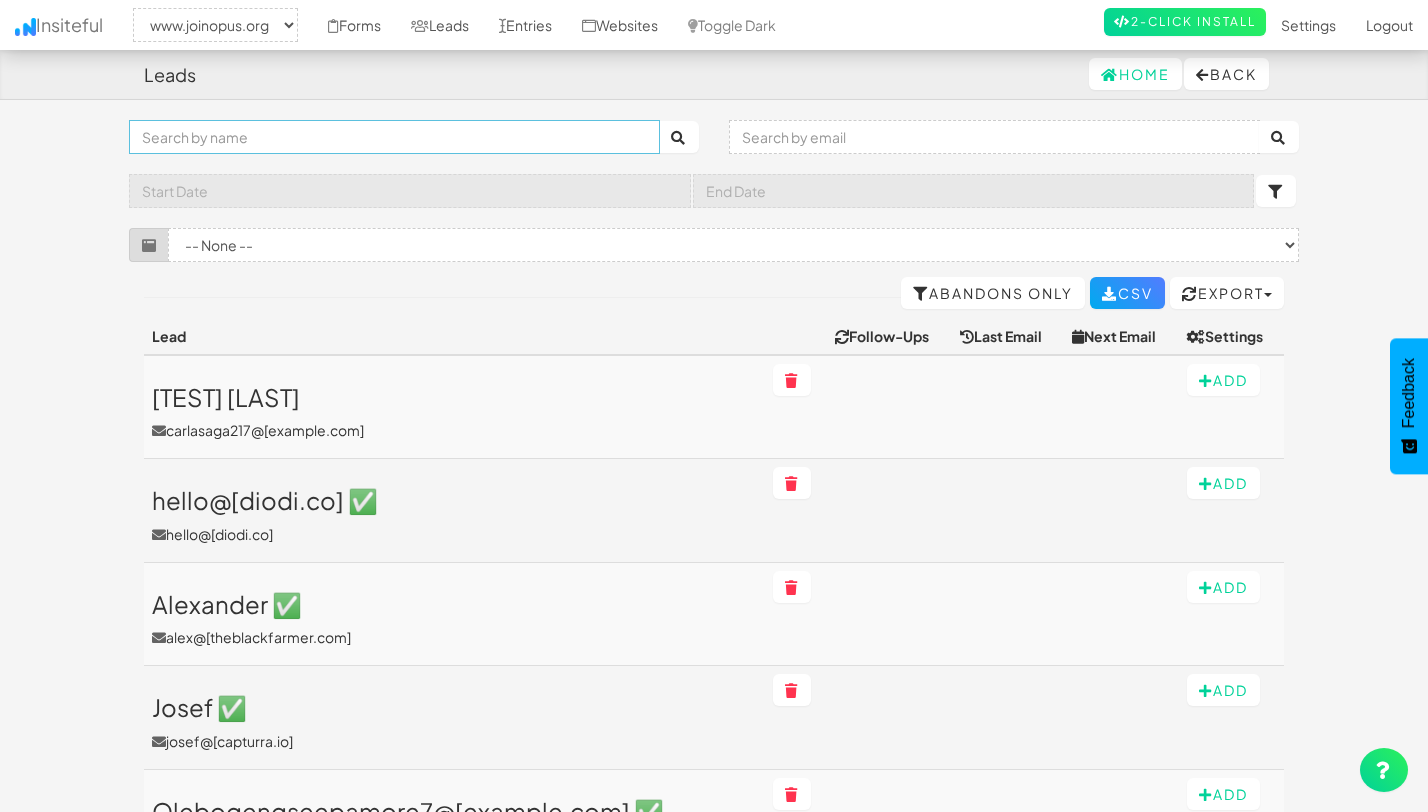 click at bounding box center [394, 137] 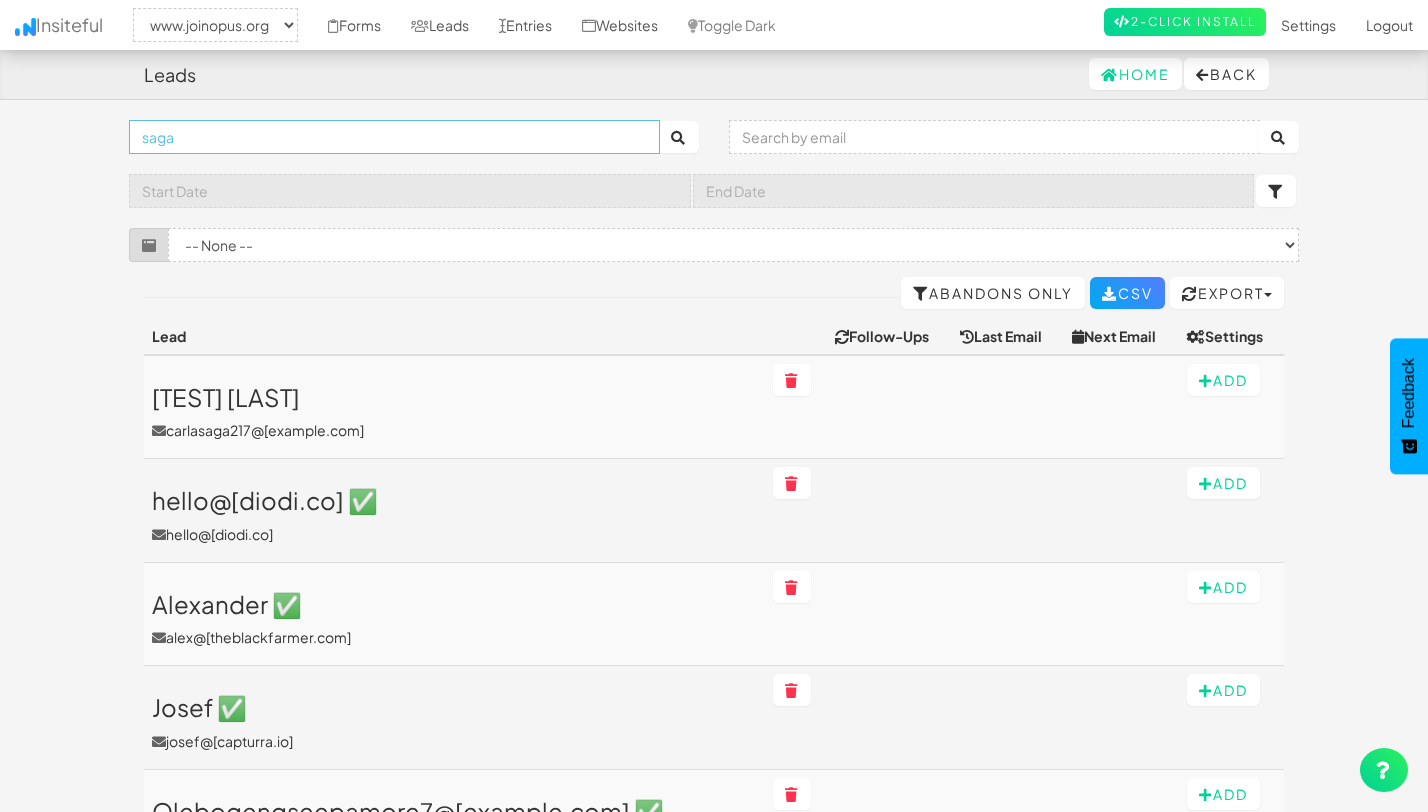 type on "saga" 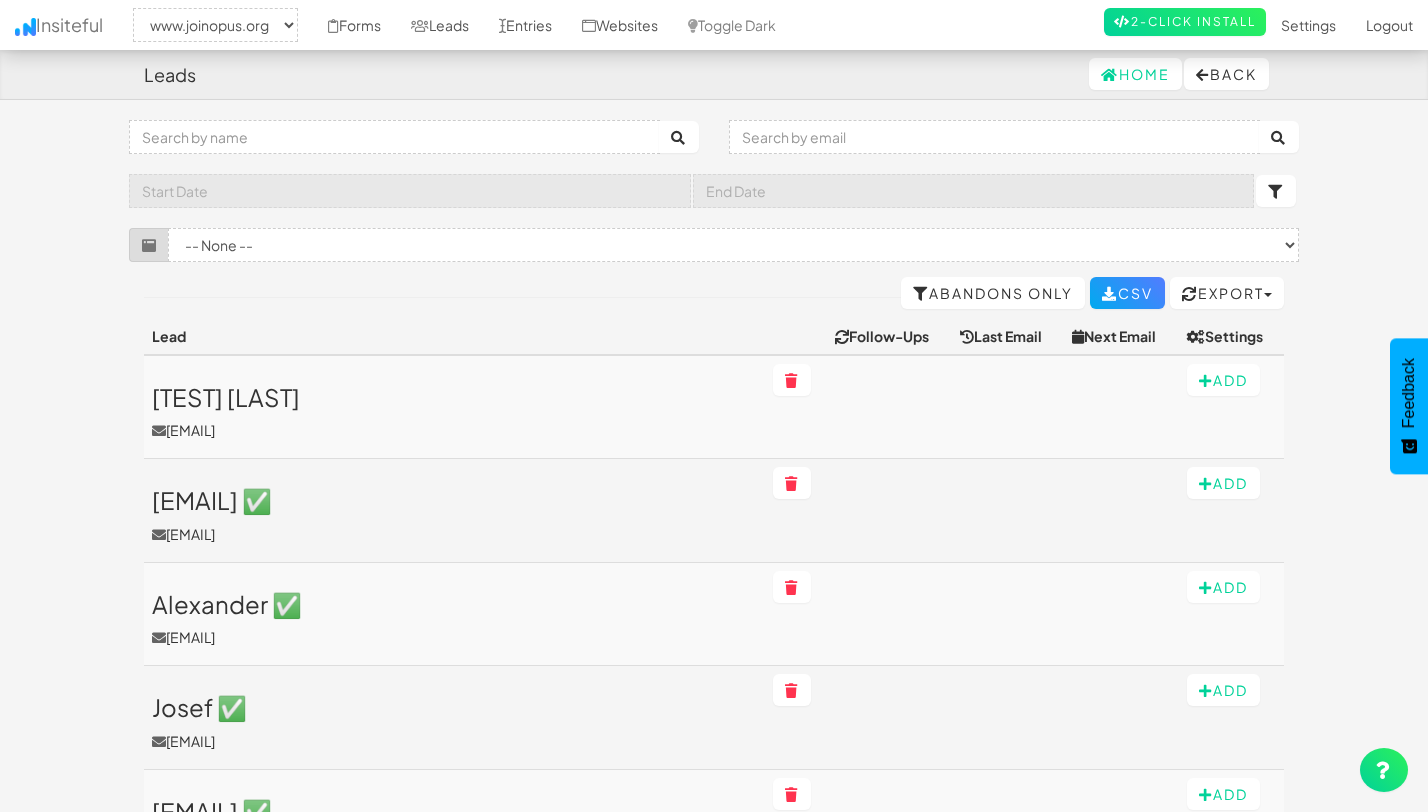 select on "2352" 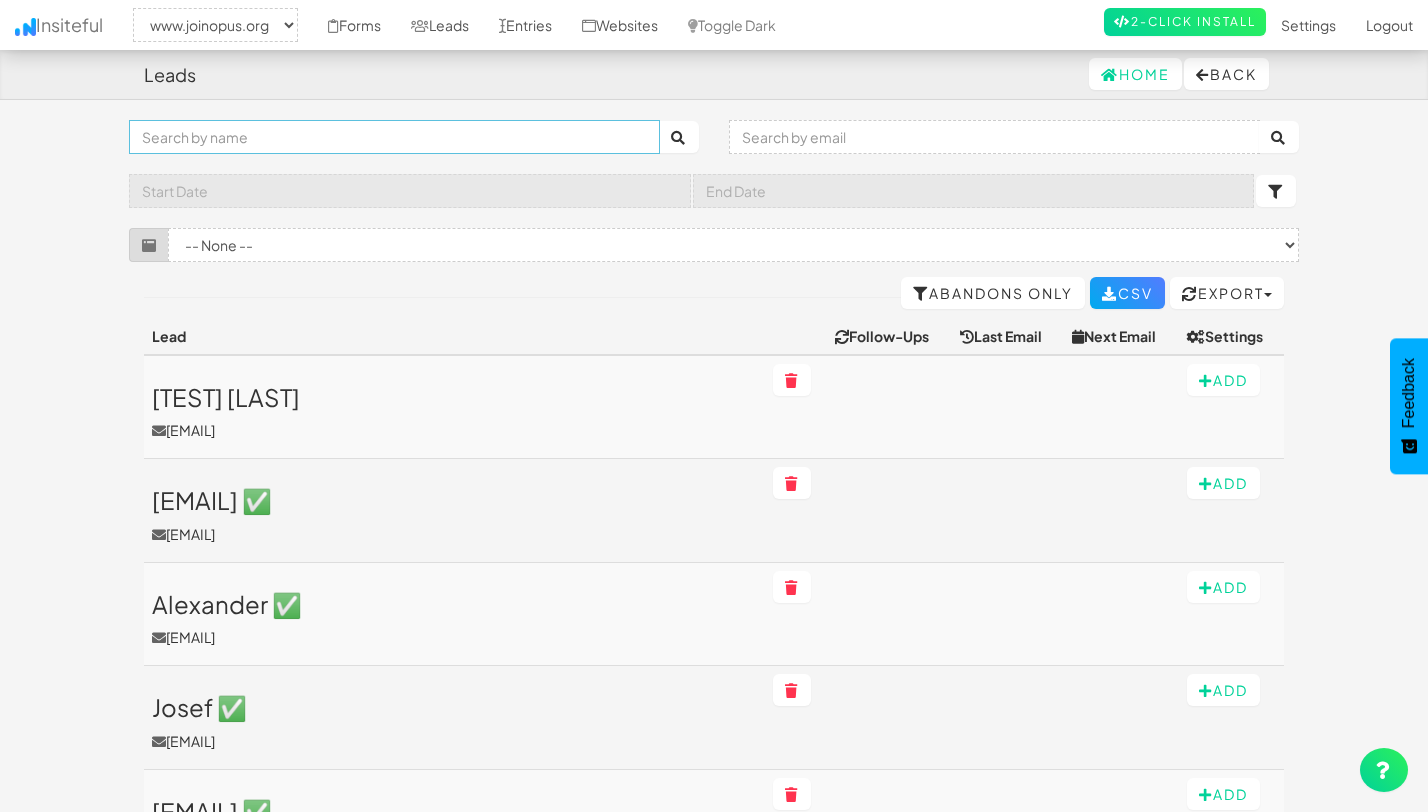 click at bounding box center (394, 137) 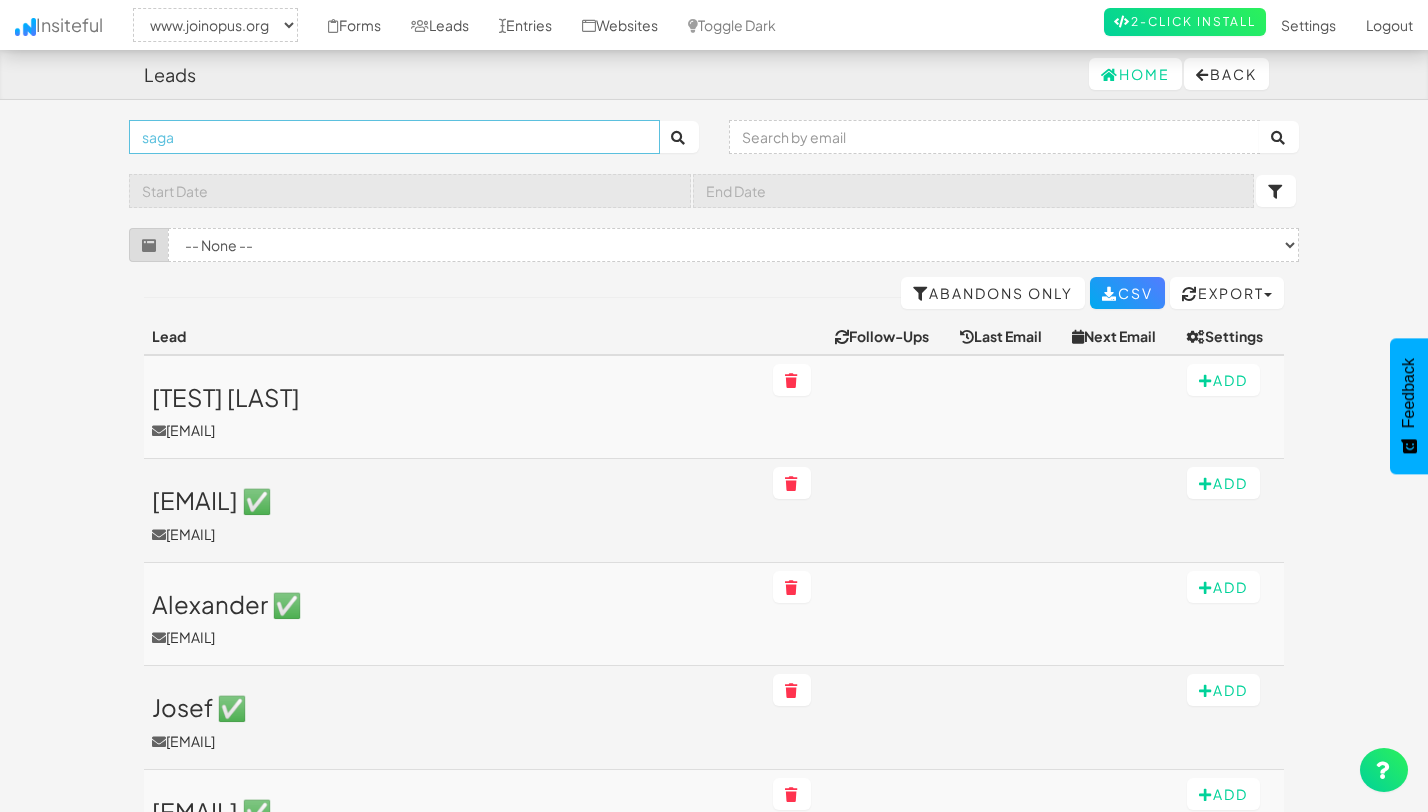 type on "saga" 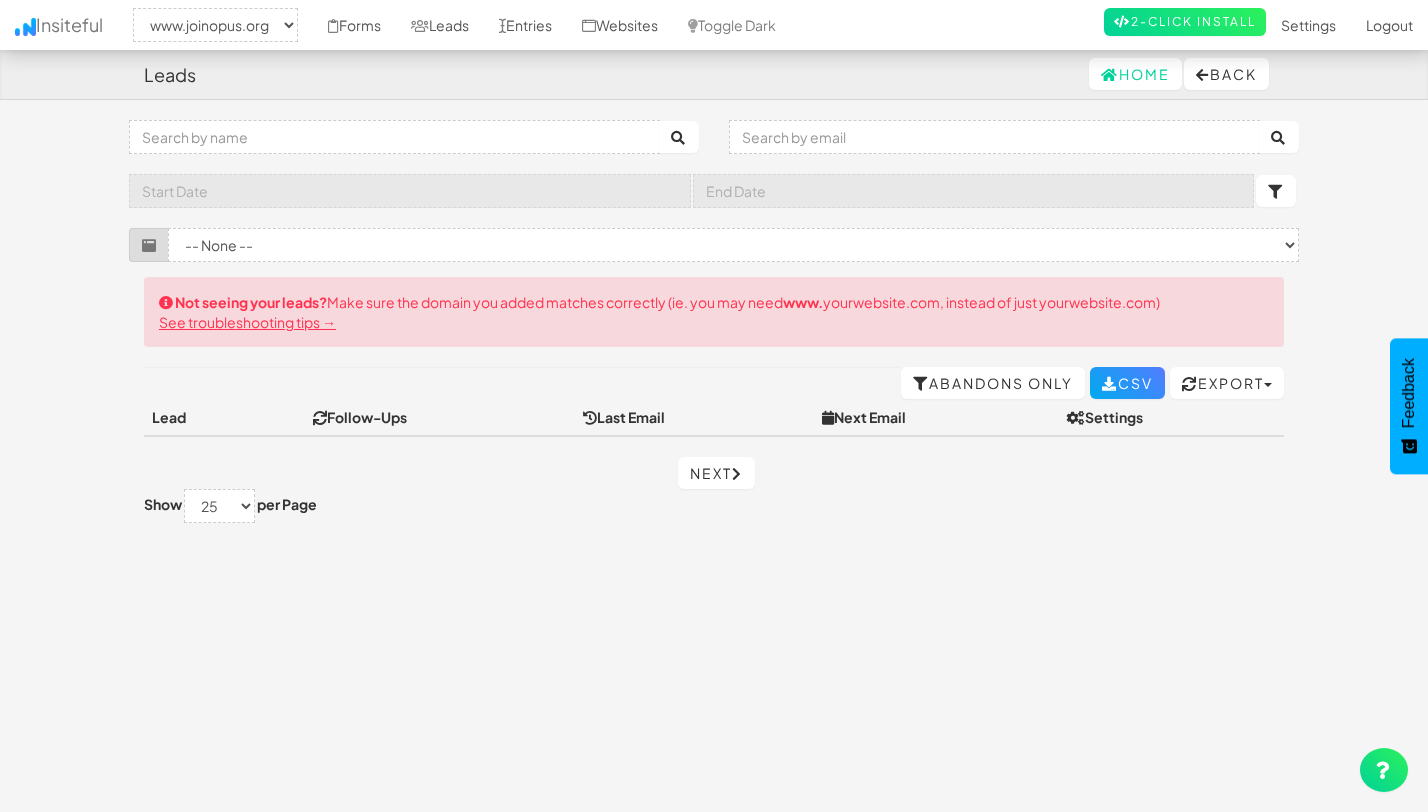 select on "2352" 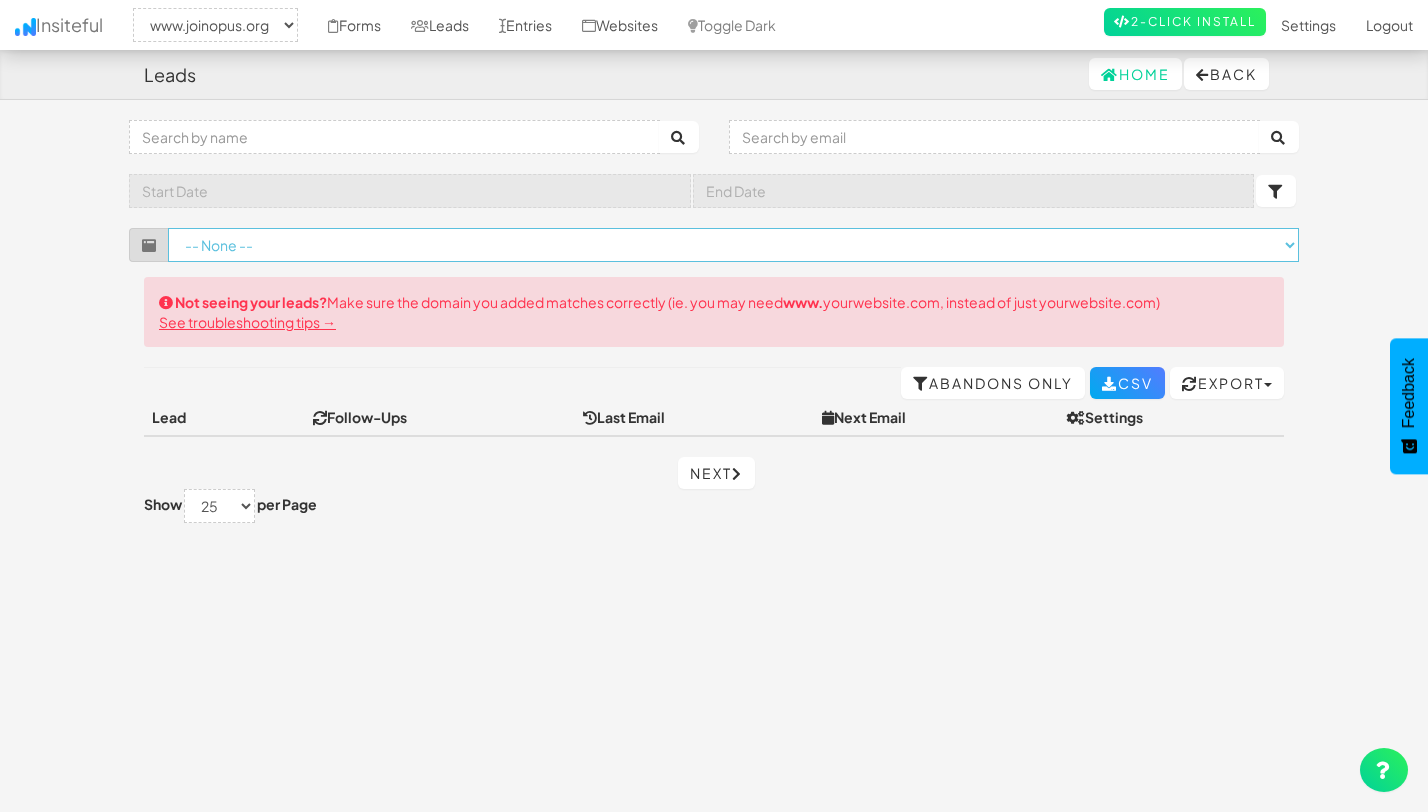 click on "-- None --  Join the Waitlist Form (www.joinopus.org/join-the-waitlist-copy[name='wf-form-Join-Waitlist-Form']) Newsletter Sign up Form (www.joinopus.org/join-the-waitlist[name='wf-form-Newsletter-Form-2']) Newsletter Sign up Form (www.joinopus.org/referral[name='wf-form-Newsletter-Form-2']) Golden Ticket Form (www.joinopus.org/referral-copy[name='wf-form-Referral-Form']) Newsletter Sign up Form (www.joinopus.org/newsletter-sign-up[name='wf-form-Newsletter-Form']) Newsletter Sign up Form (www.joinopus.org/membership-draft[name='wf-form-Newsletter-Form-2'])  (www.joinopus.org/join-the-waitlist[name='email-form']) Newsletter Sign up Form (www.joinopus.org/newsletter-sign-up[name='wf-form-Newsletter-Form-3']) Newsletter Sign up Form (www.joinopus.org/terms-conditions[name='wf-form-Newsletter-Form-3']) Membership Brochure Form (www.joinopus.org/membership-draft-copy[name='wf-form-Membership-Form']) Newsletter Sign up Form (www.joinopus.org/join-the-waitlist[name='wf-form-Newsletter-Form-3'])" at bounding box center [733, 245] 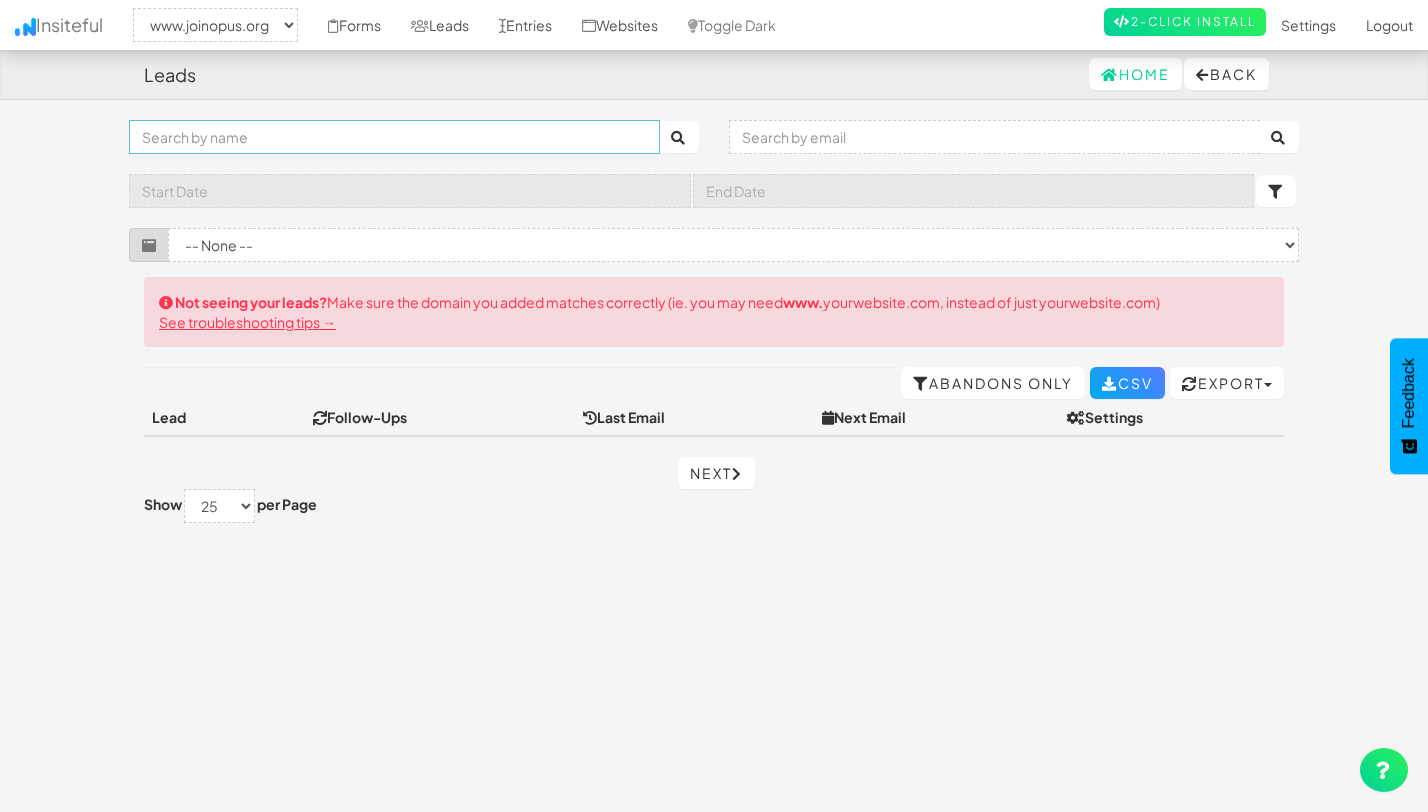 click at bounding box center [394, 137] 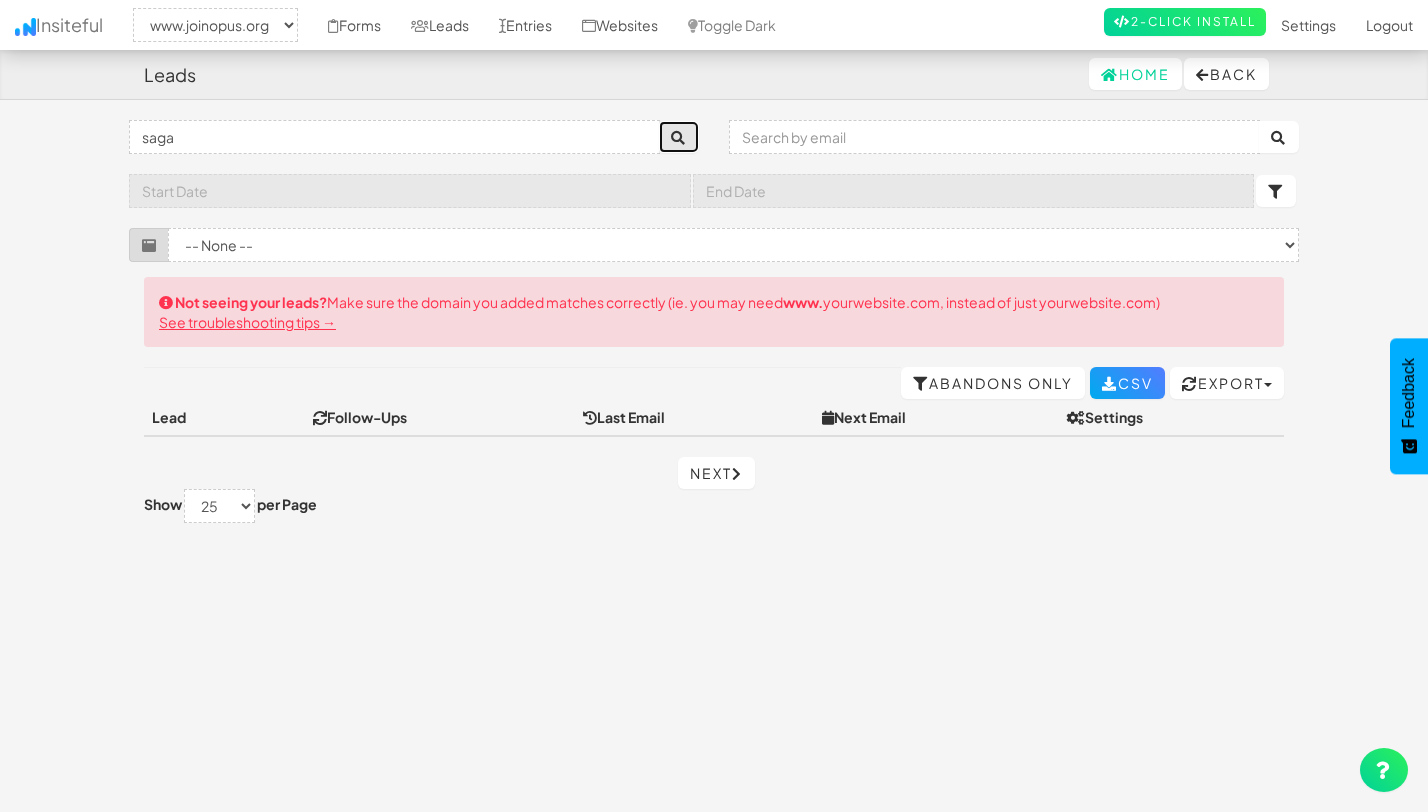 click at bounding box center (679, 138) 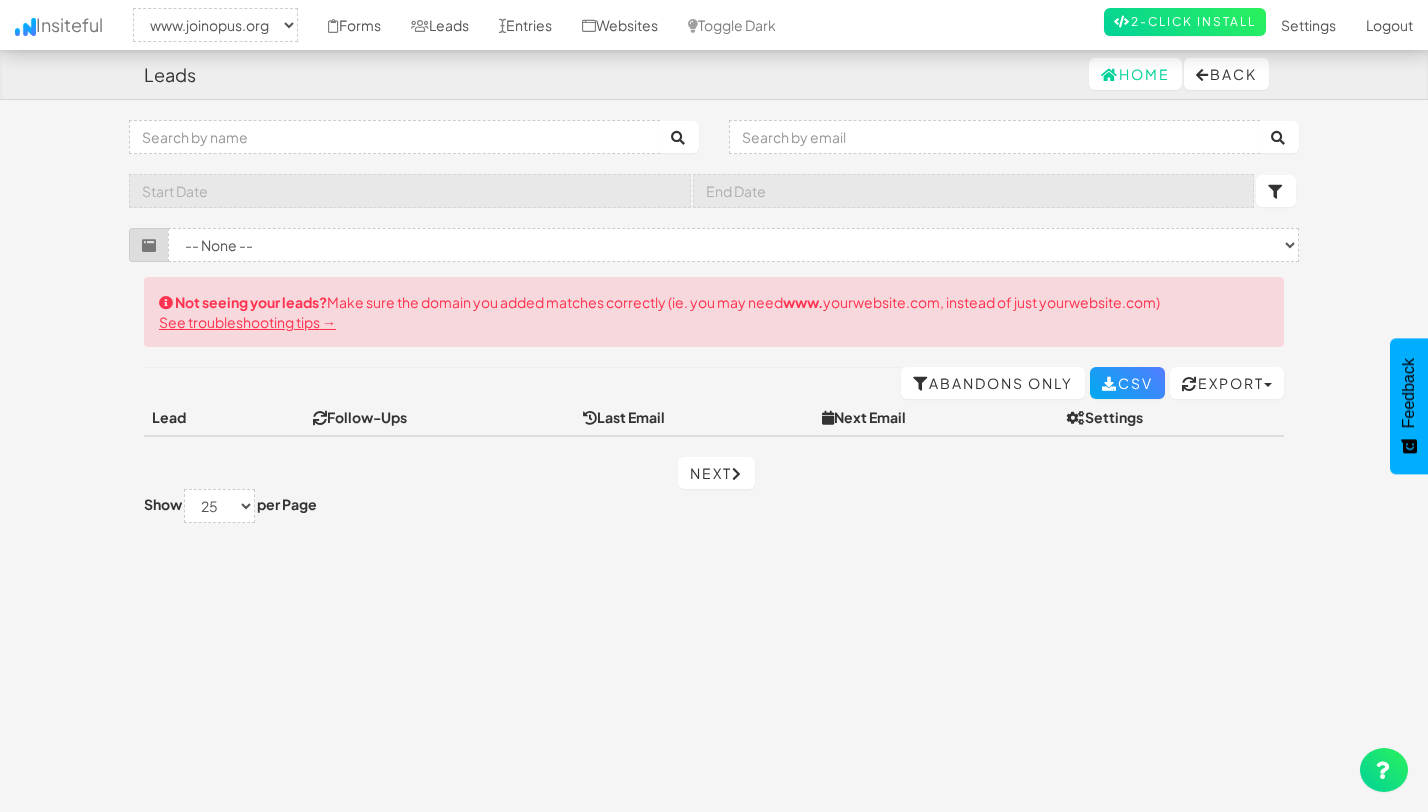 select on "2352" 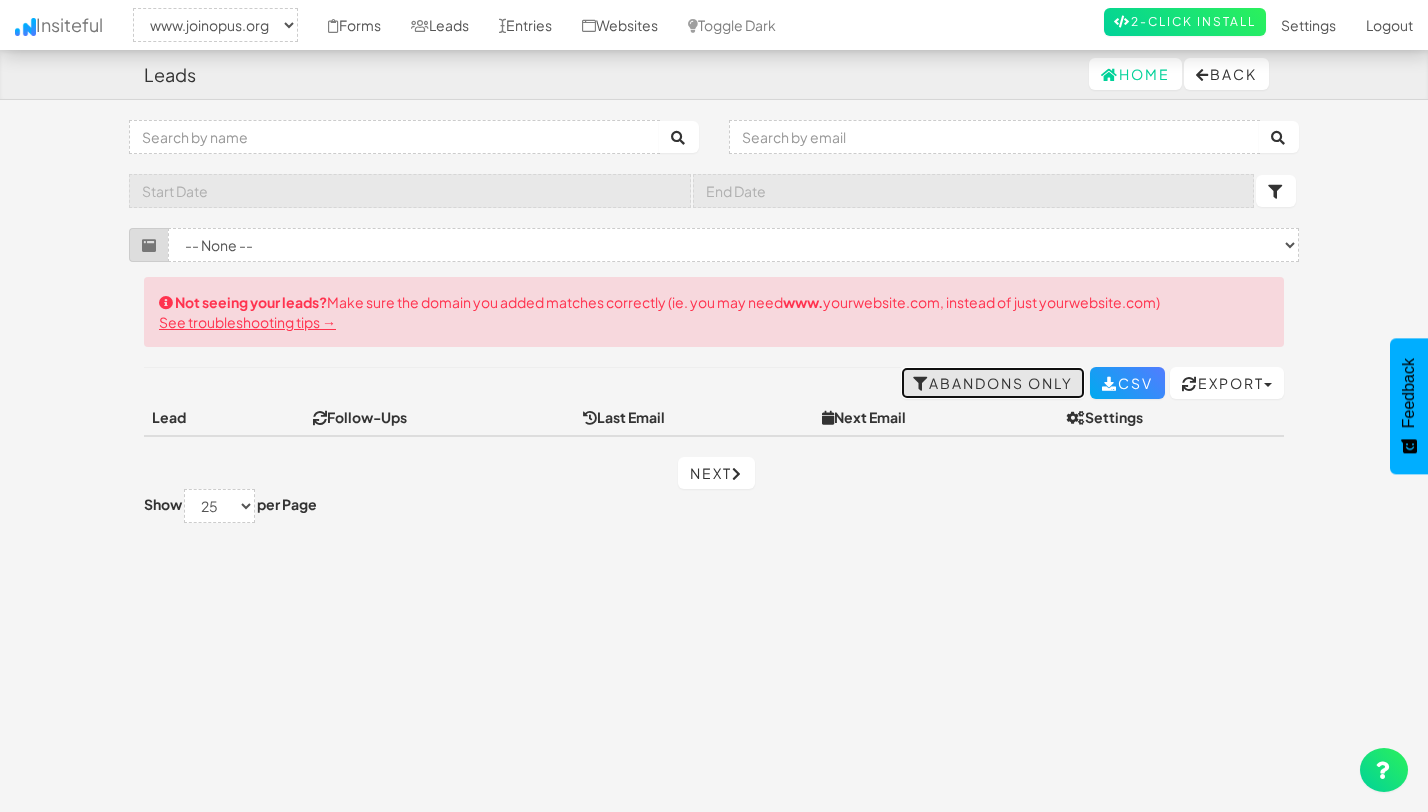 click on "Abandons Only" at bounding box center [993, 383] 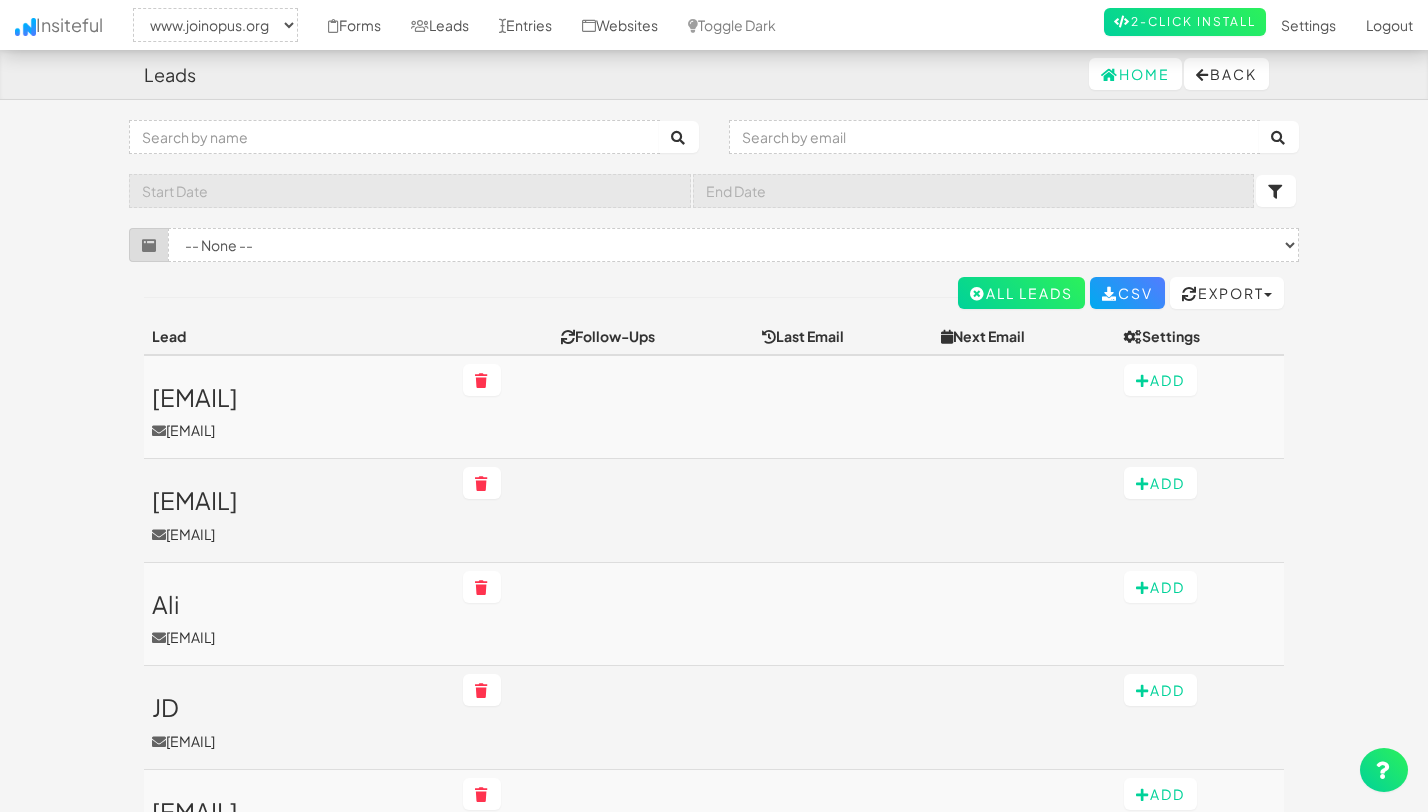 select on "2352" 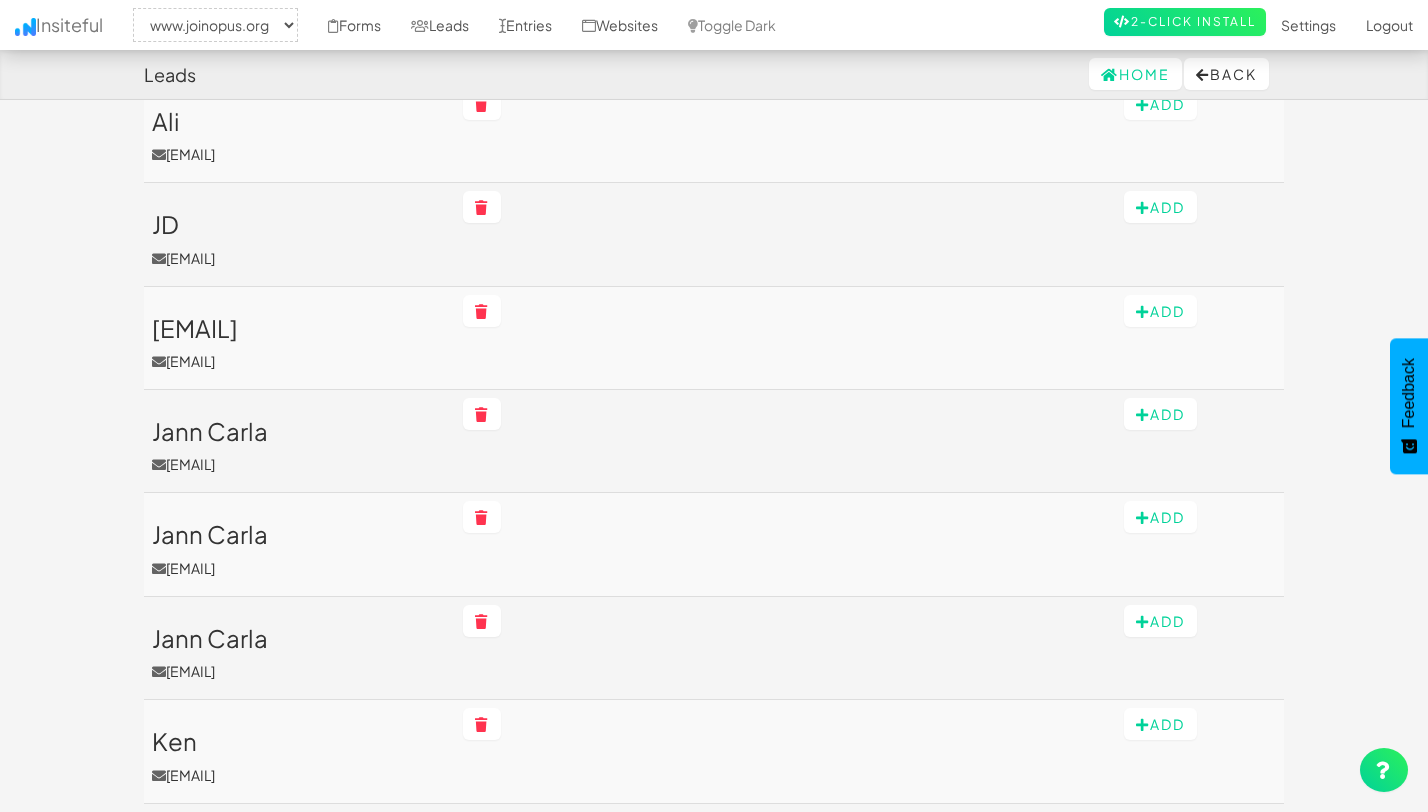 scroll, scrollTop: 476, scrollLeft: 0, axis: vertical 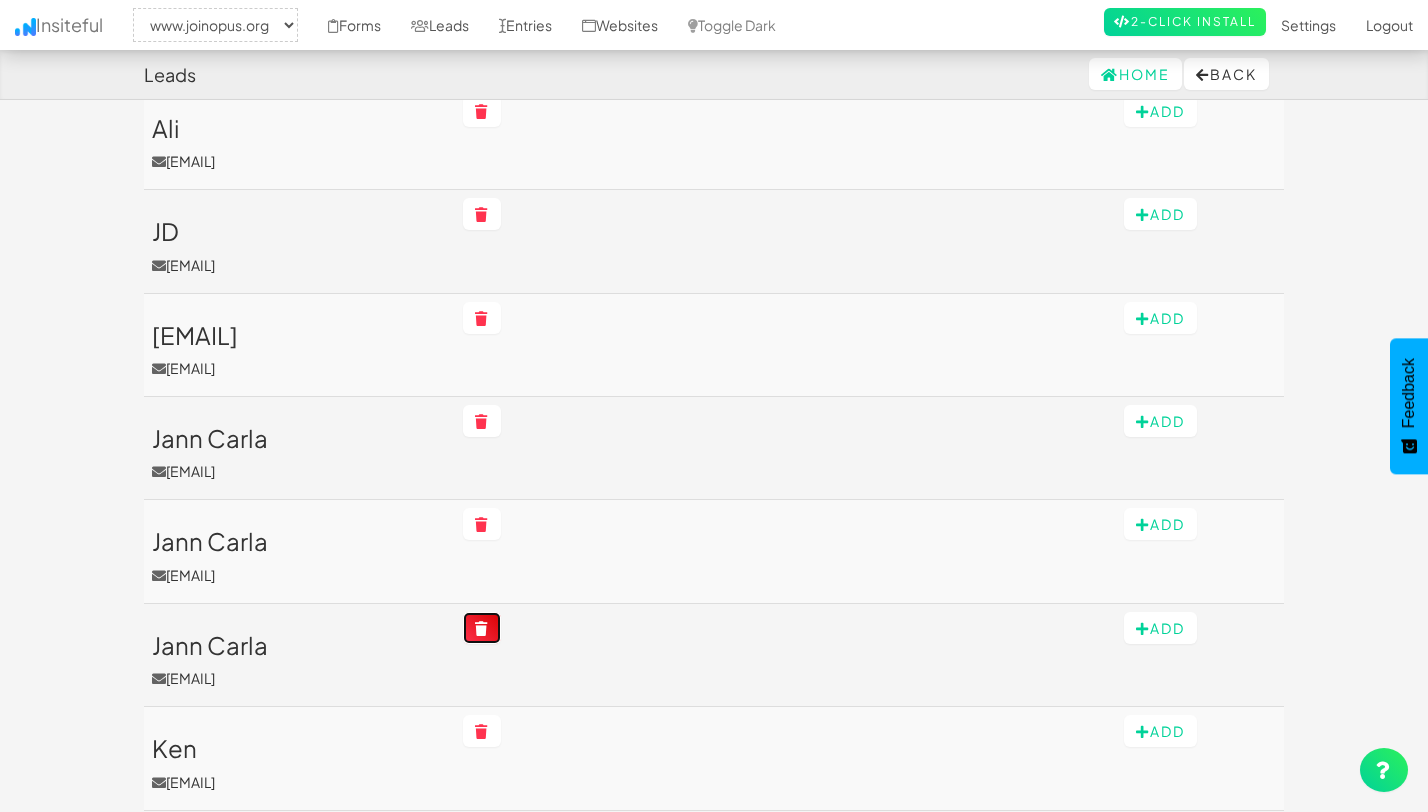 click at bounding box center (482, 628) 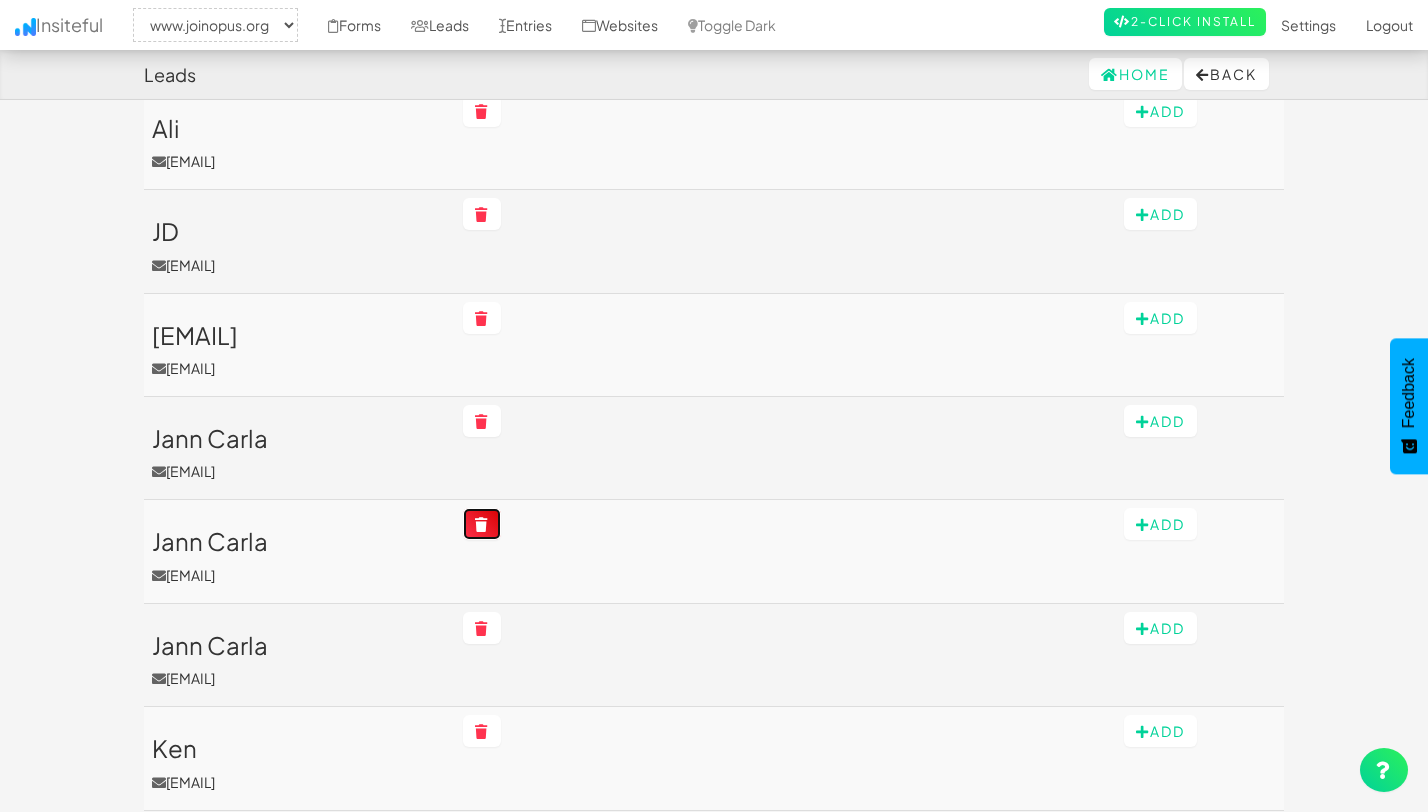 click at bounding box center (482, 525) 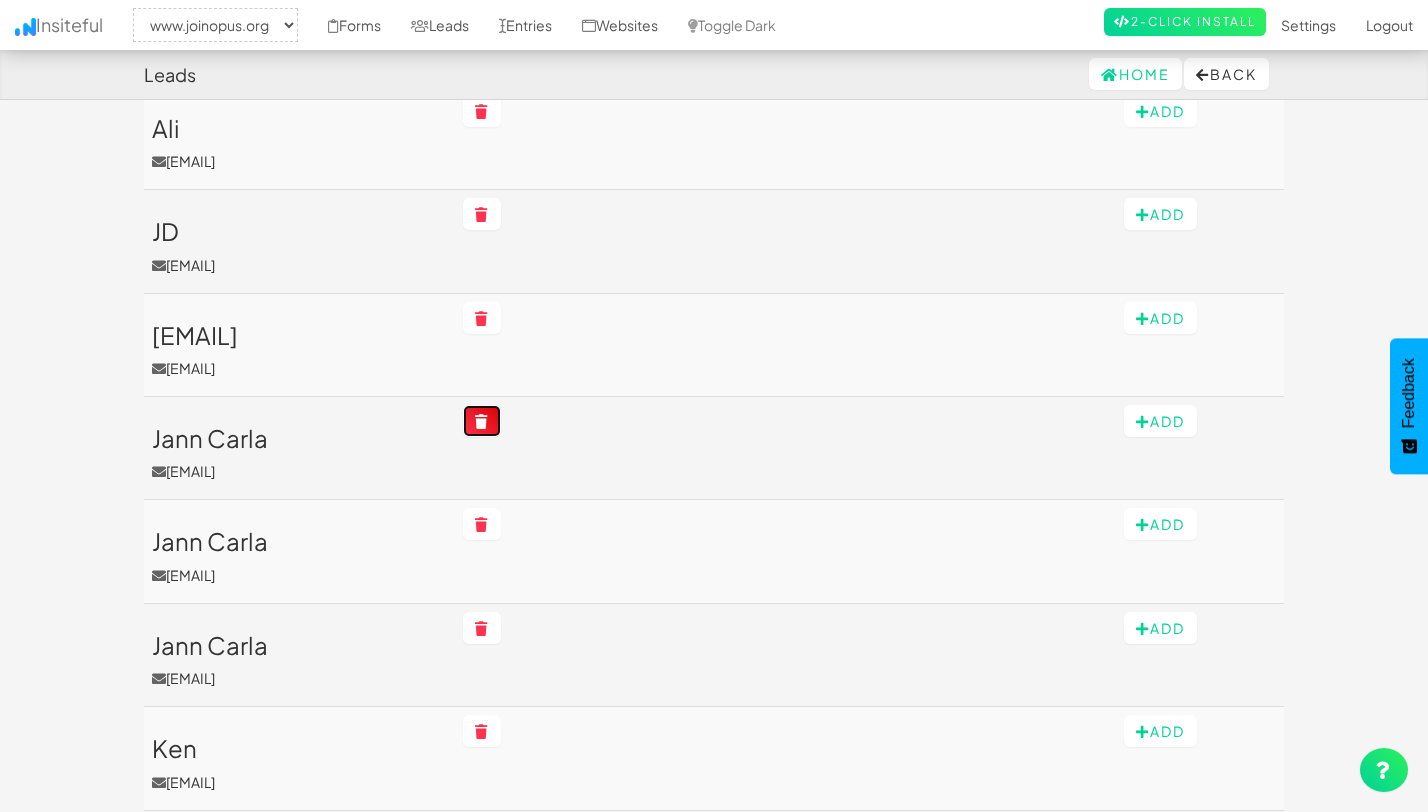 click at bounding box center (482, 422) 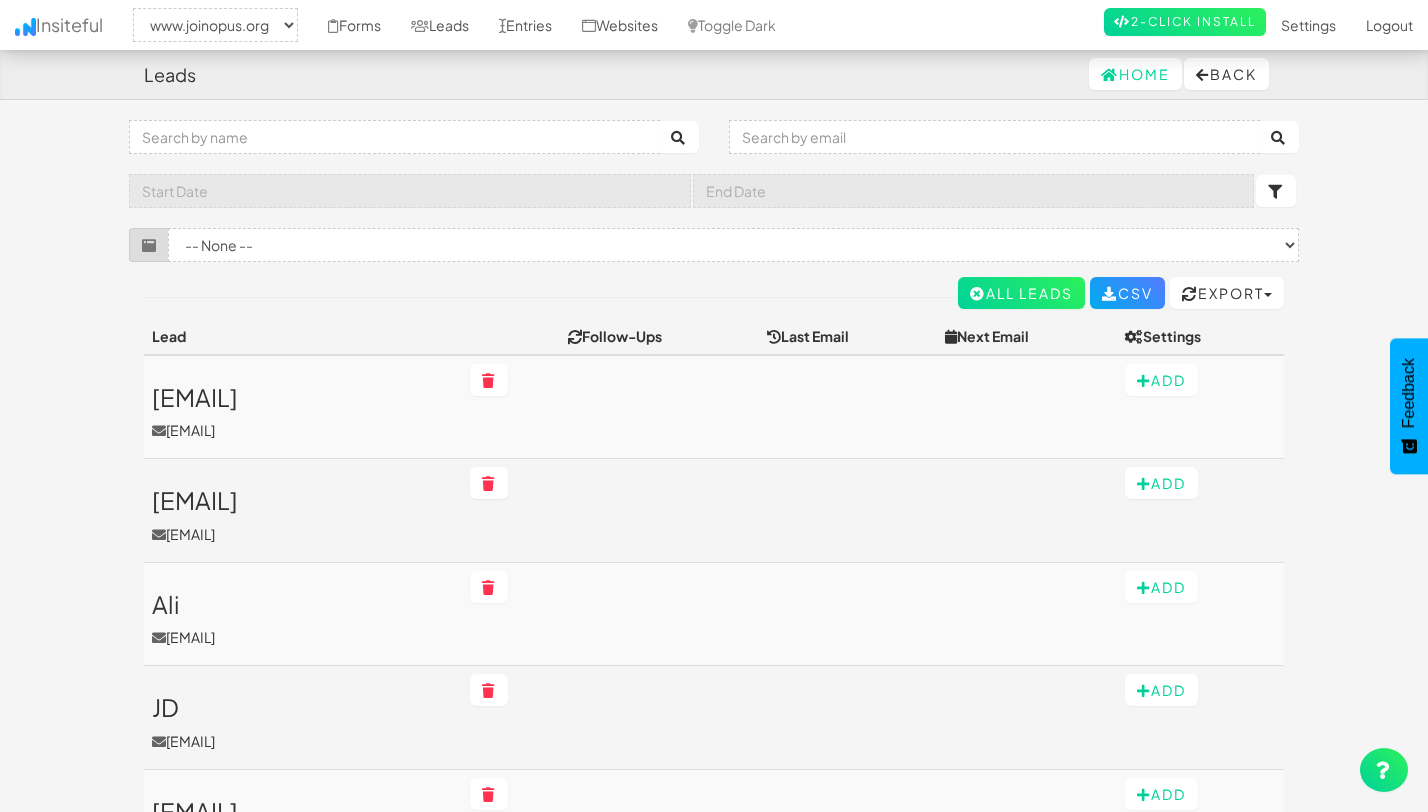 select on "2352" 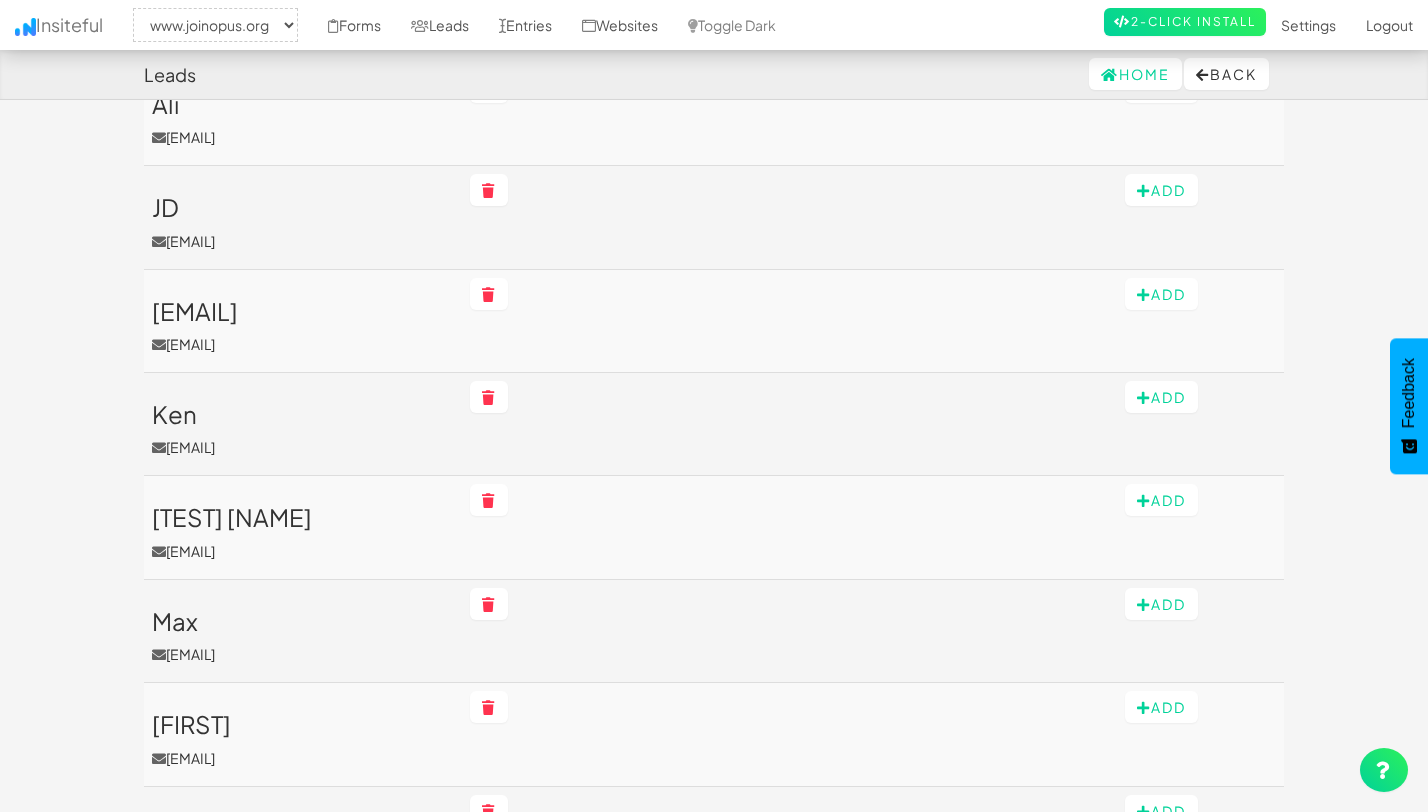 scroll, scrollTop: 499, scrollLeft: 0, axis: vertical 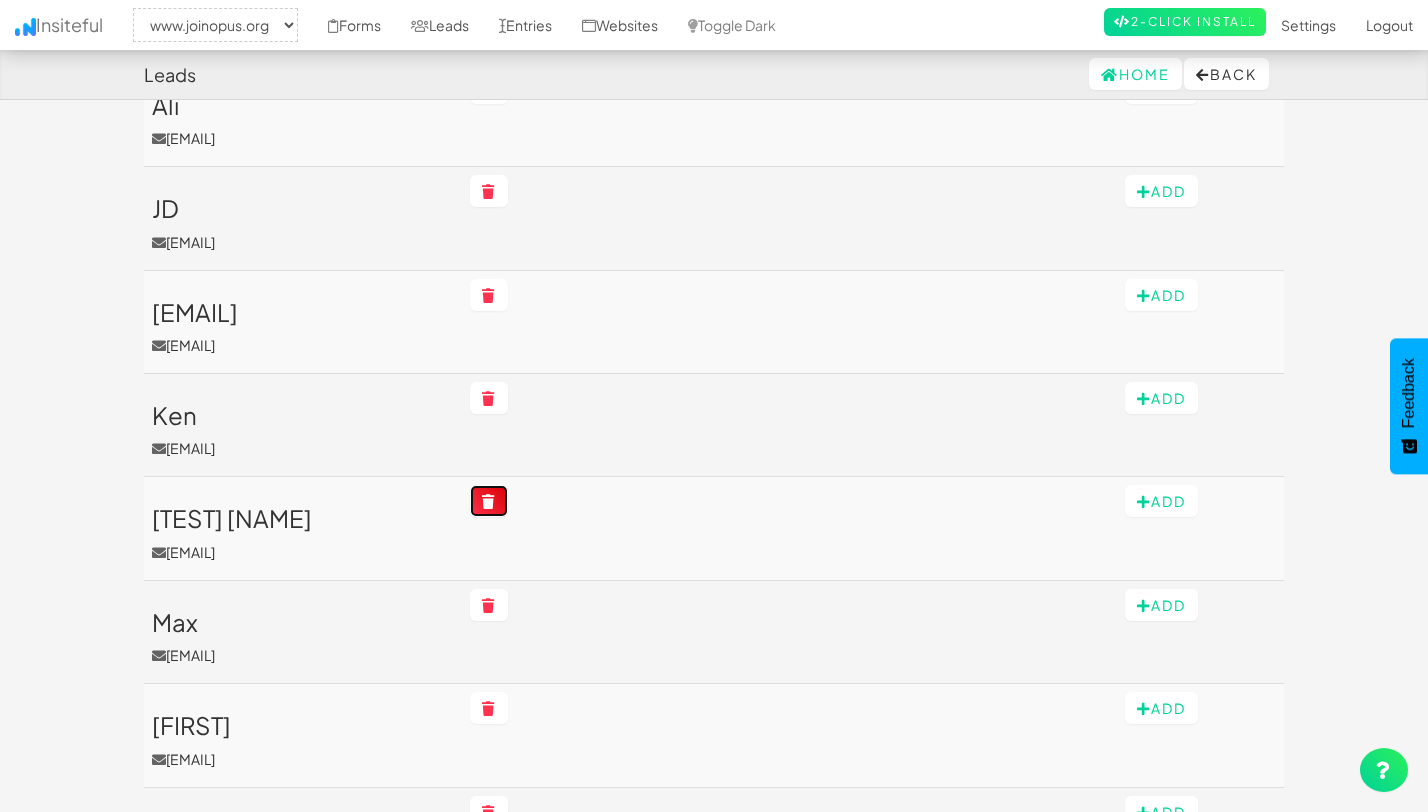 click at bounding box center [489, 502] 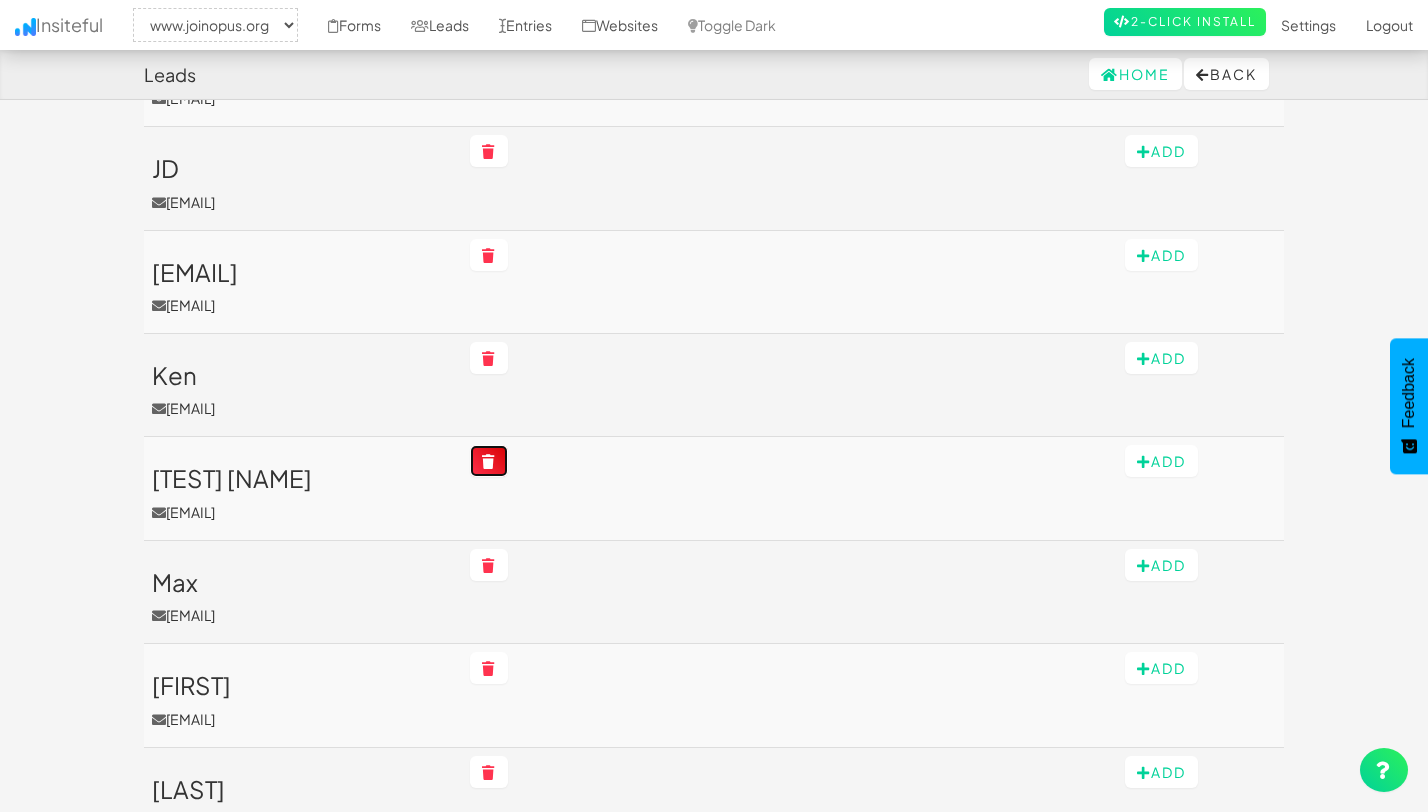scroll, scrollTop: 483, scrollLeft: 0, axis: vertical 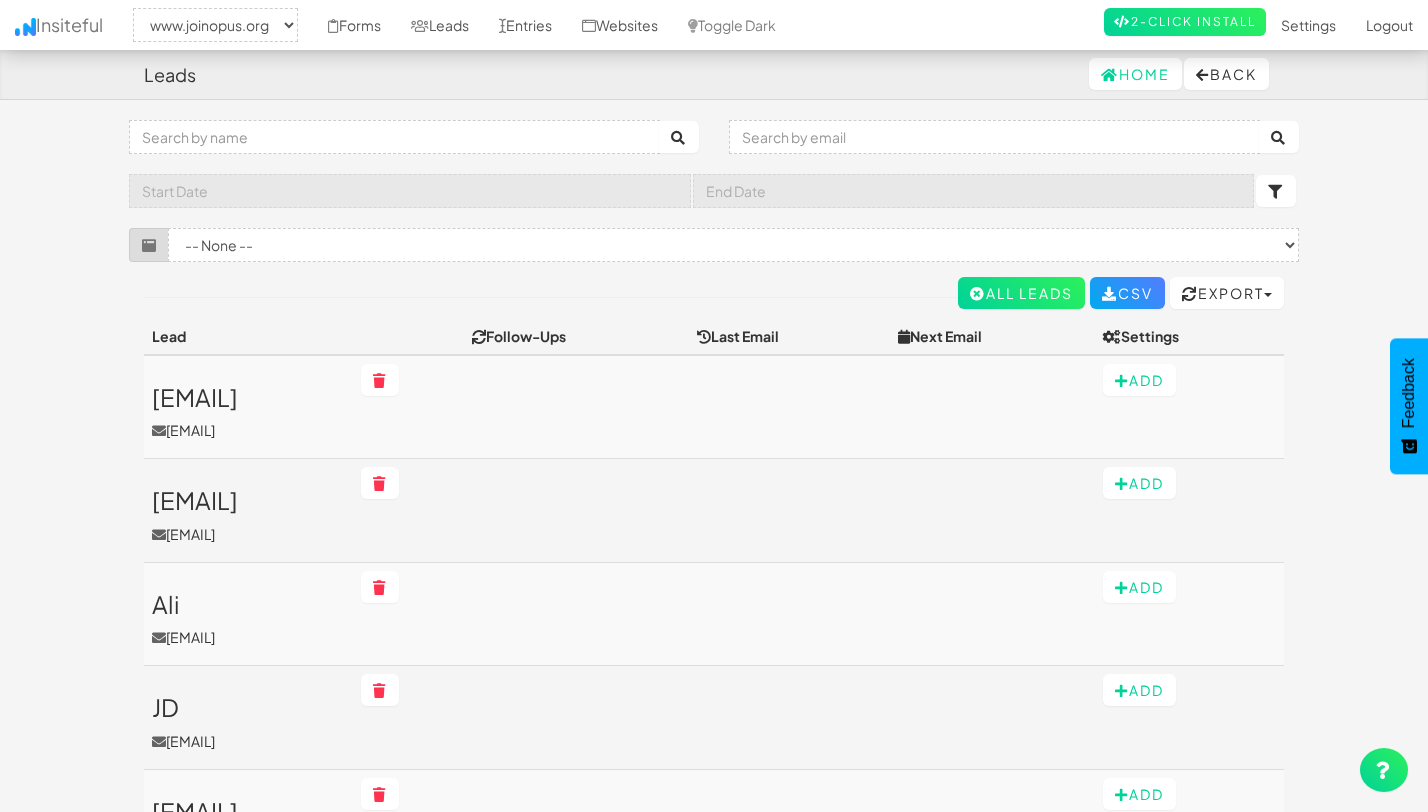 select on "2352" 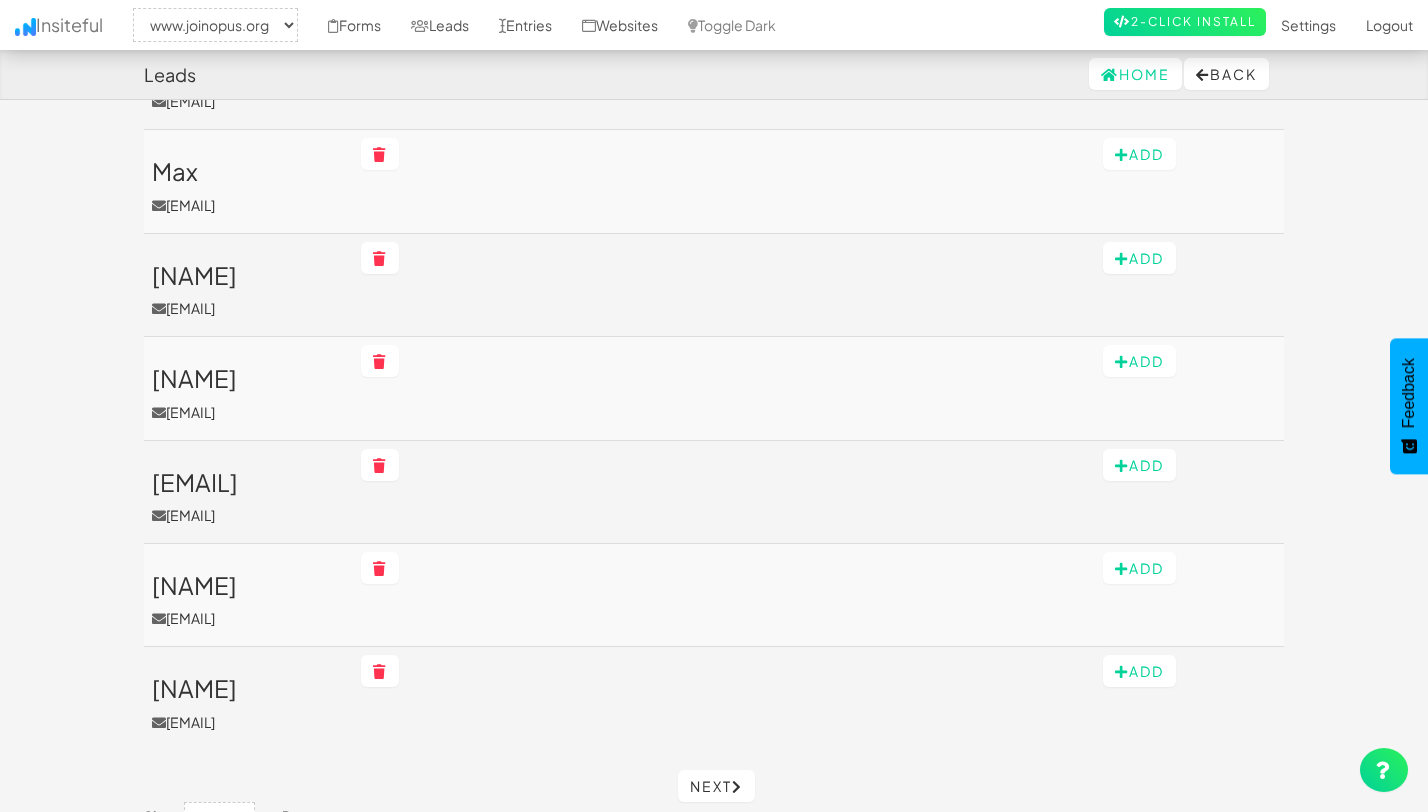scroll, scrollTop: 920, scrollLeft: 0, axis: vertical 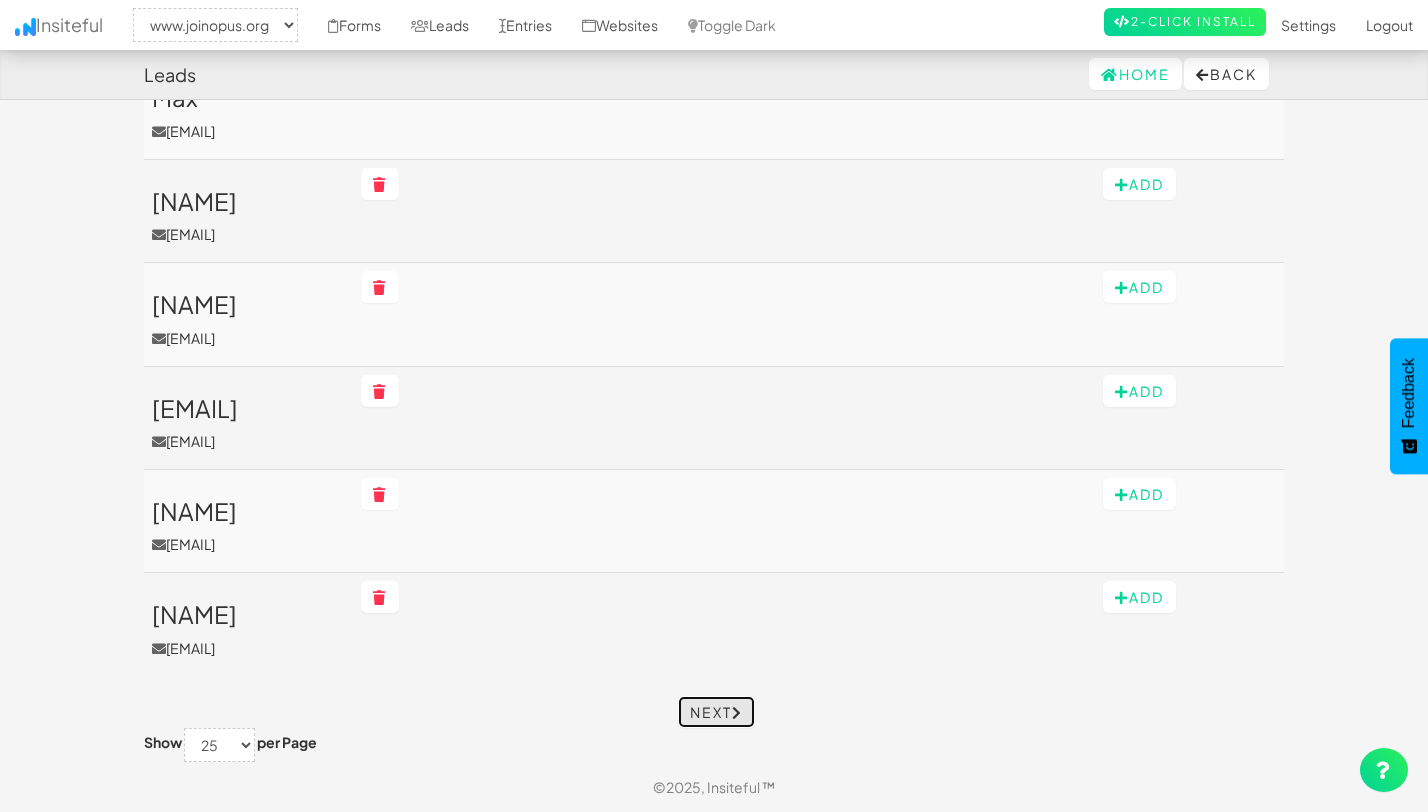 click on "Next" at bounding box center (716, 712) 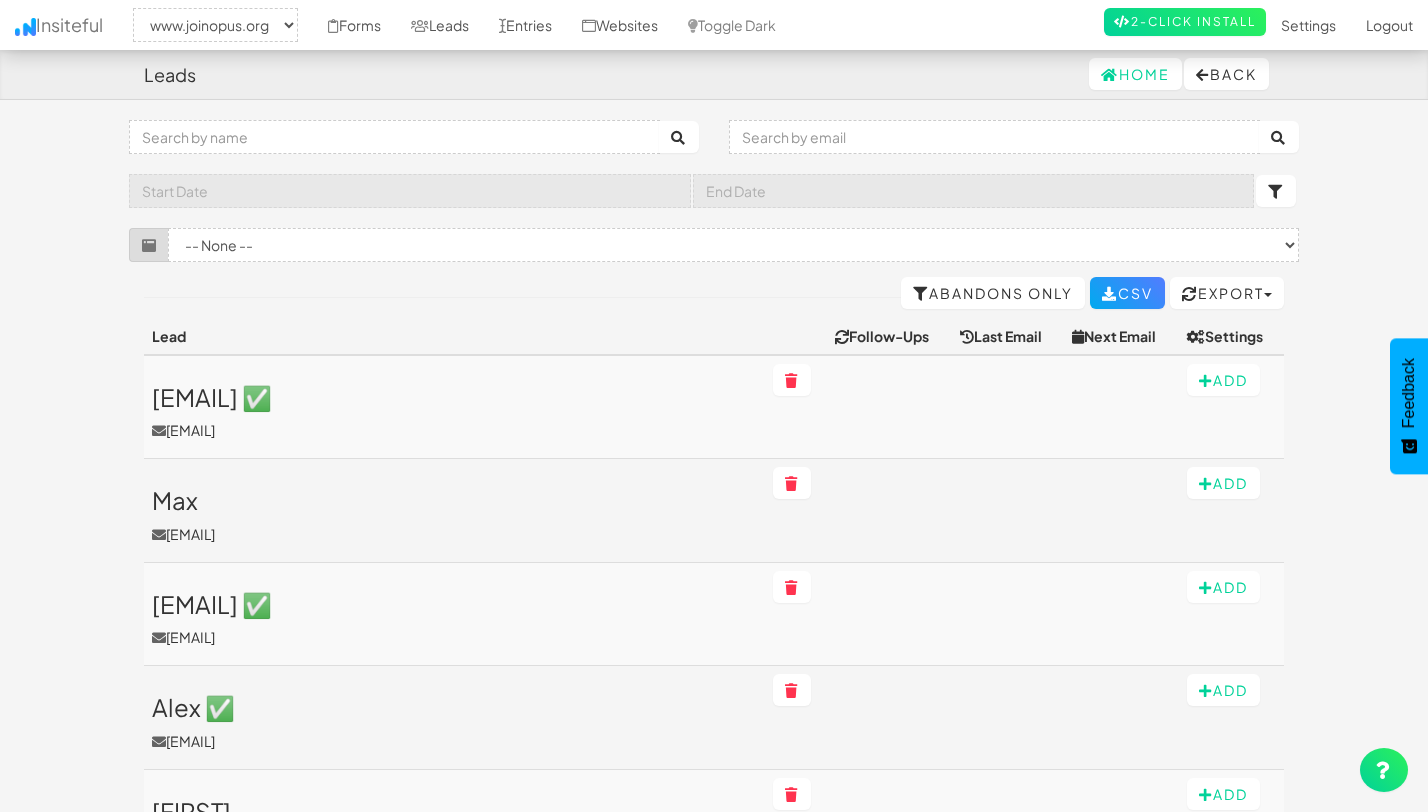 select on "2352" 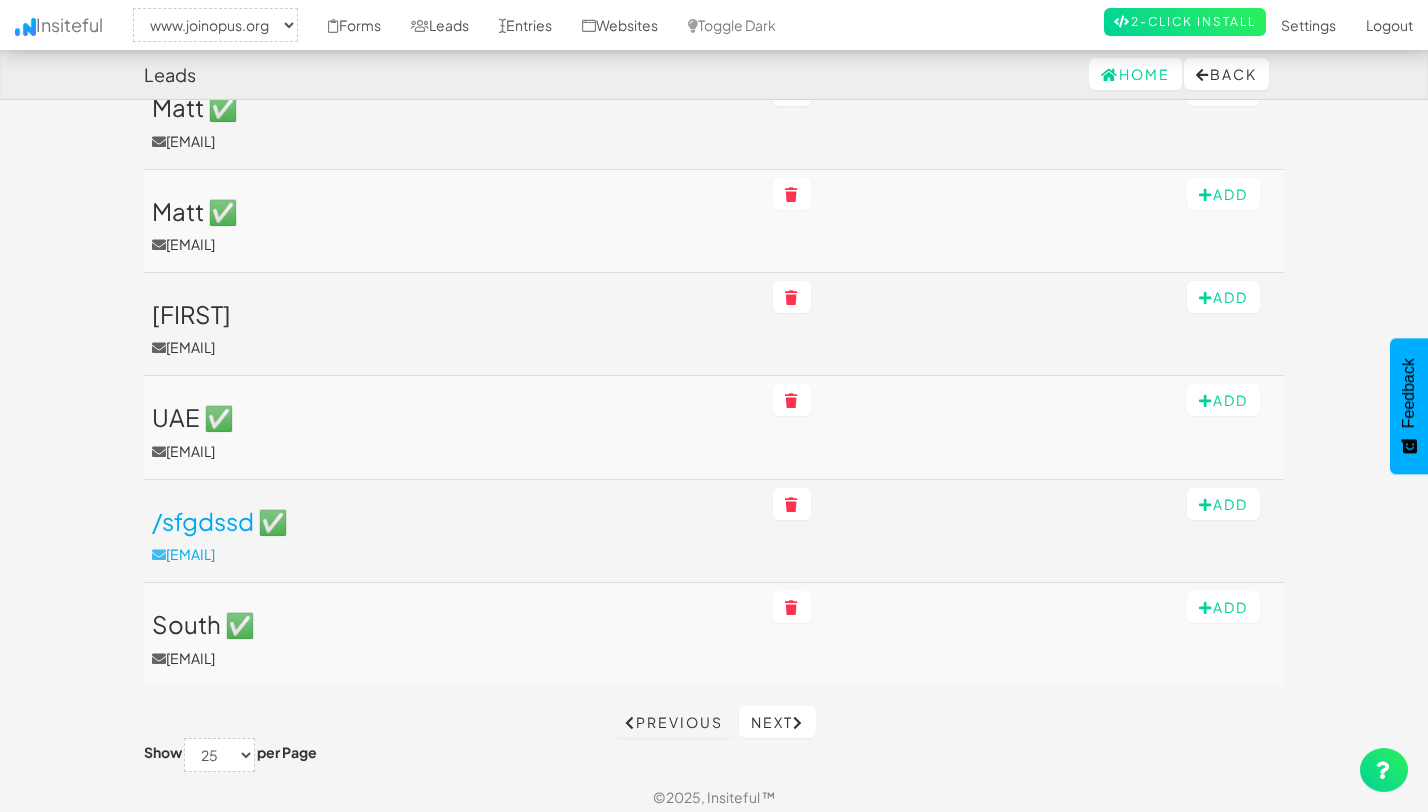 scroll, scrollTop: 1437, scrollLeft: 0, axis: vertical 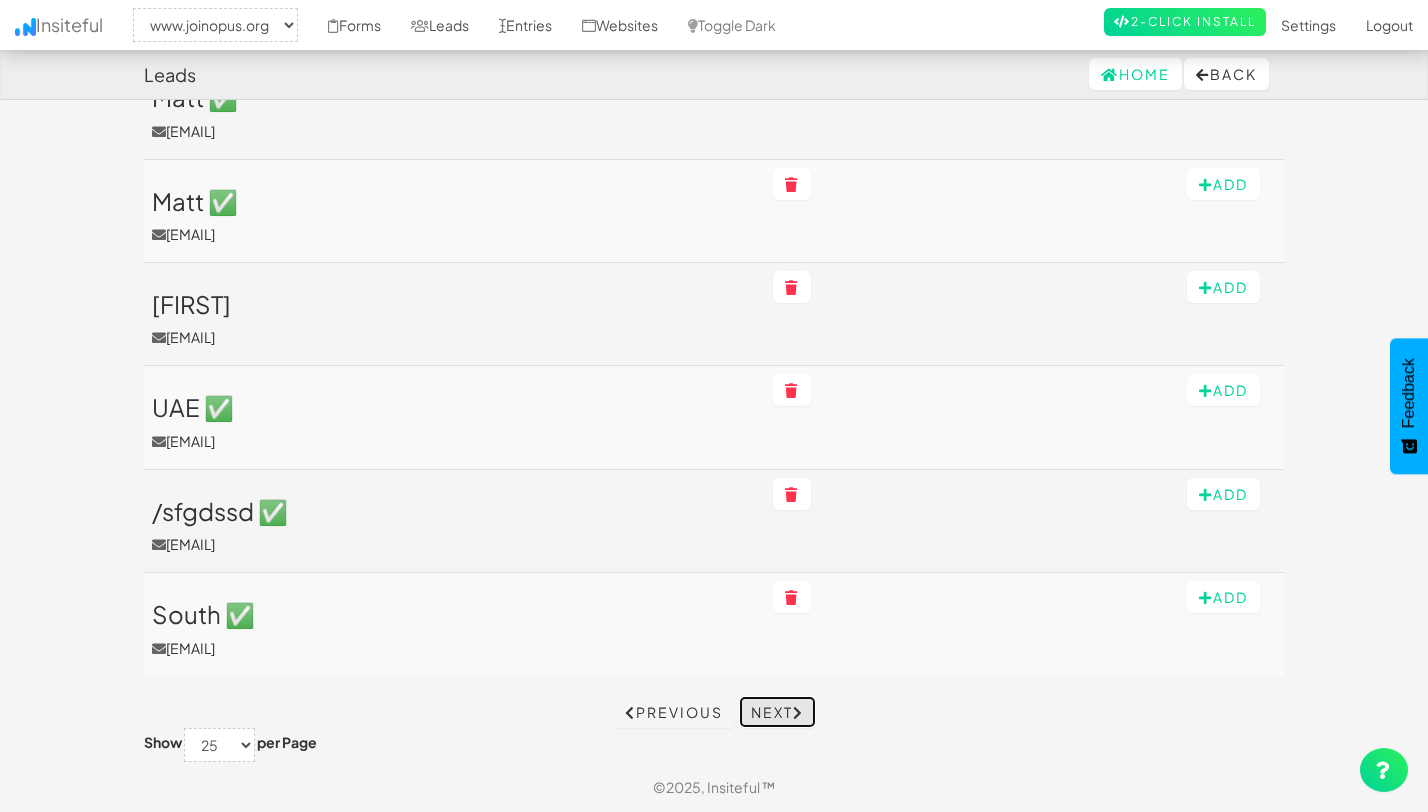 click on "Next" at bounding box center (777, 712) 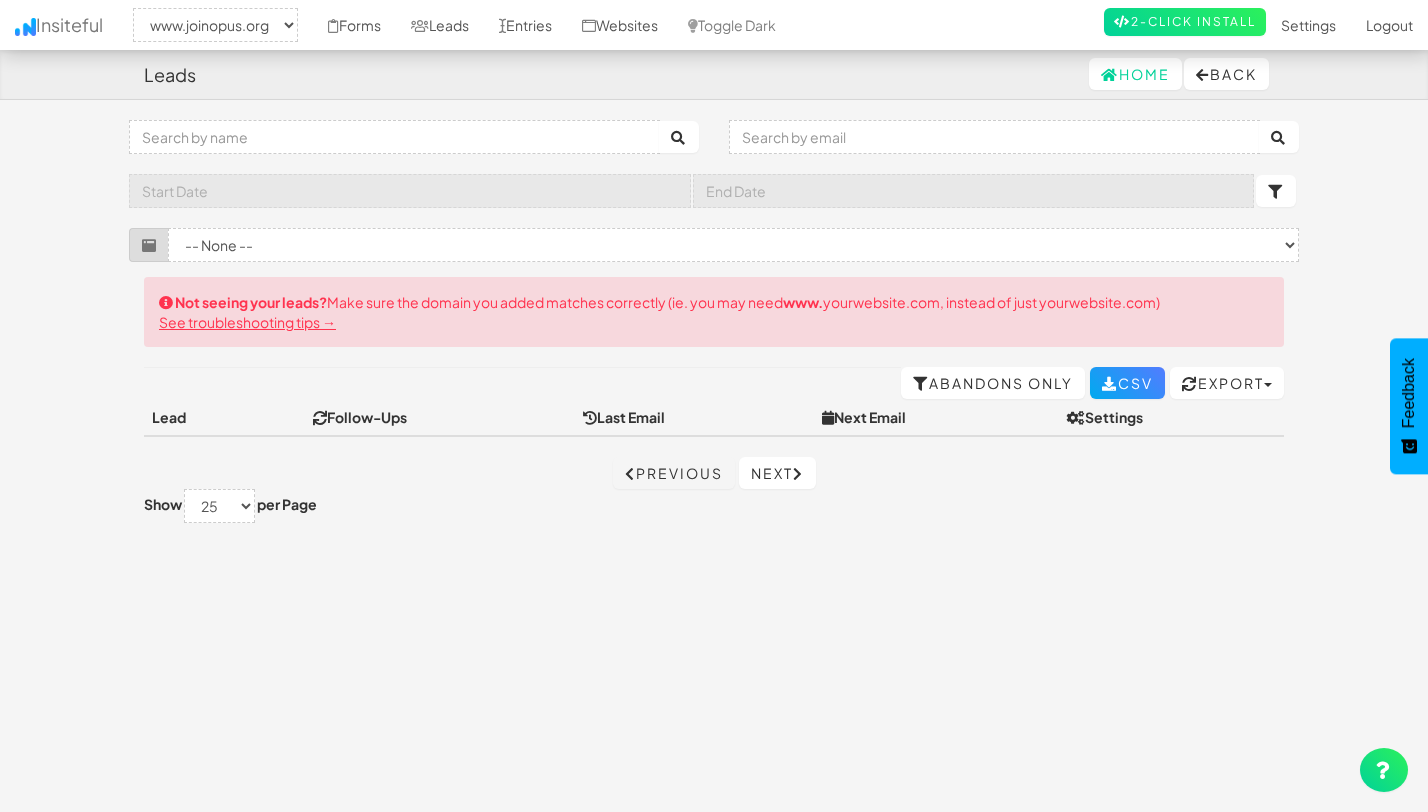 select on "2352" 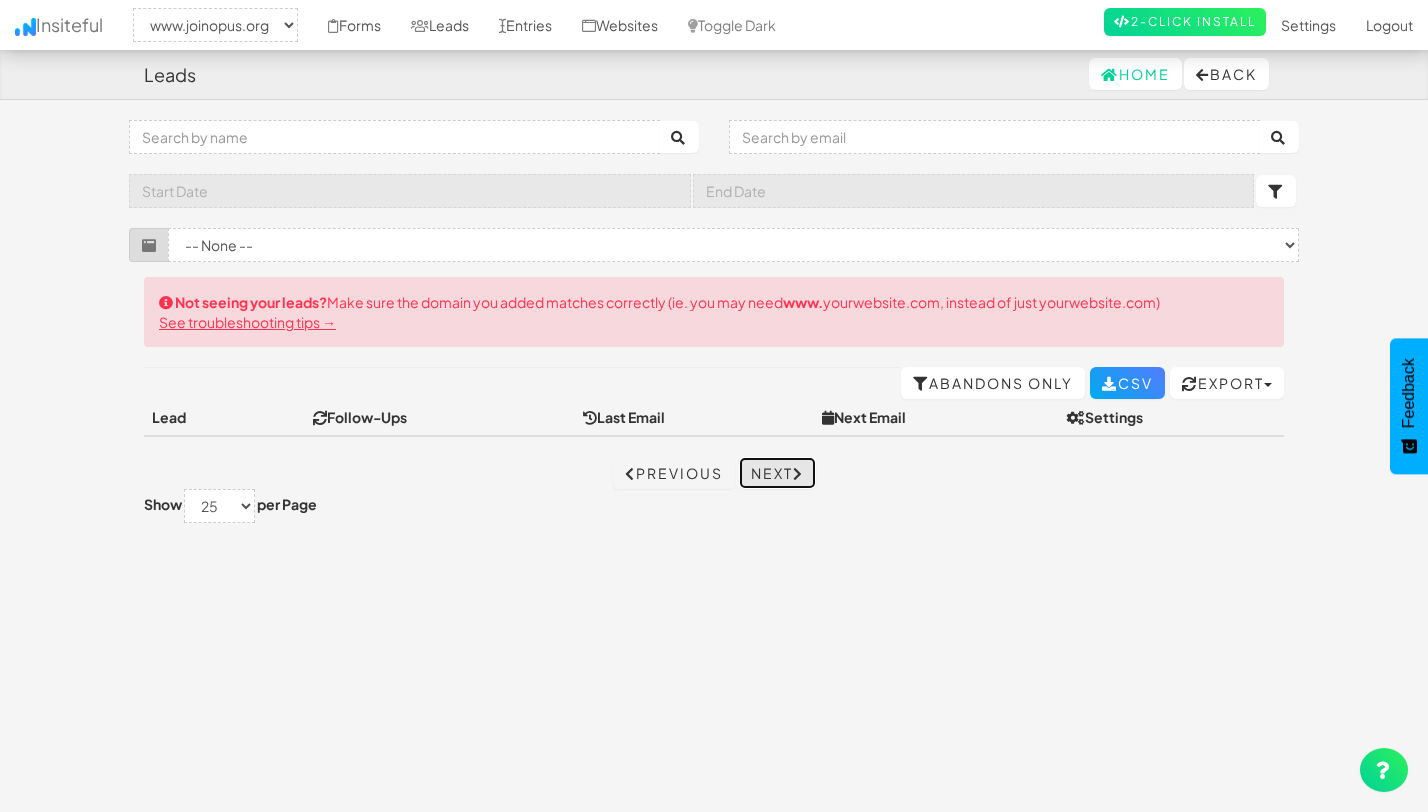 click on "Next" at bounding box center (777, 473) 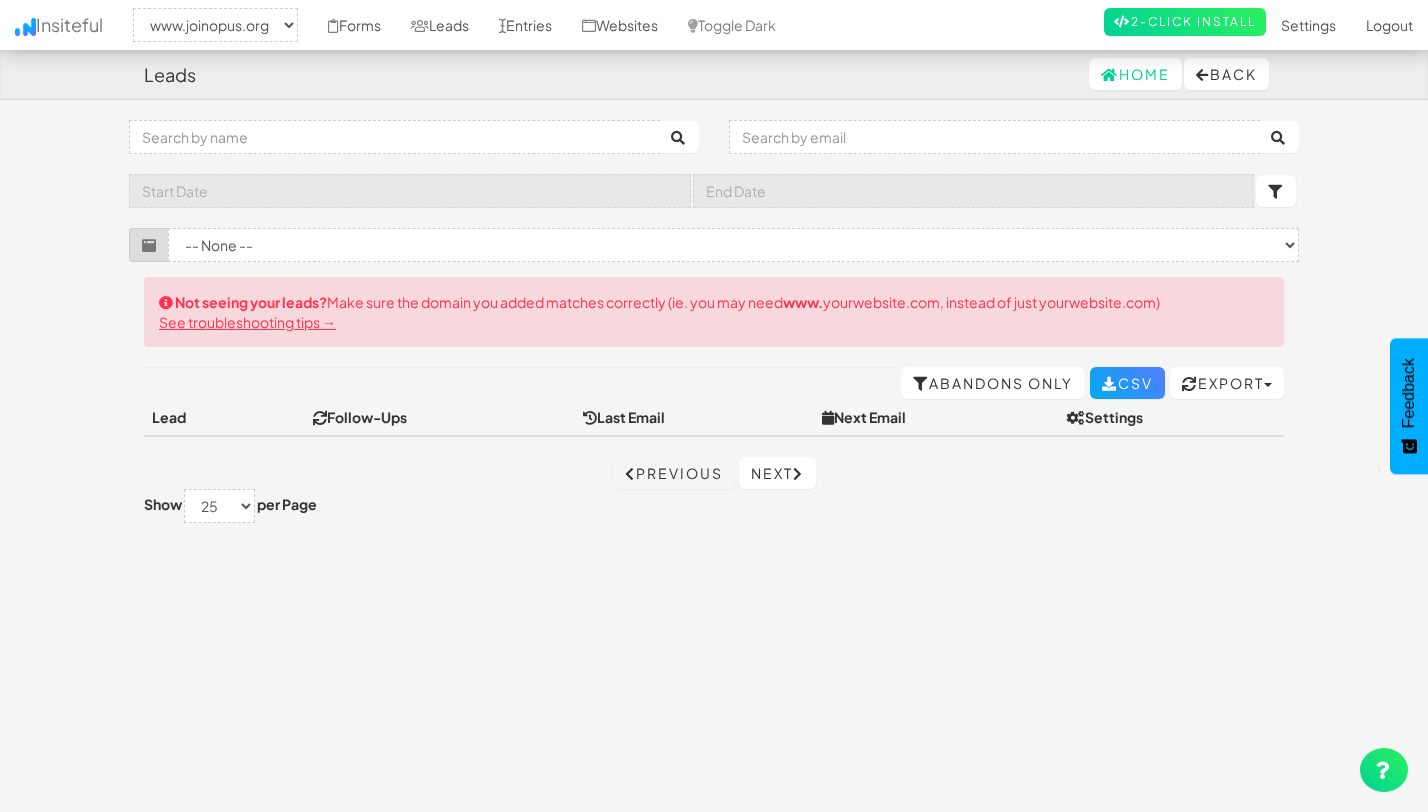 select on "2352" 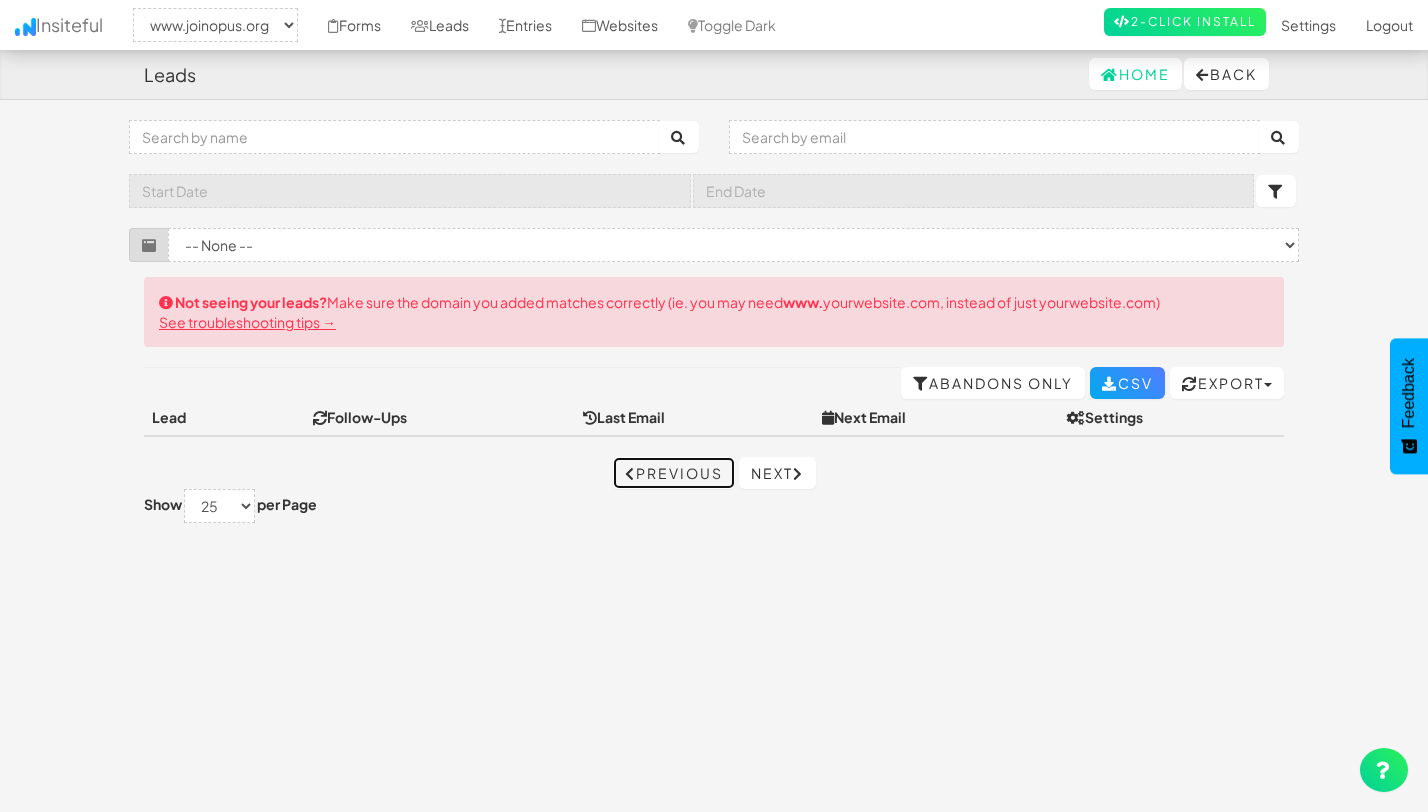 click on "Previous" at bounding box center (674, 473) 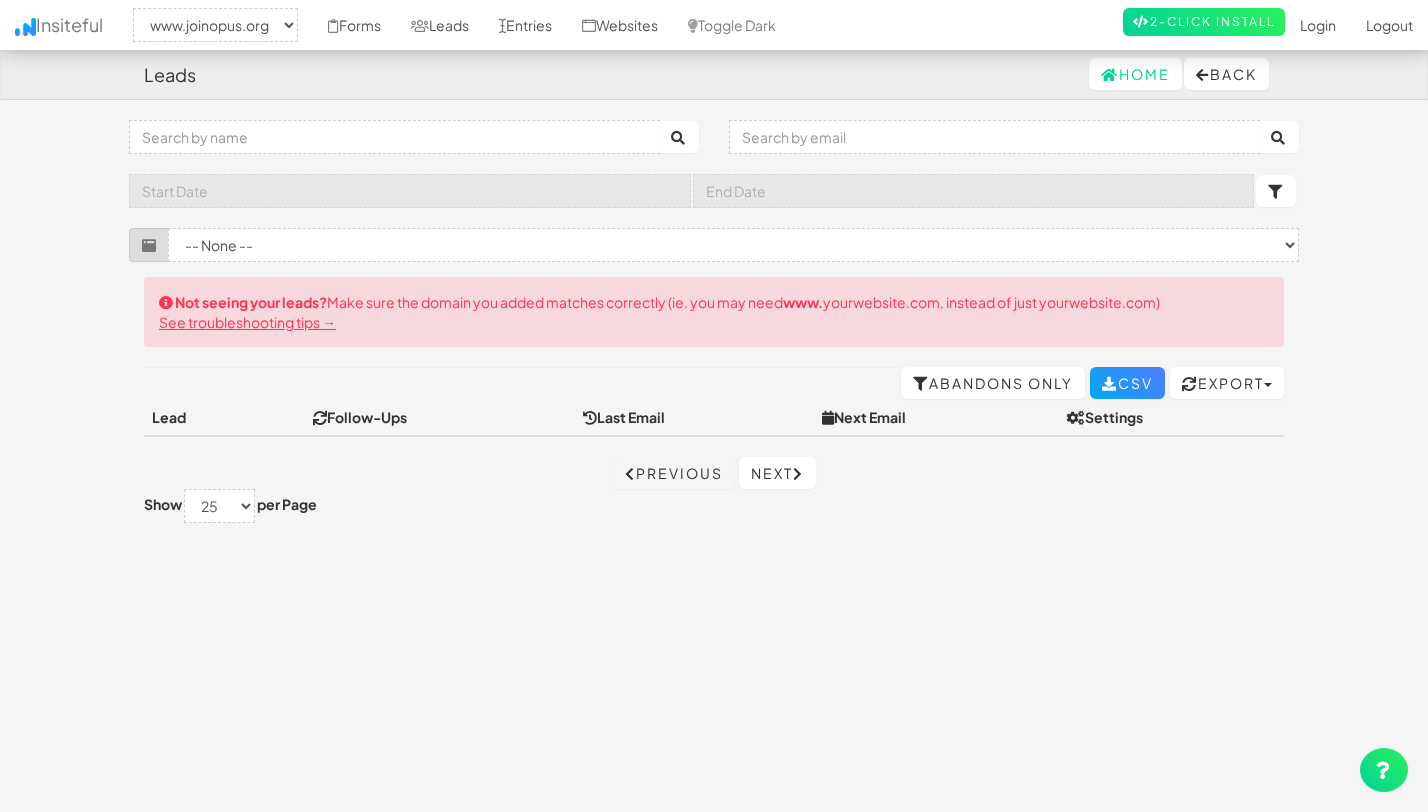 select on "2352" 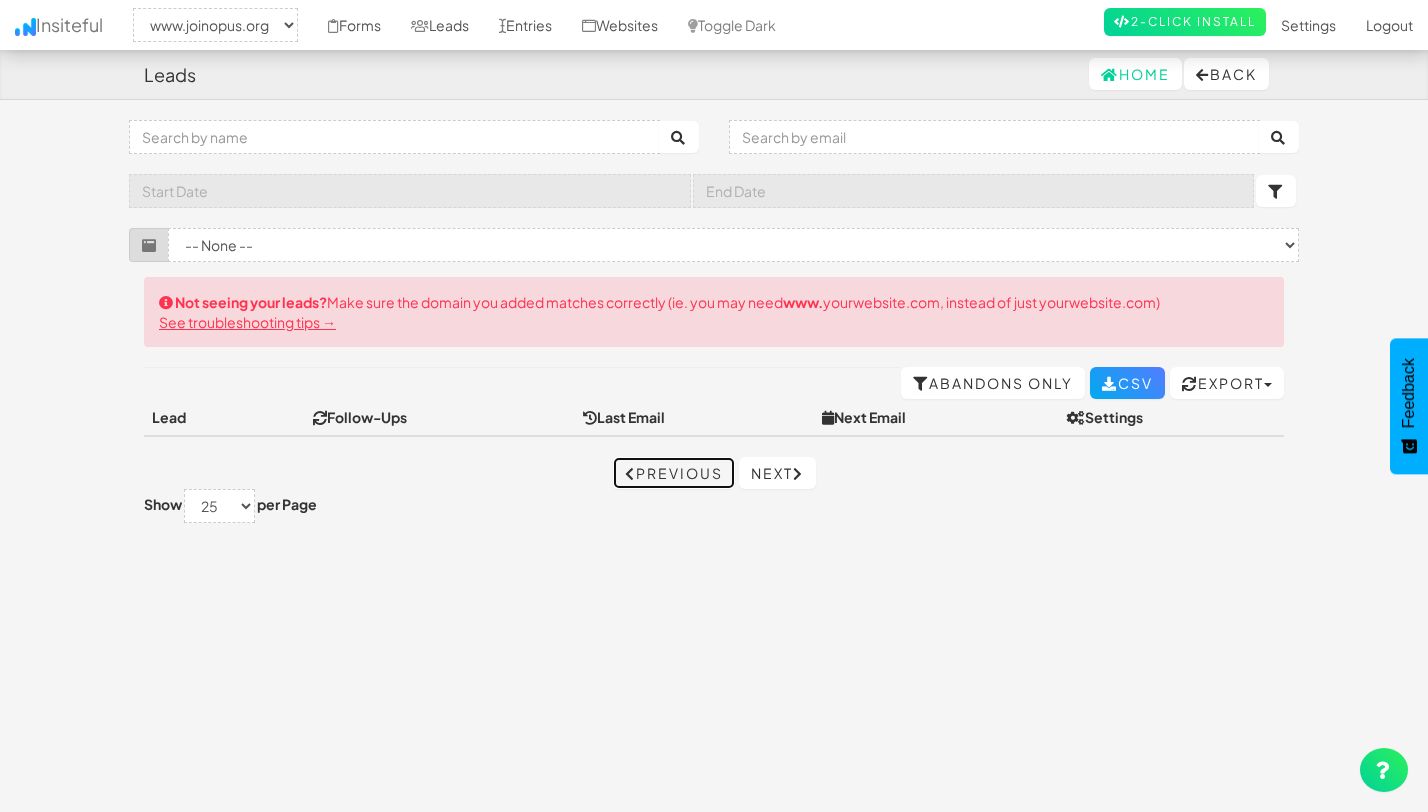 click on "Previous" at bounding box center (674, 473) 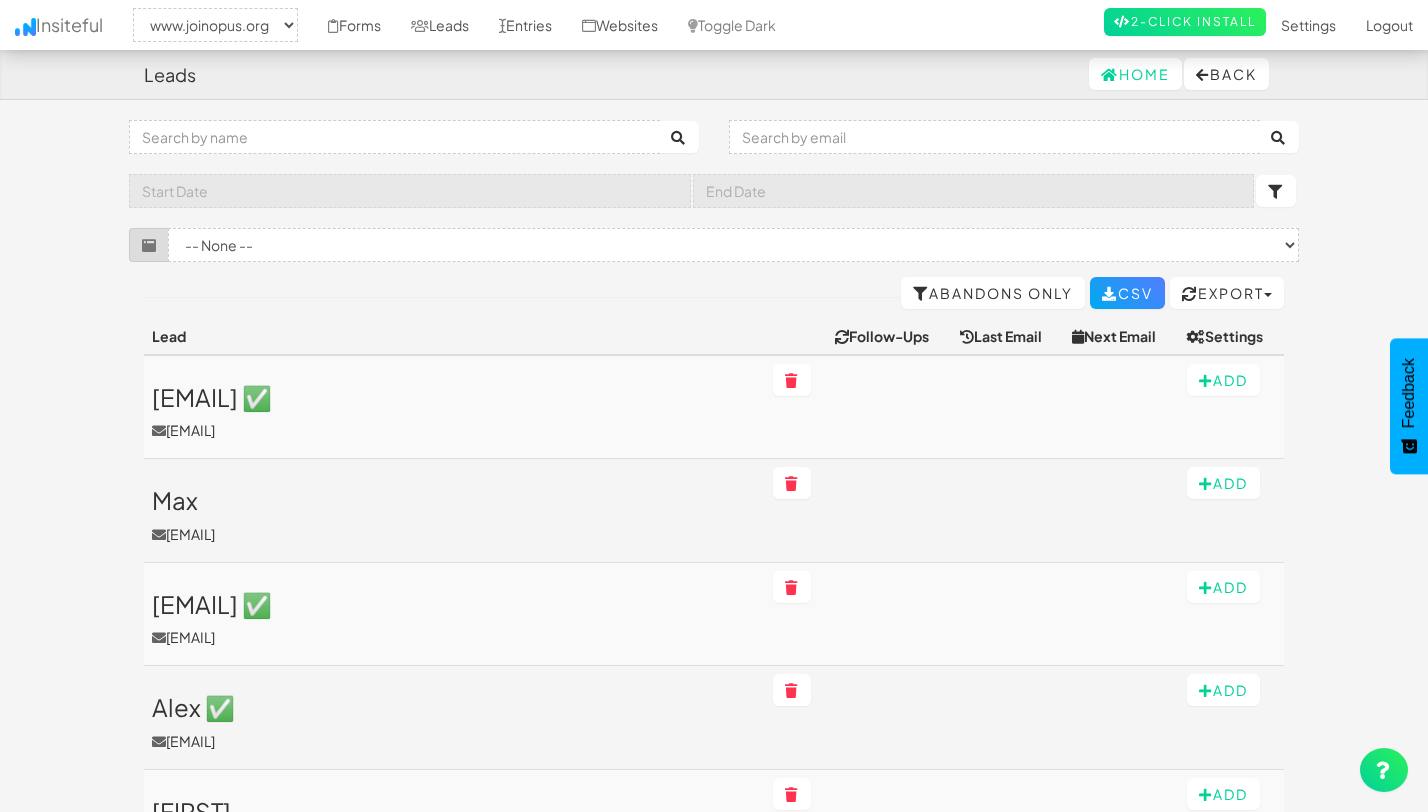 select on "2352" 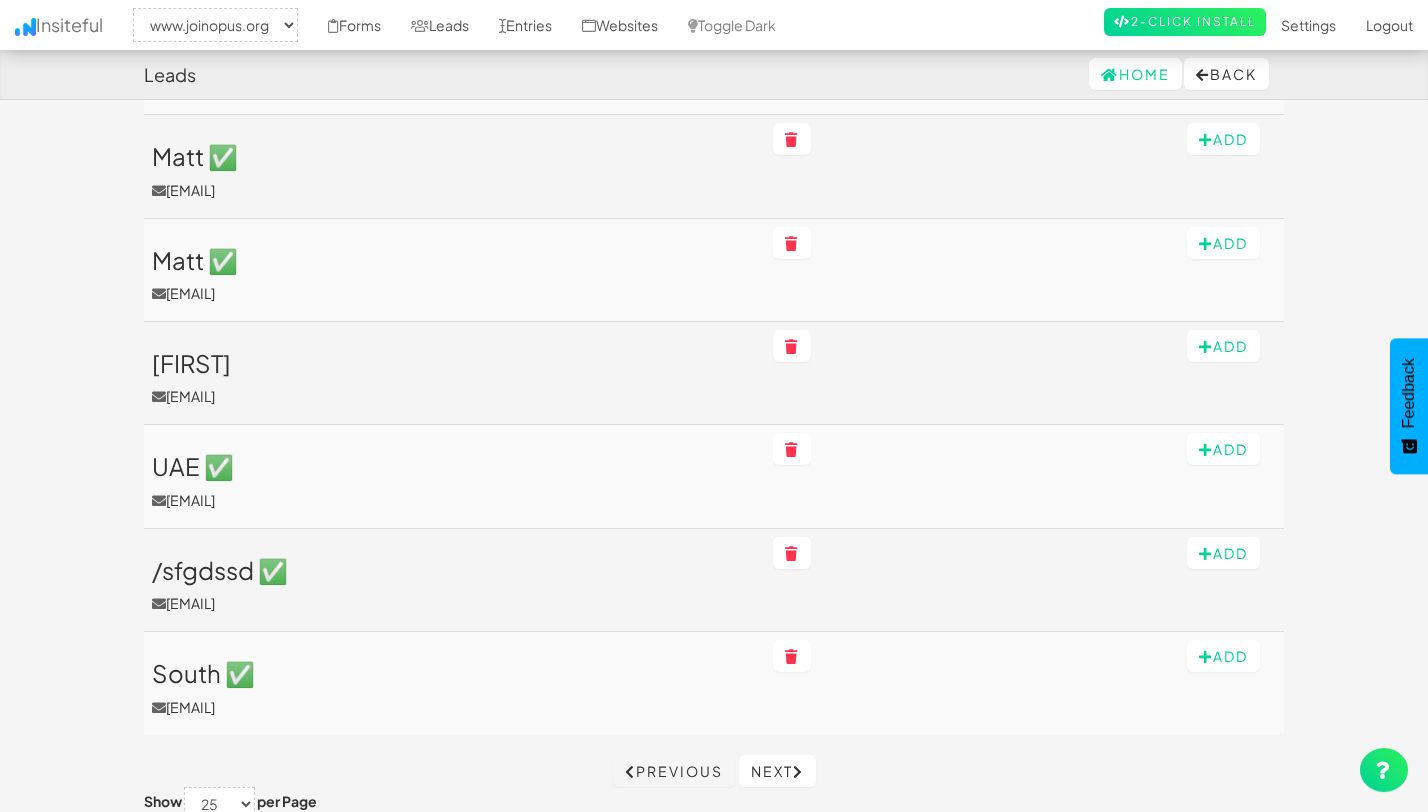 scroll, scrollTop: 1437, scrollLeft: 0, axis: vertical 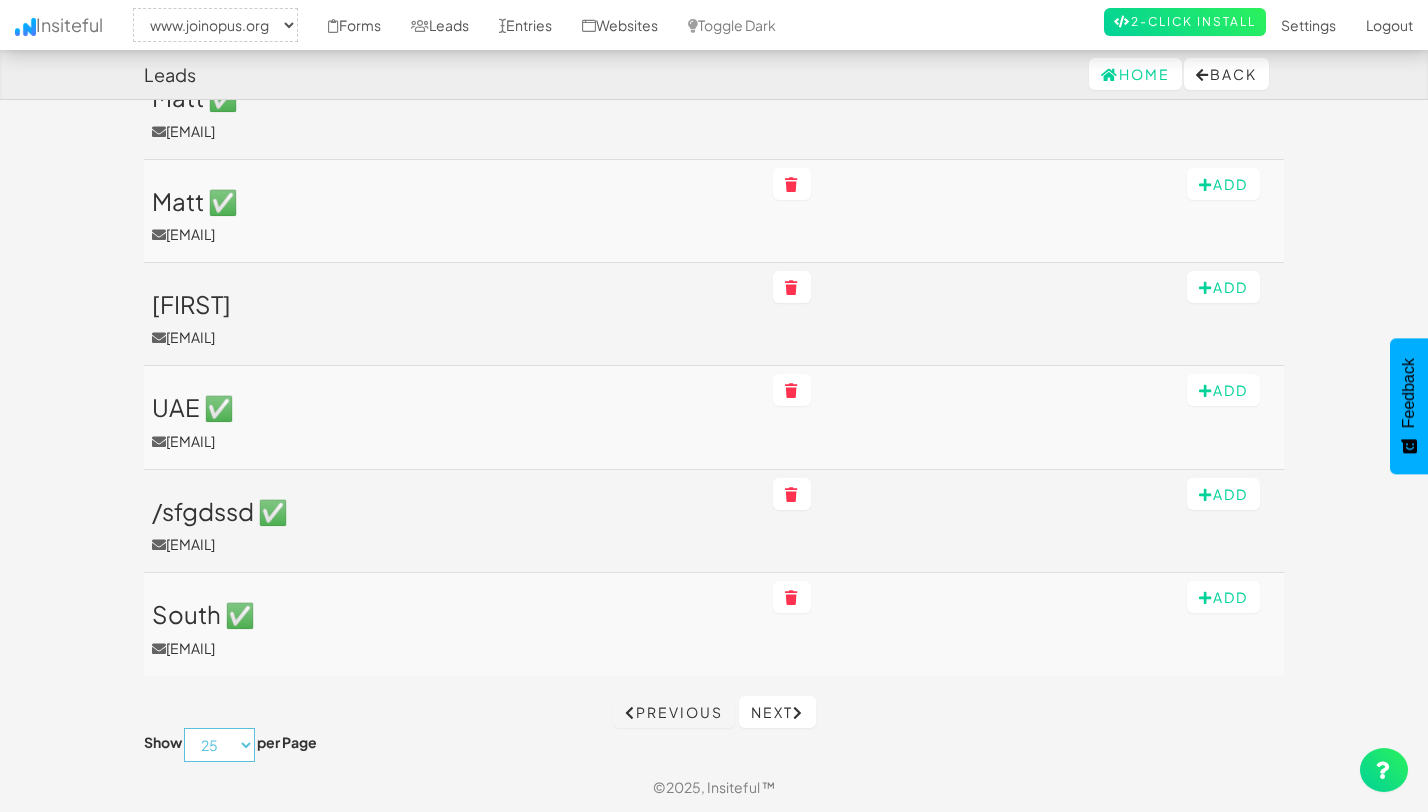click on "10 25 50 75 100" at bounding box center [219, 745] 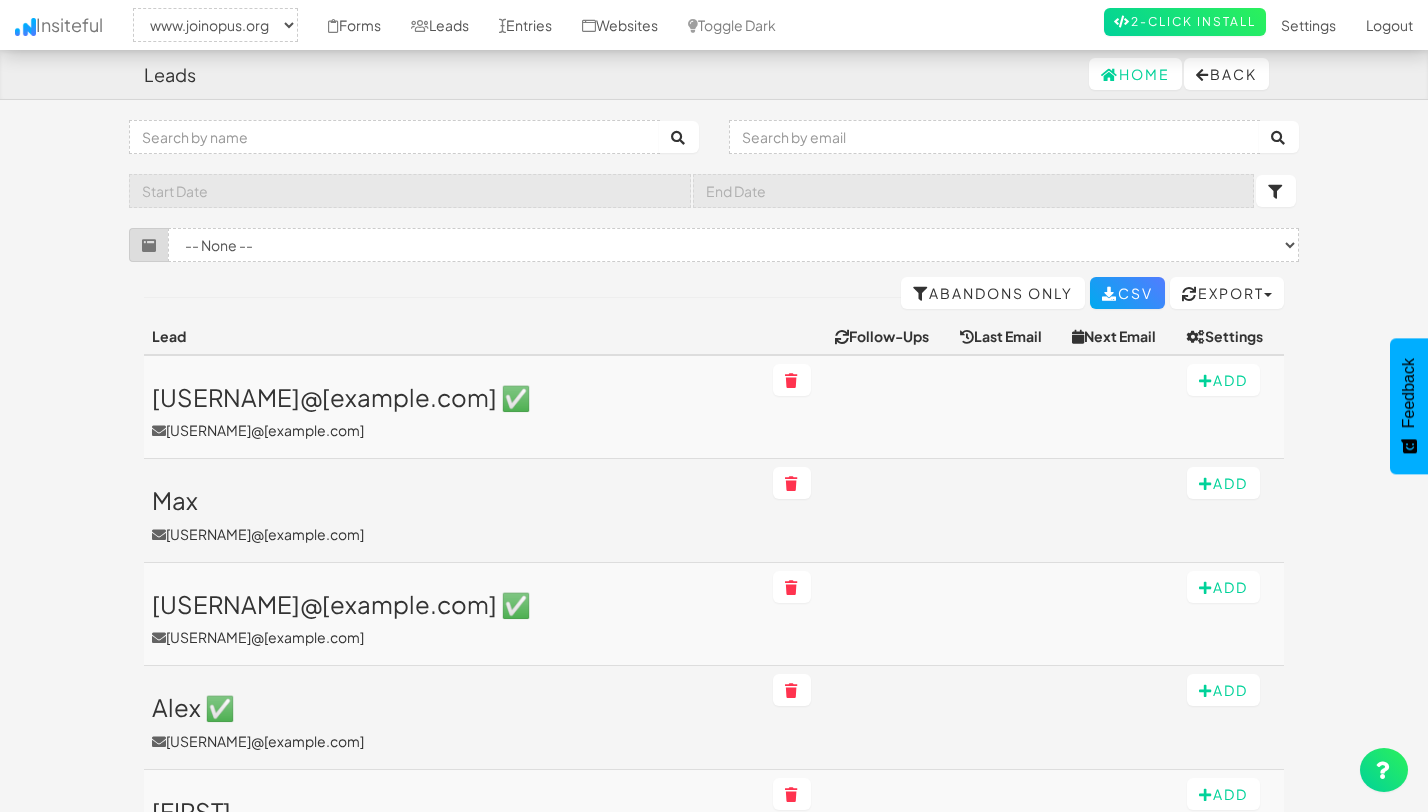select on "2352" 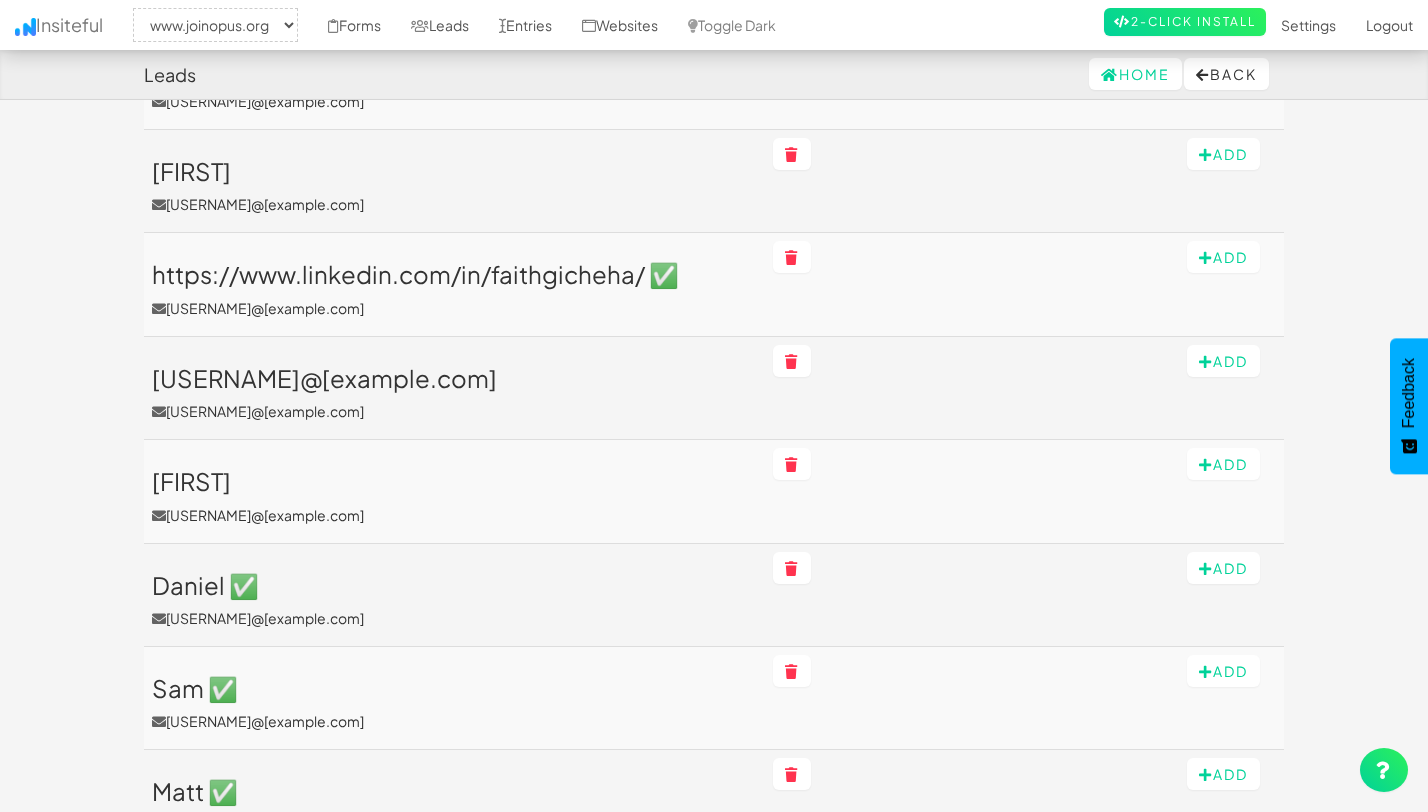 scroll, scrollTop: 0, scrollLeft: 0, axis: both 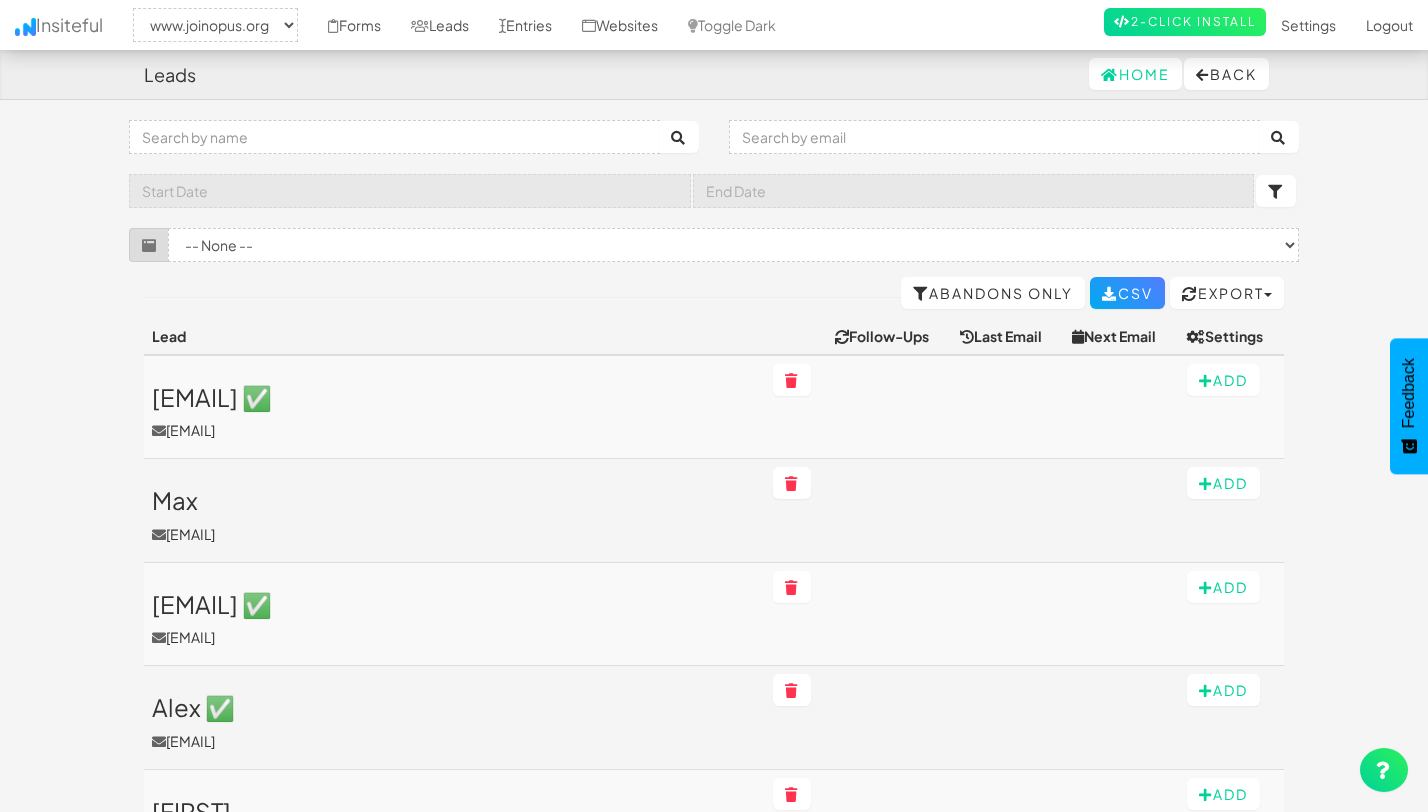select on "2352" 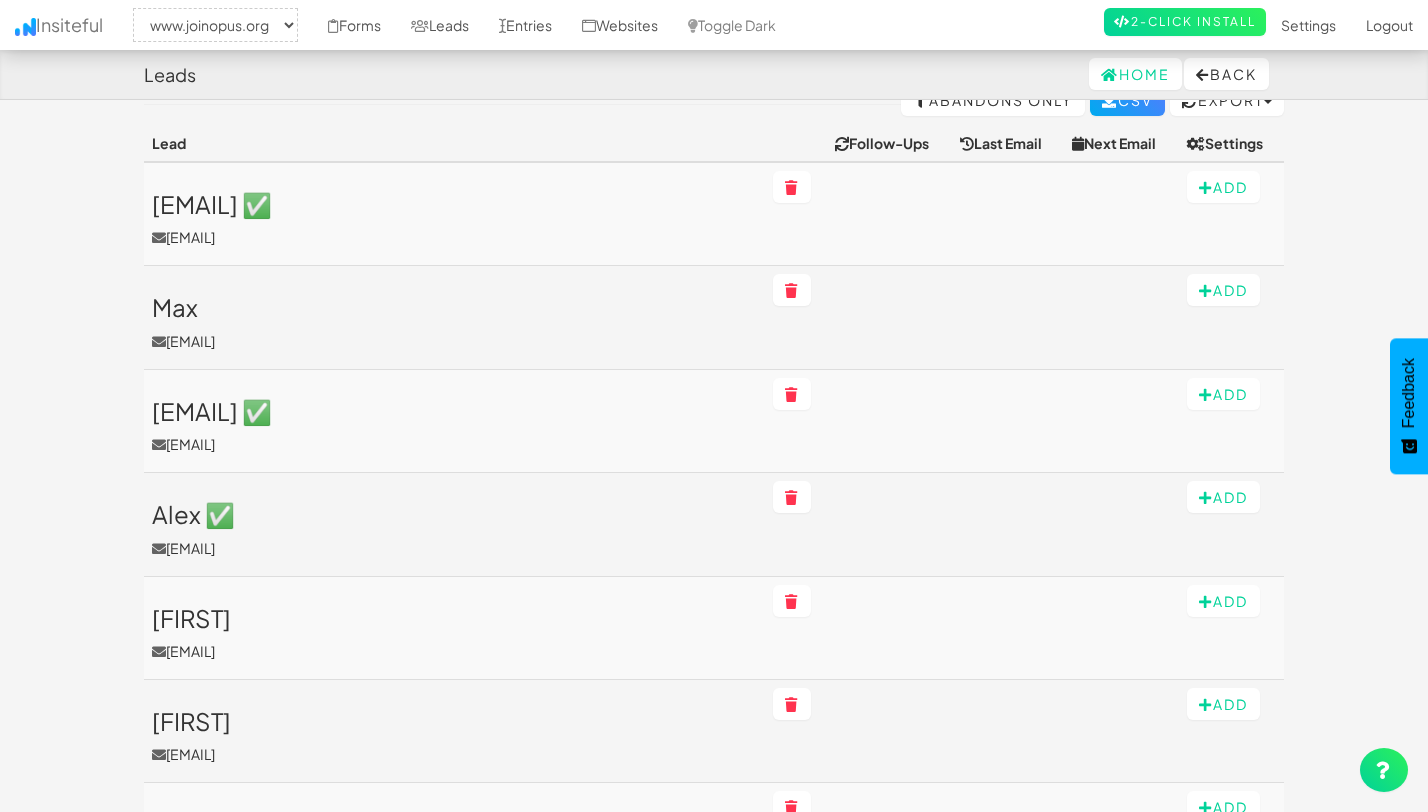 scroll, scrollTop: 237, scrollLeft: 0, axis: vertical 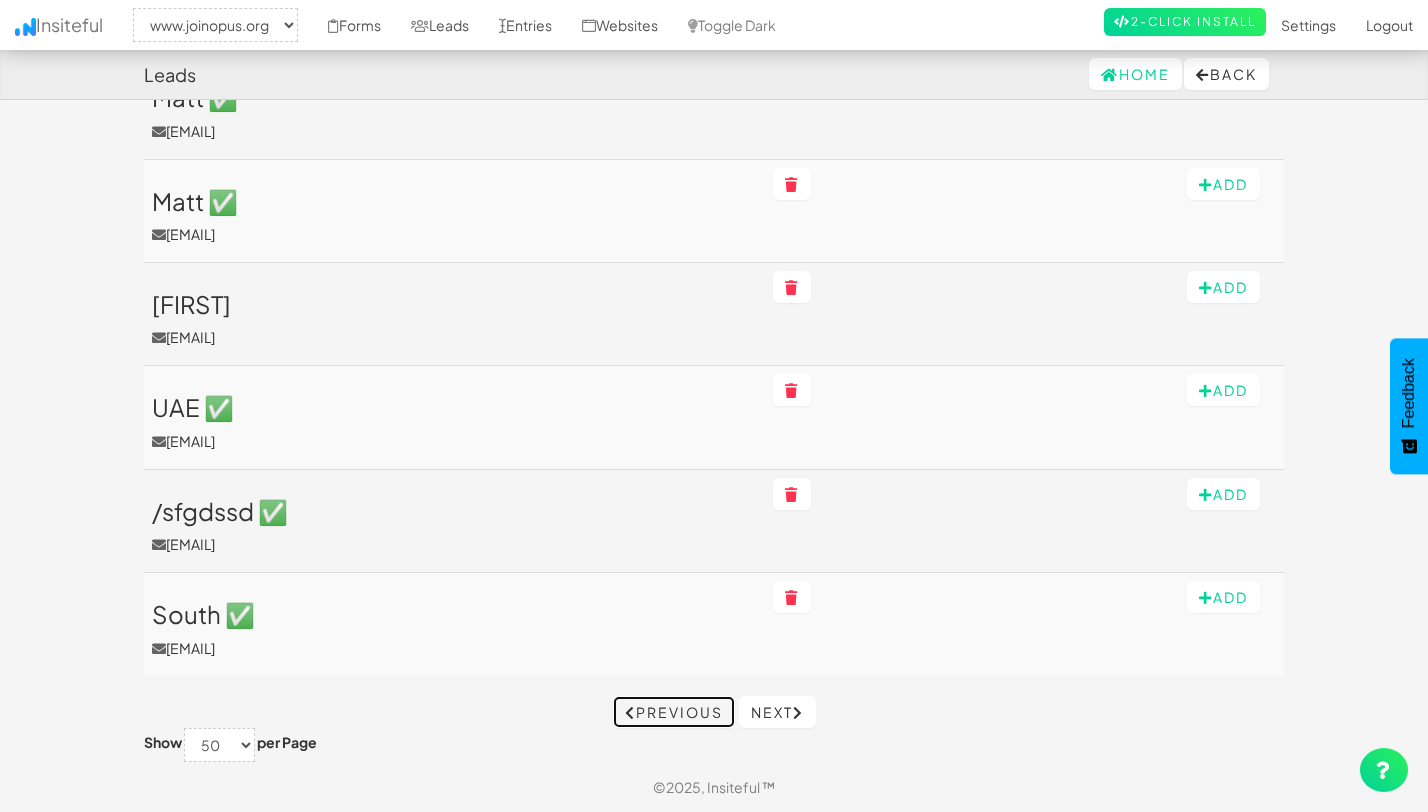 click on "Previous" at bounding box center (674, 712) 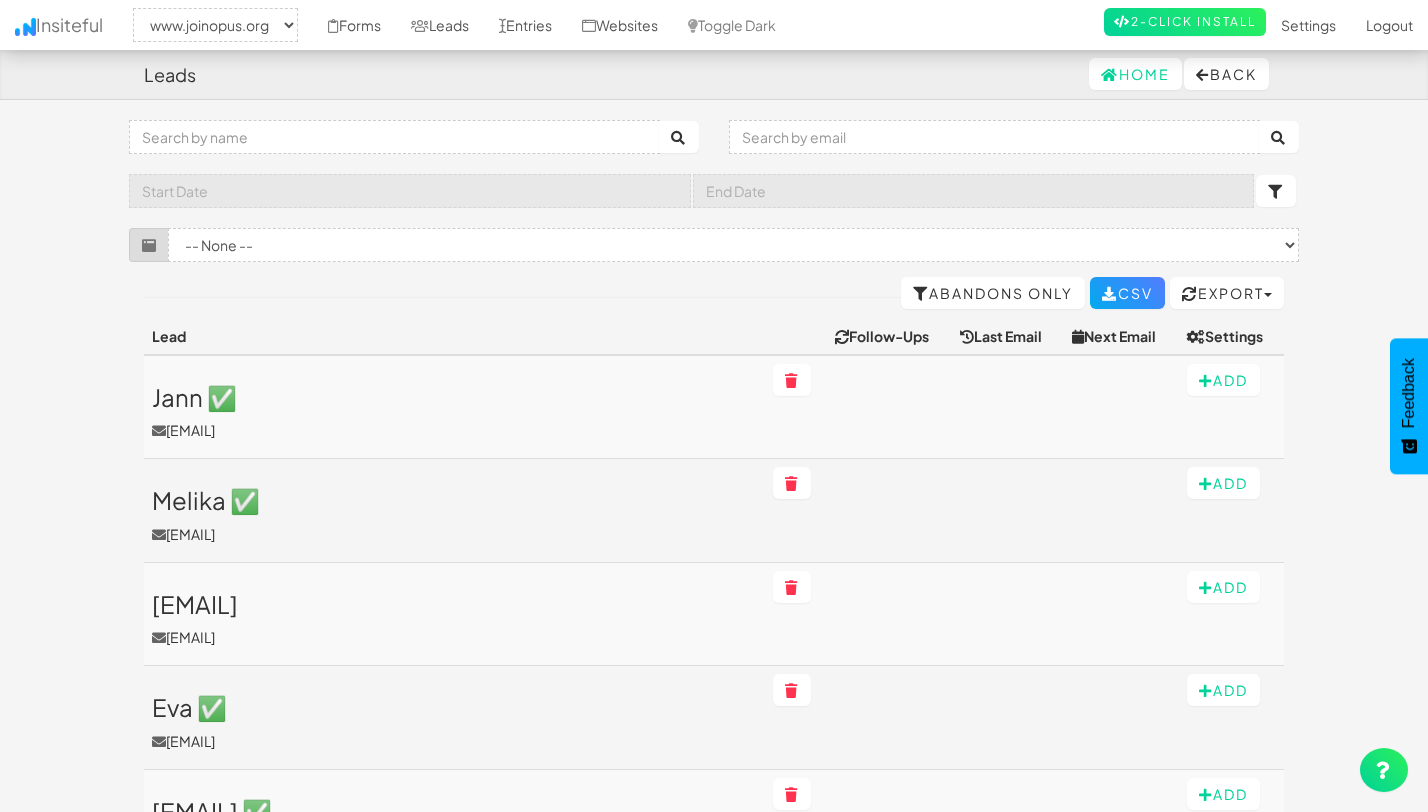 select on "2352" 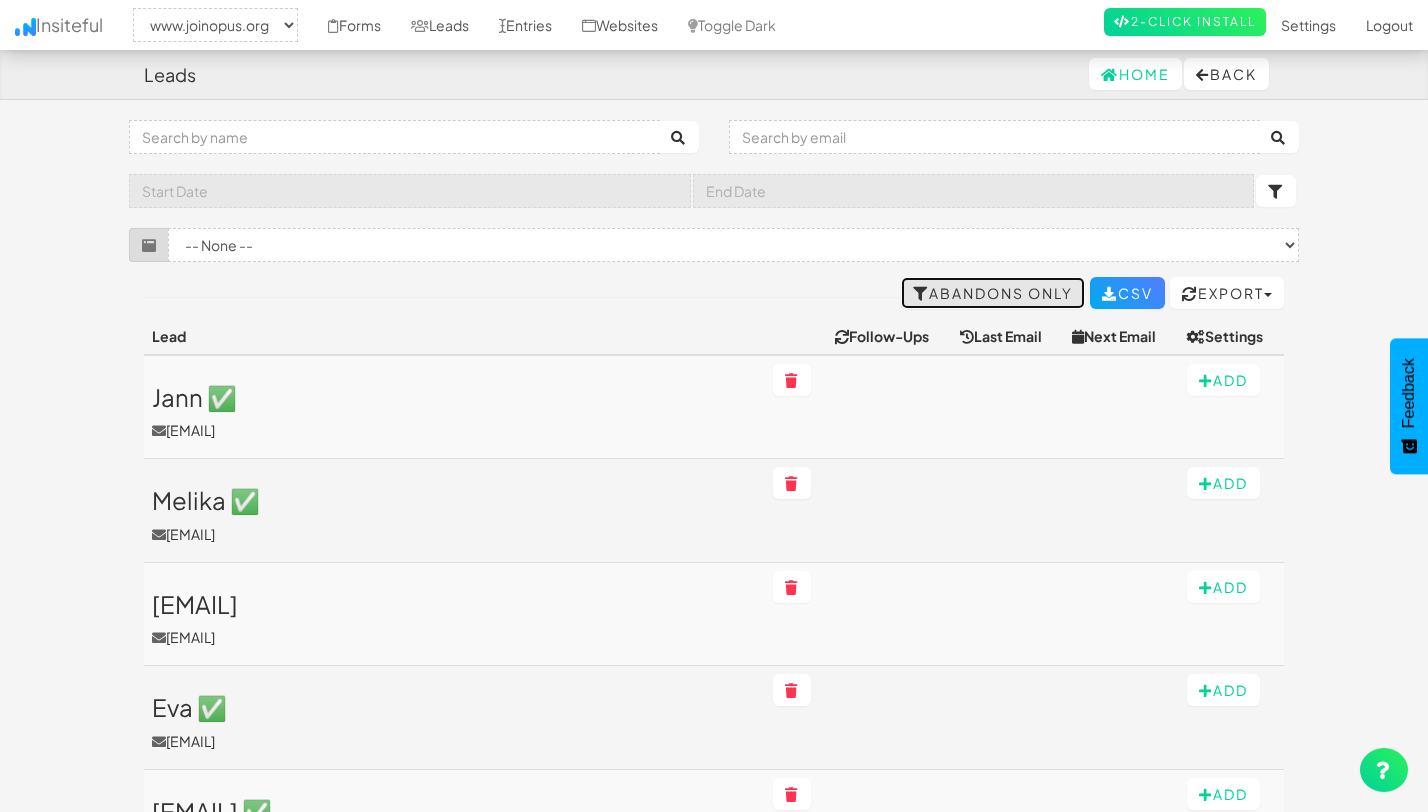 click on "Abandons Only" at bounding box center [993, 293] 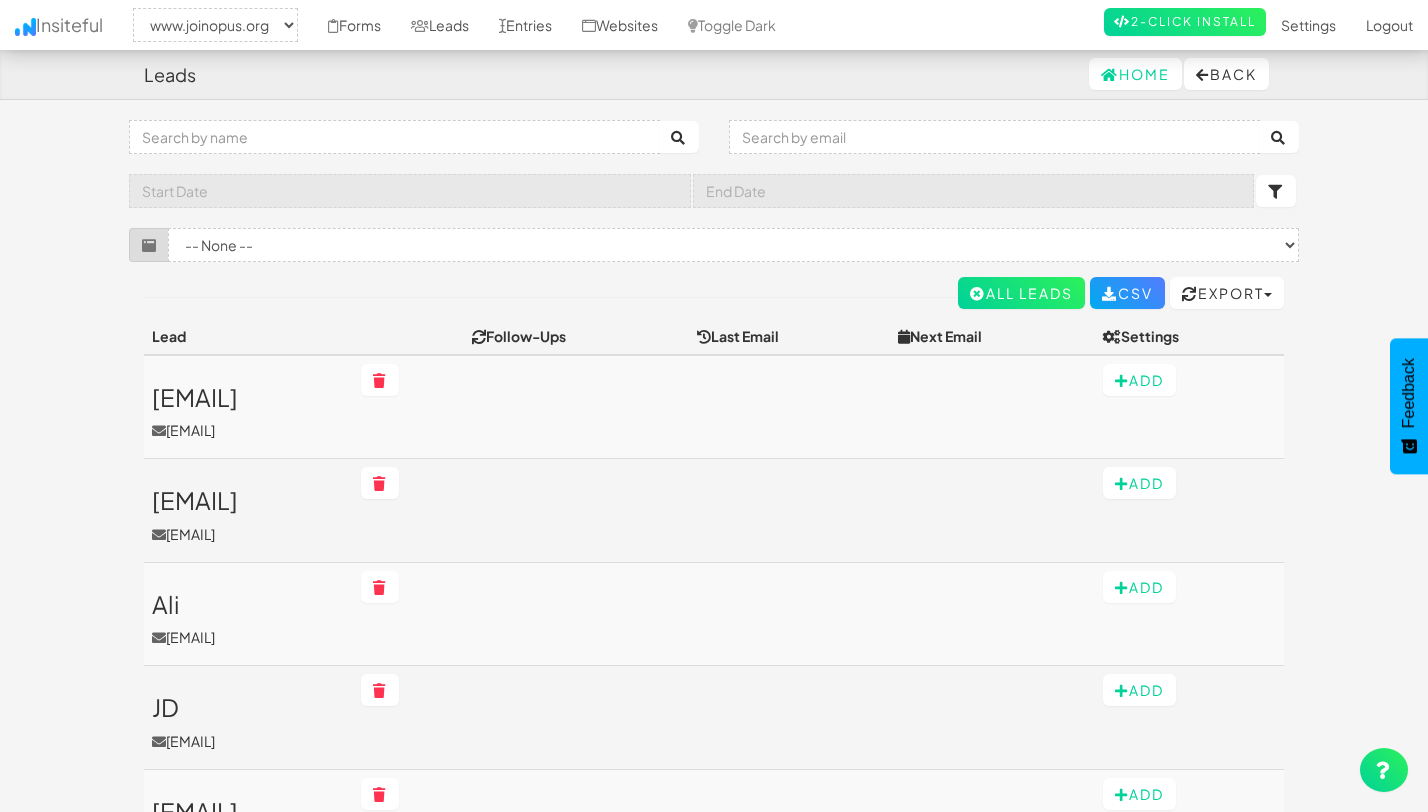 select on "2352" 